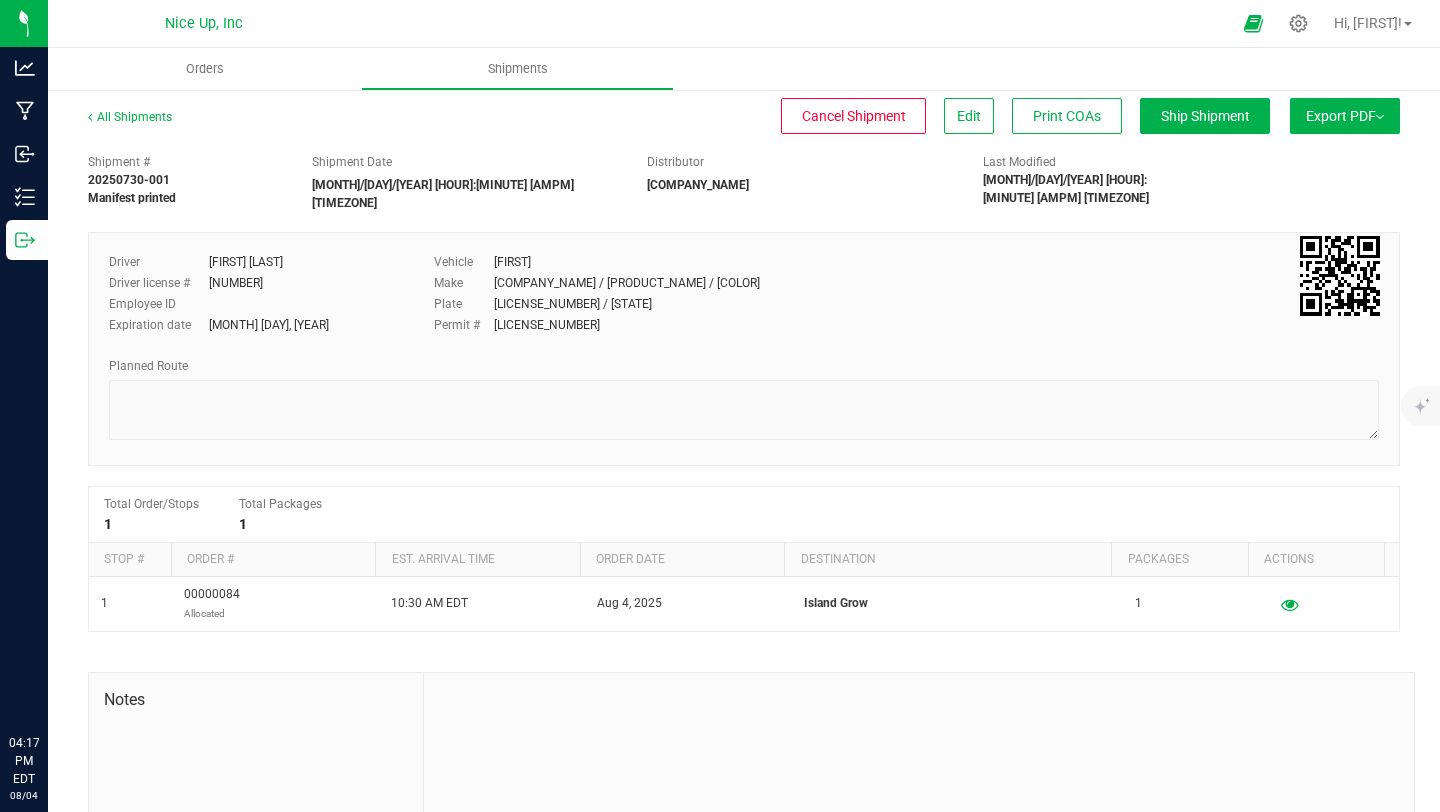 scroll, scrollTop: 0, scrollLeft: 0, axis: both 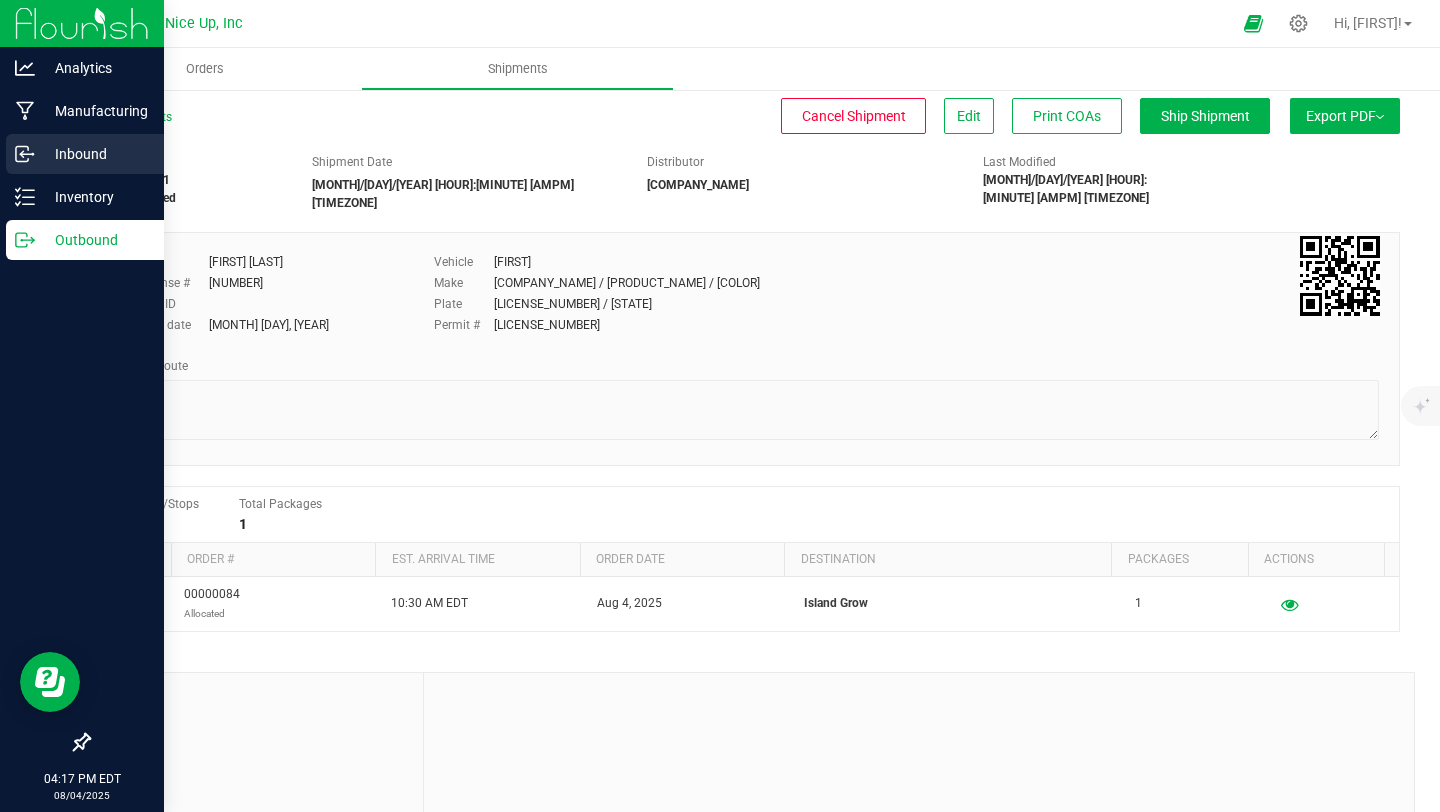 click on "Inbound" at bounding box center (95, 154) 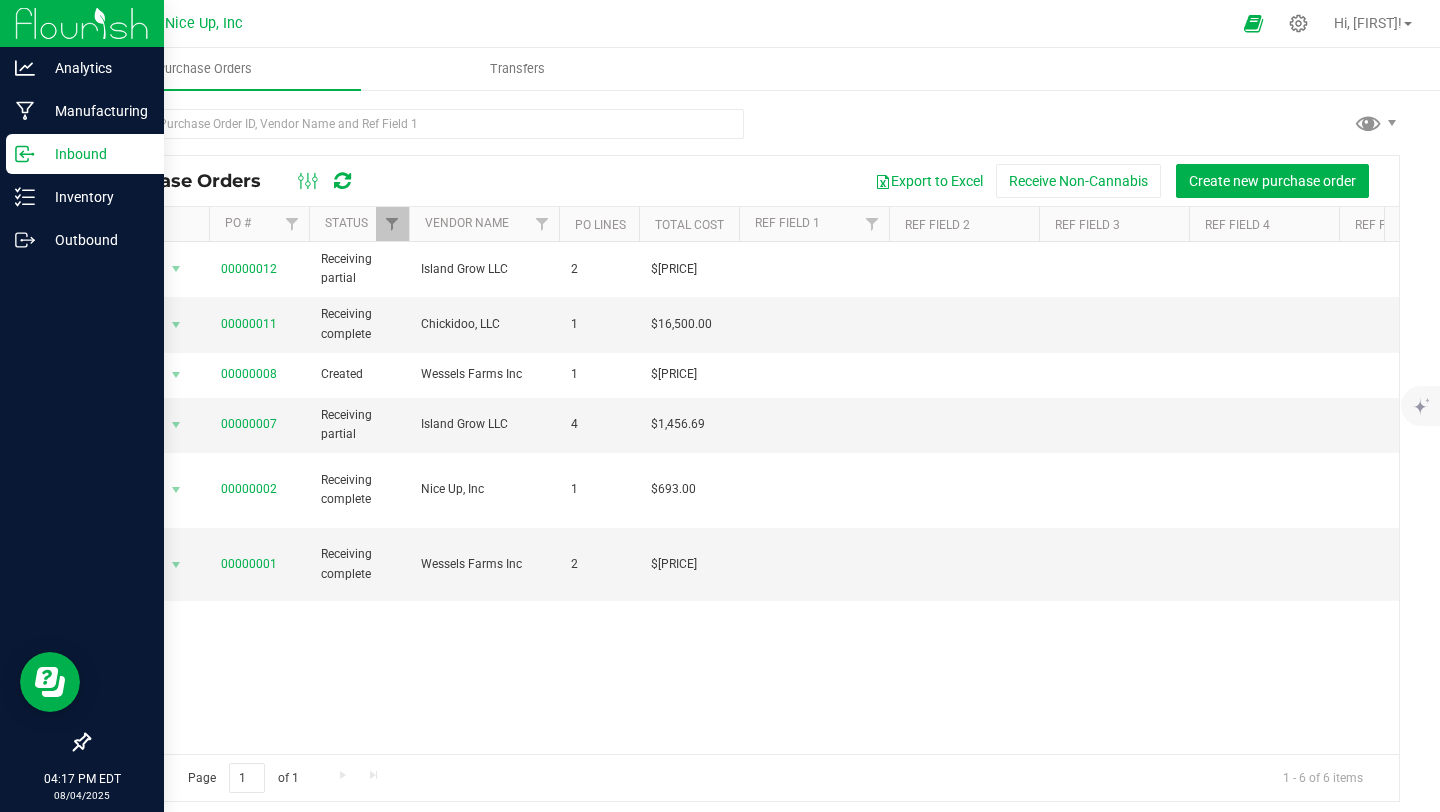 click on "Purchase Orders
Export to Excel
Receive Non-Cannabis
Create new purchase order
Actions PO # Status Vendor Name PO Lines Total Cost Ref Field 1 Ref Field 2 Ref Field 3 Ref Field 4 Ref Field 5 Created Updated Receipt Timestamp Last Updated By Received By" at bounding box center [744, 455] 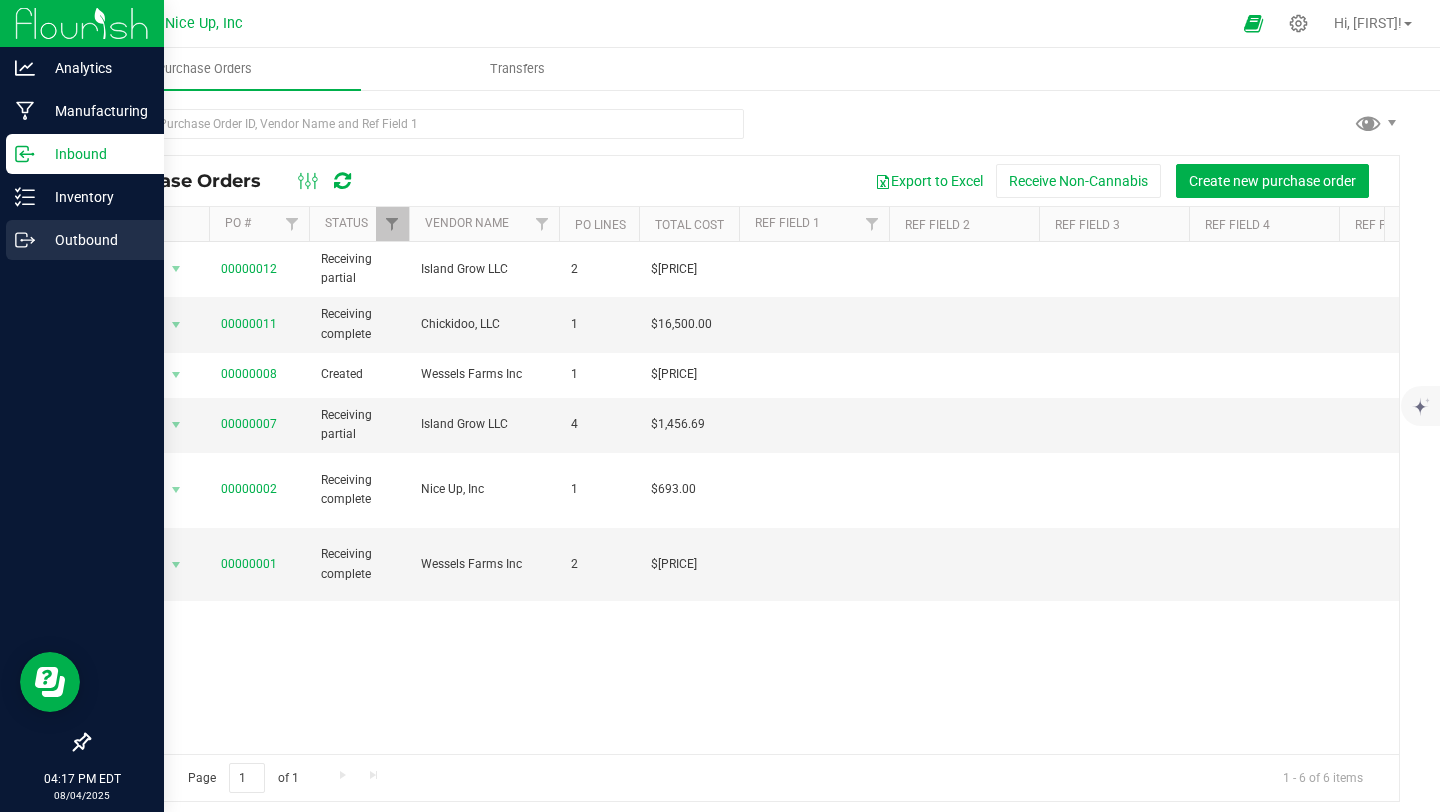 click 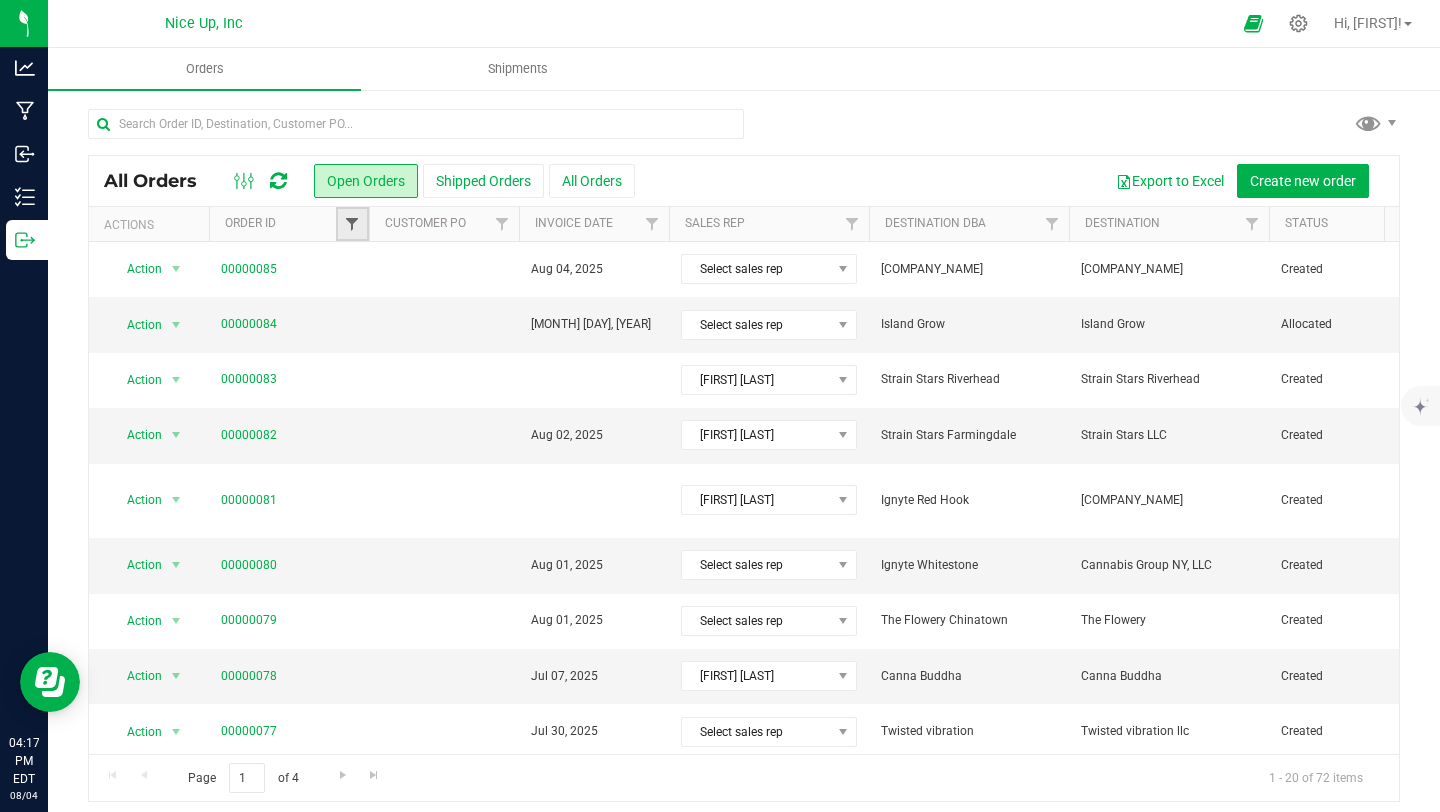 click at bounding box center [352, 224] 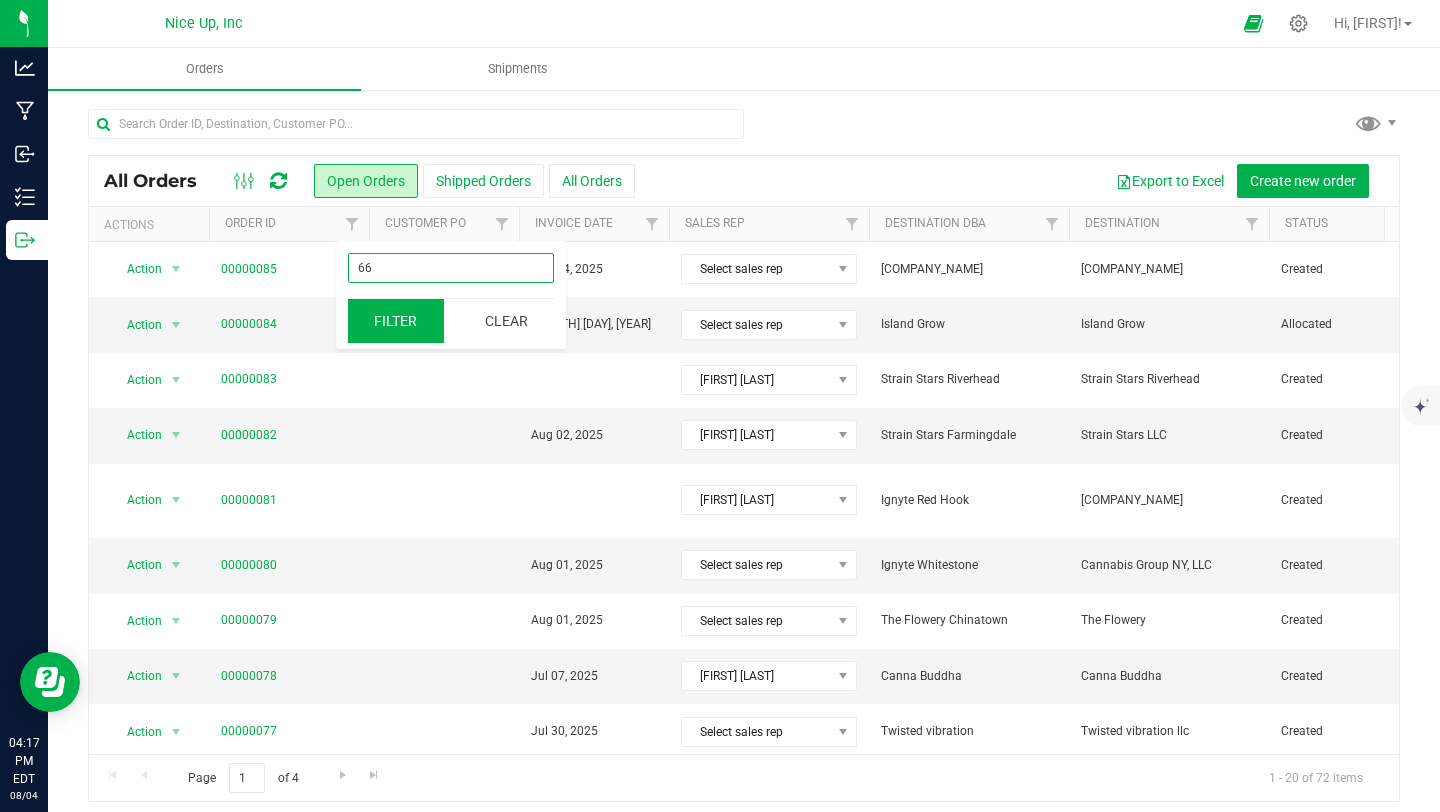 type on "66" 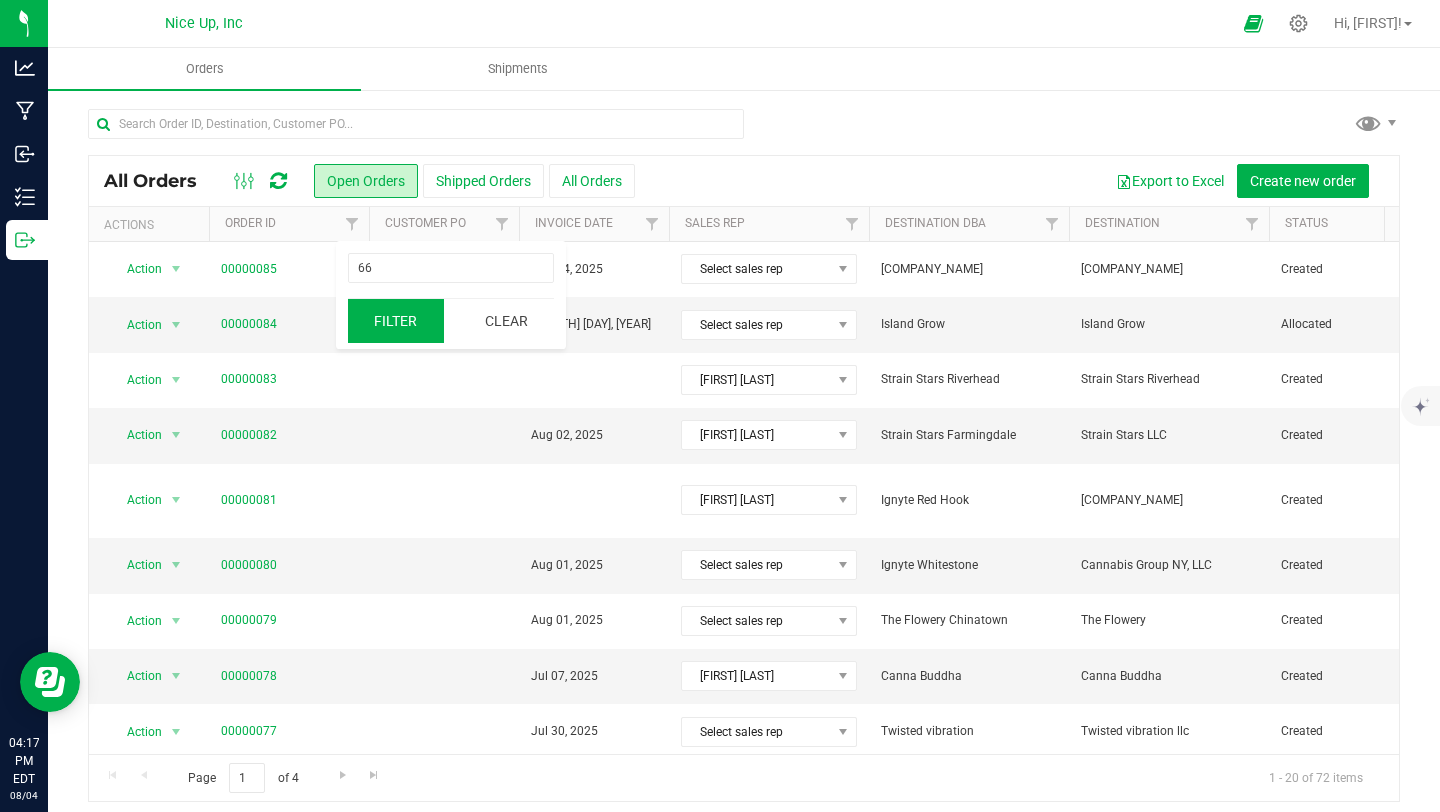 click on "Filter" at bounding box center (396, 321) 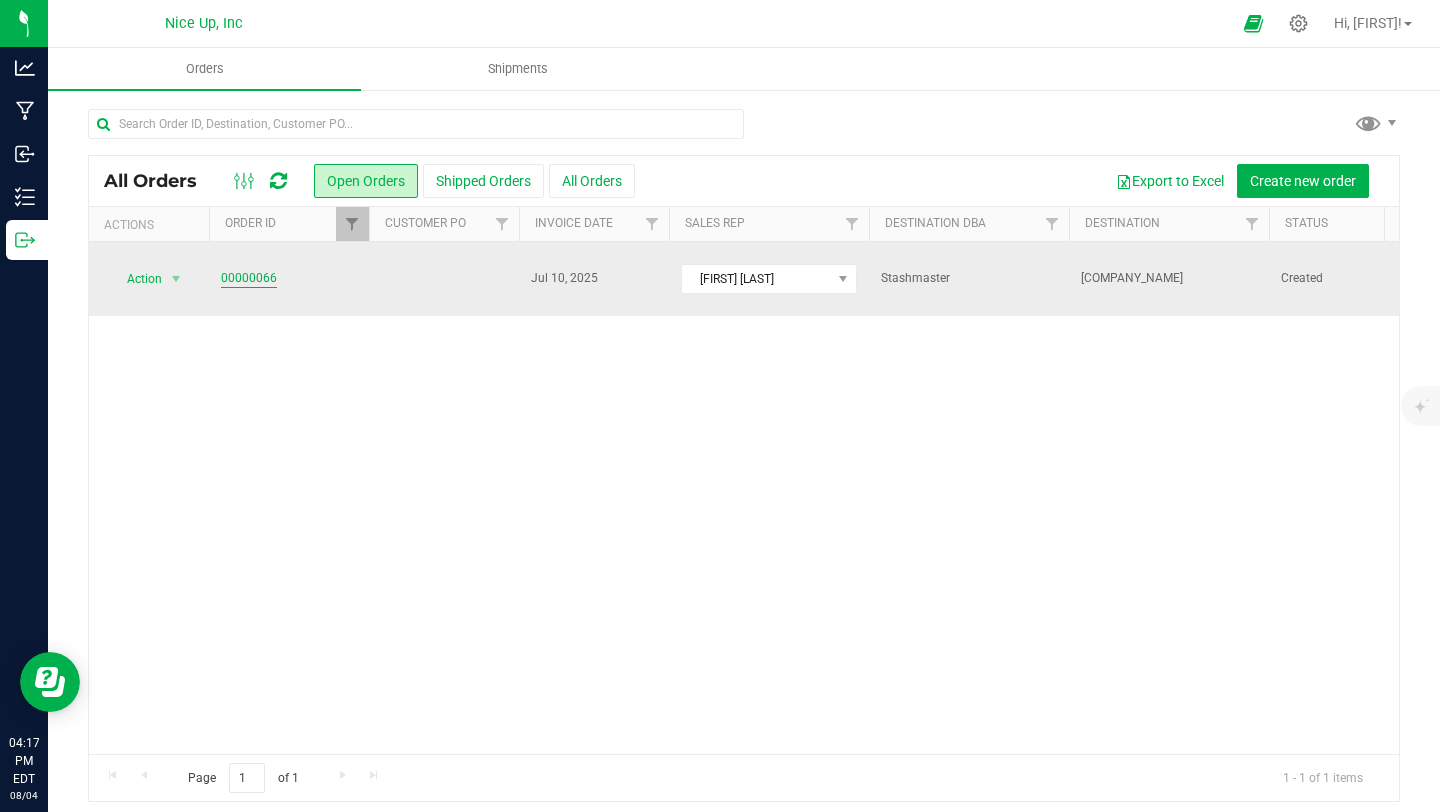 click on "00000066" at bounding box center [249, 278] 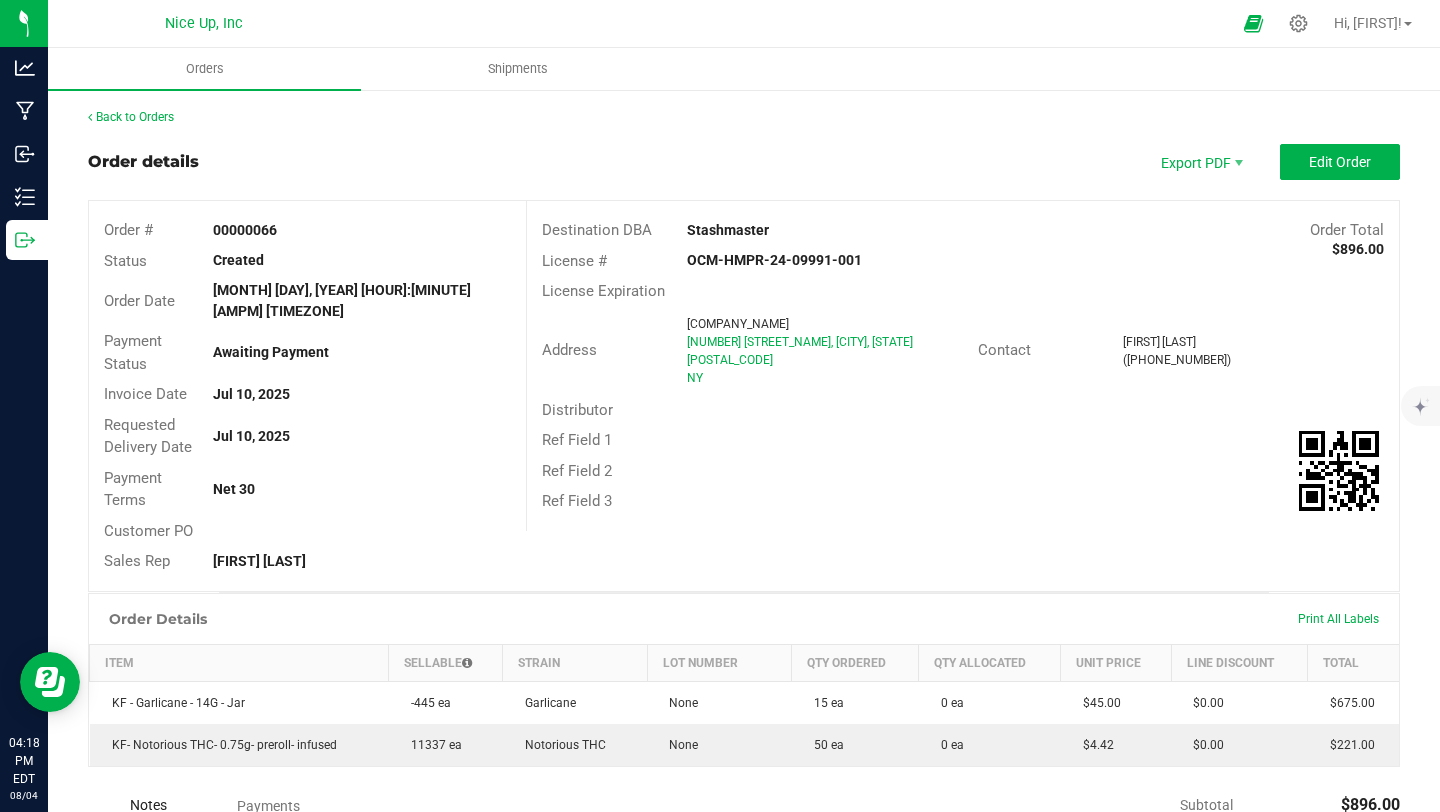 click on "Back to Orders
Order details   Export PDF   Edit Order   Order #   00000066   Status   Created   Order Date   [MONTH] [DAY], [YEAR] [HOUR]:[MINUTE] [AMPM] [TIMEZONE]   Payment Status   Awaiting Payment   Invoice Date   [MONTH] [DAY], [YEAR]   Requested Delivery Date   [MONTH] [DAY], [YEAR]   Payment Terms   Net 30   Customer PO      Sales Rep   [FIRST] [LAST]   Destination DBA   [COMPANY_NAME]   Order Total   $[PRICE]   License #   [LICENSE_NUMBER]   License Expiration   Address  [COMPANY_NAME] [NUMBER] [STREET_NAME], [CITY], [STATE] [POSTAL_CODE] [STATE]  Contact  [FIRST] [LAST]   ([PHONE_NUMBER])   Distributor      Ref Field 1      Ref Field 2      Ref Field 3
Order Details Print All Labels Item  Sellable  Strain  Lot Number  Qty Ordered Qty Allocated Unit Price Line Discount Total  KF - Garlicane - 14G - Jar   -445 ea   Garlicane   None   15 ea   0 ea   $[PRICE]   $[PRICE]   $[PRICE]   KF- Notorious THC- 0.75g- preroll- infused   None" at bounding box center [744, 601] 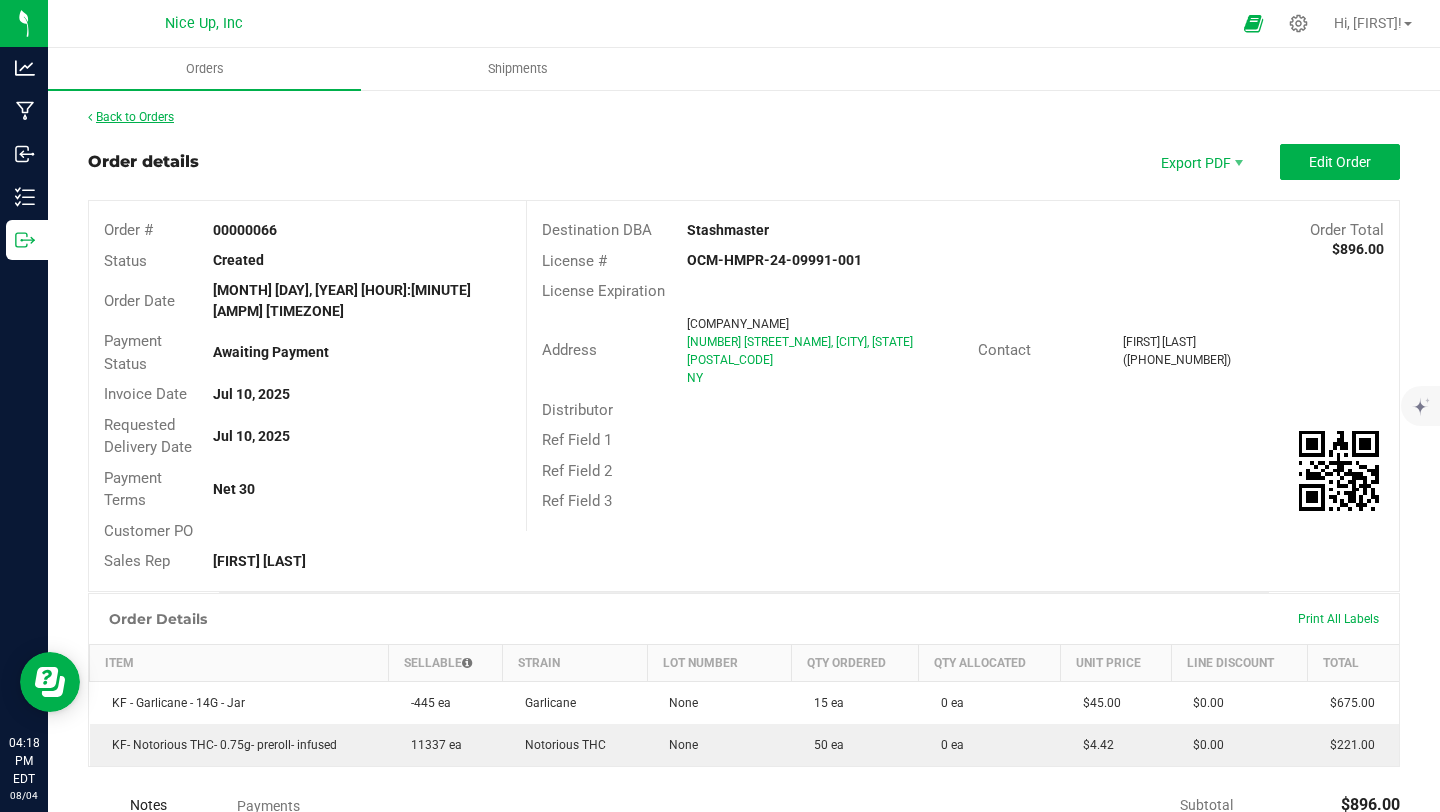 click on "Back to Orders" at bounding box center [131, 117] 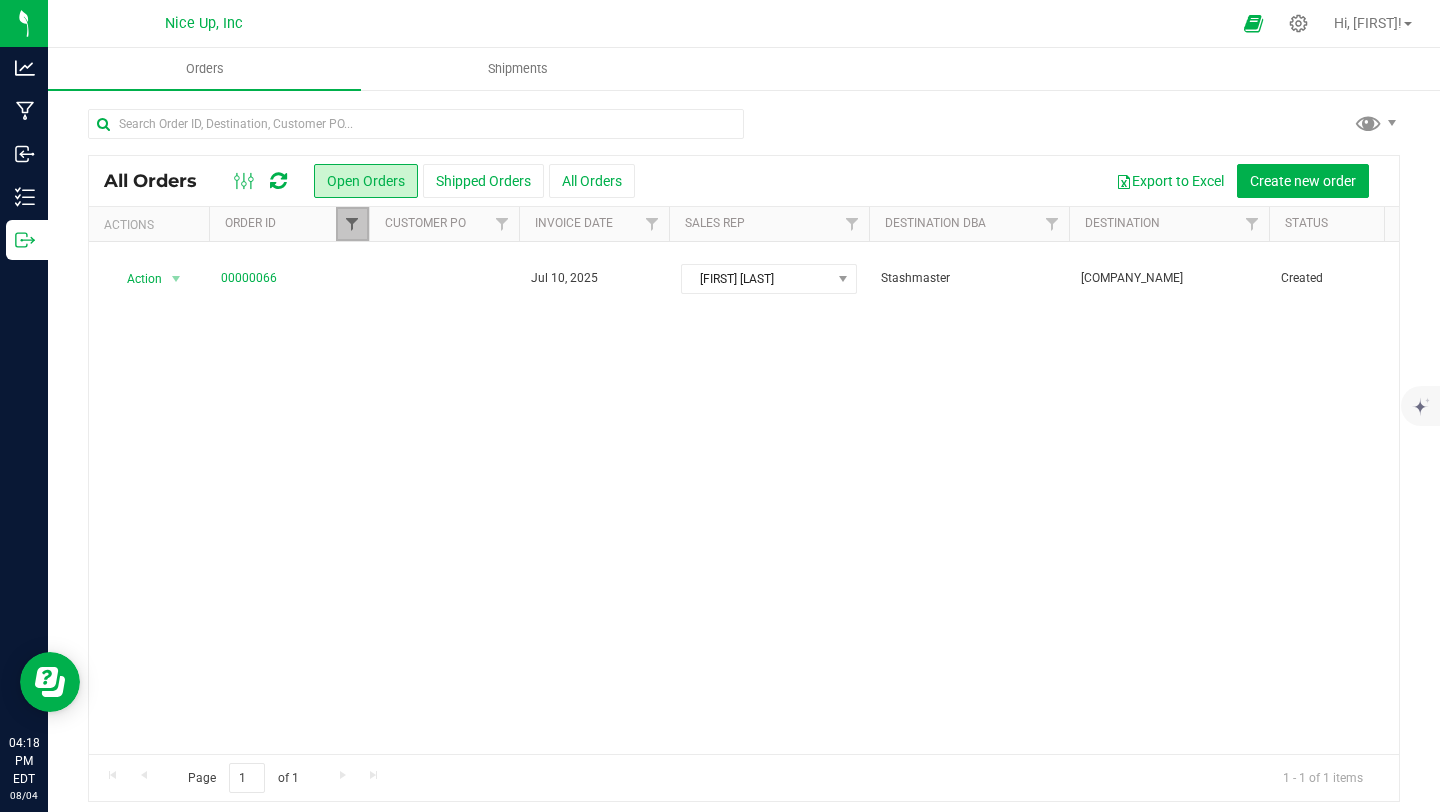 click at bounding box center (352, 224) 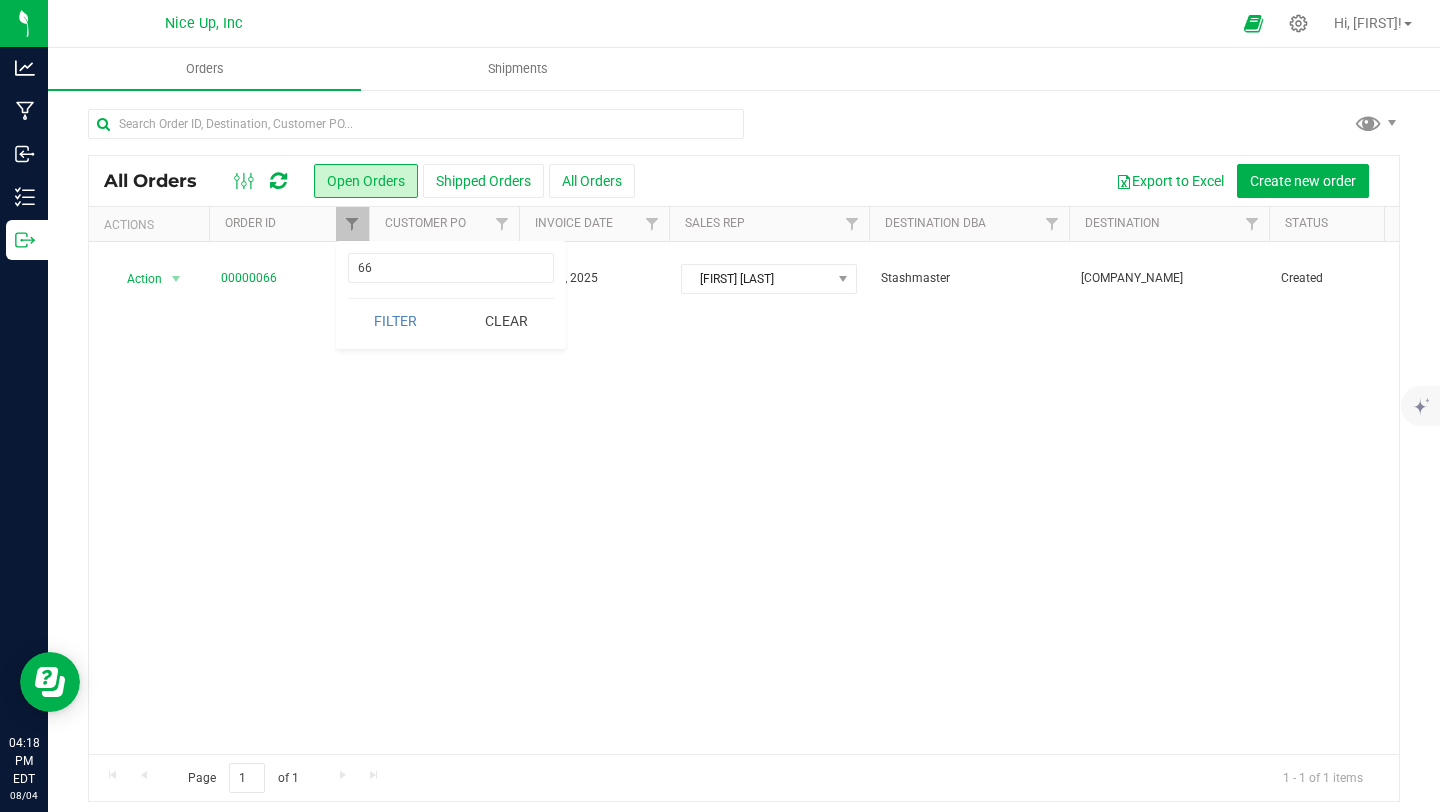click on "Clear" at bounding box center (506, 321) 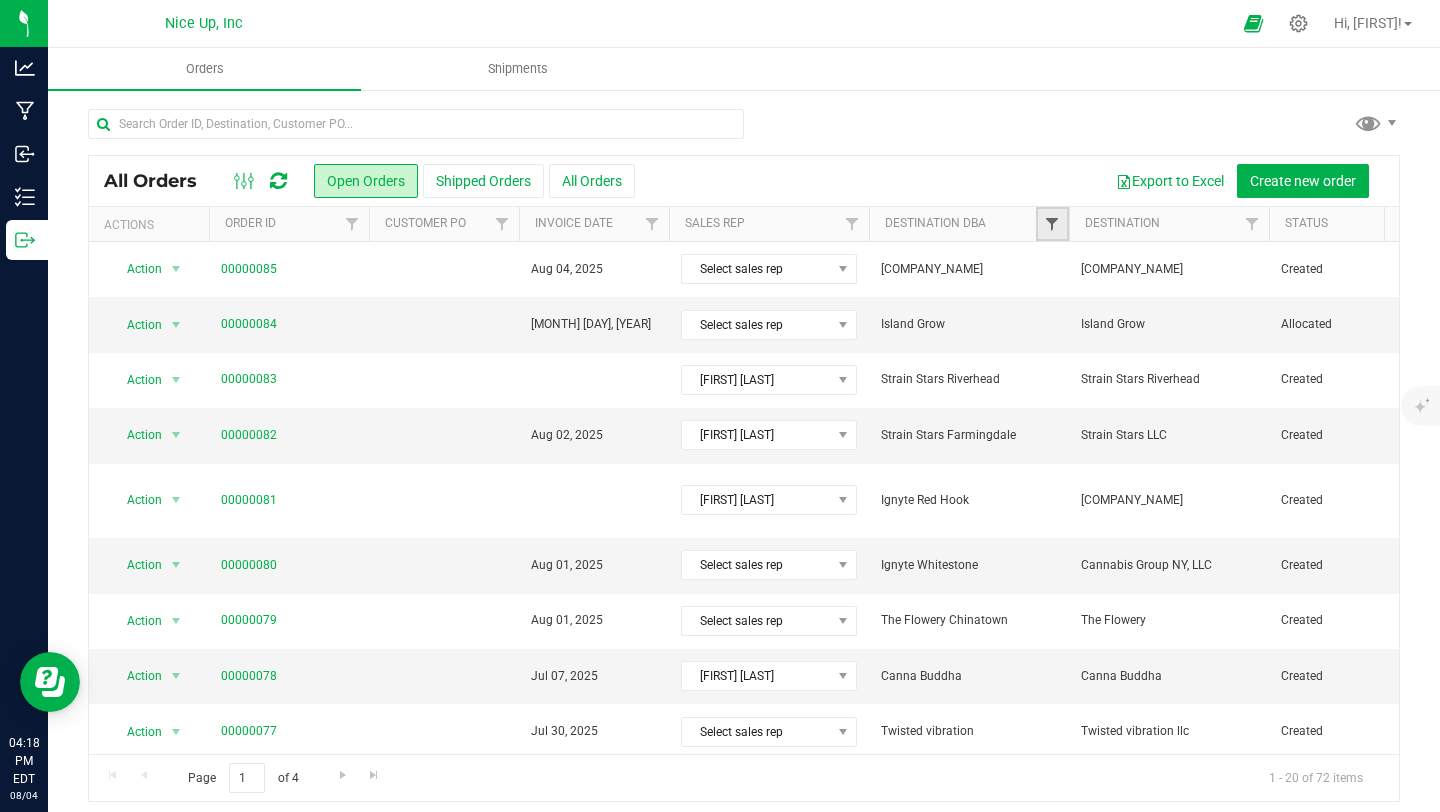 click at bounding box center [1052, 224] 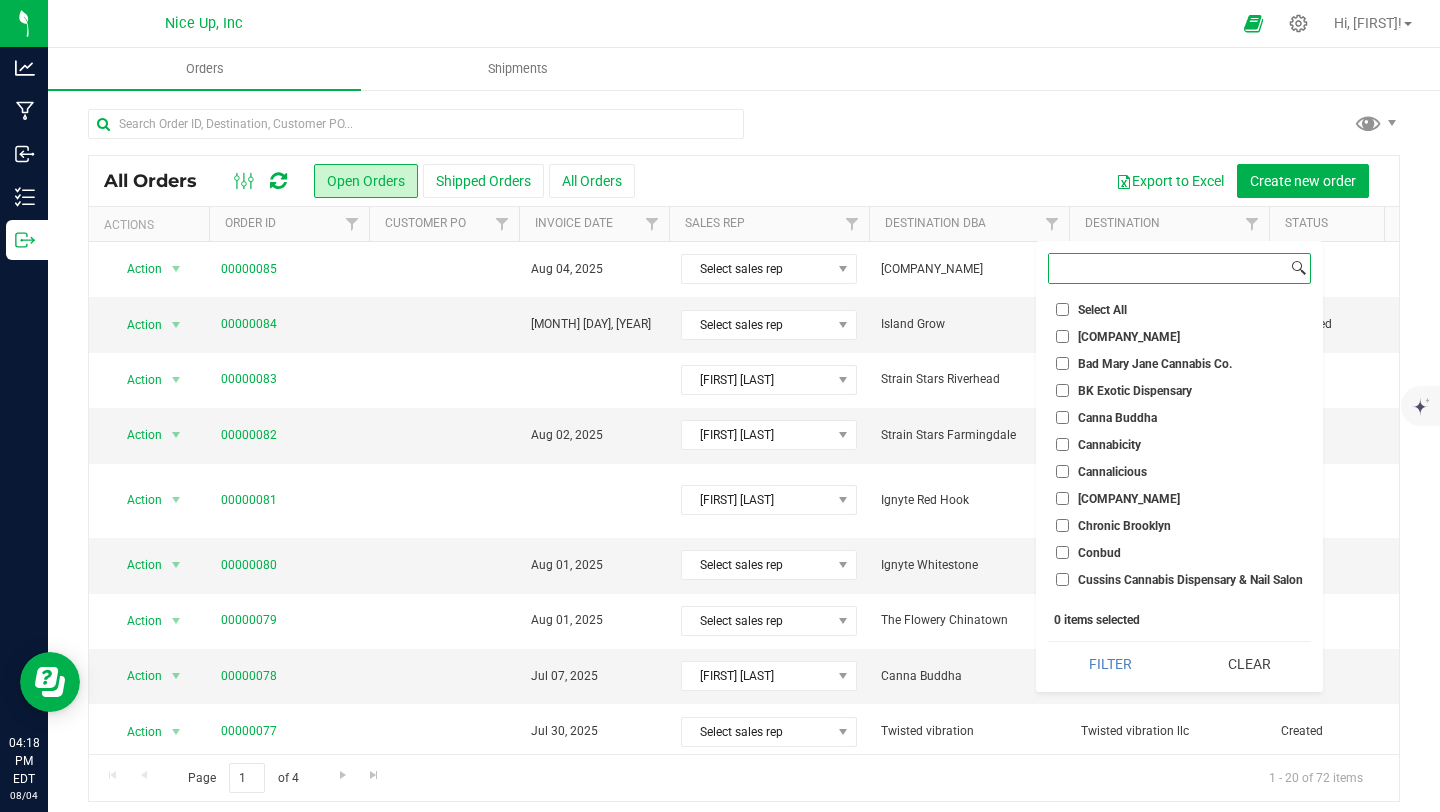 click at bounding box center (1168, 268) 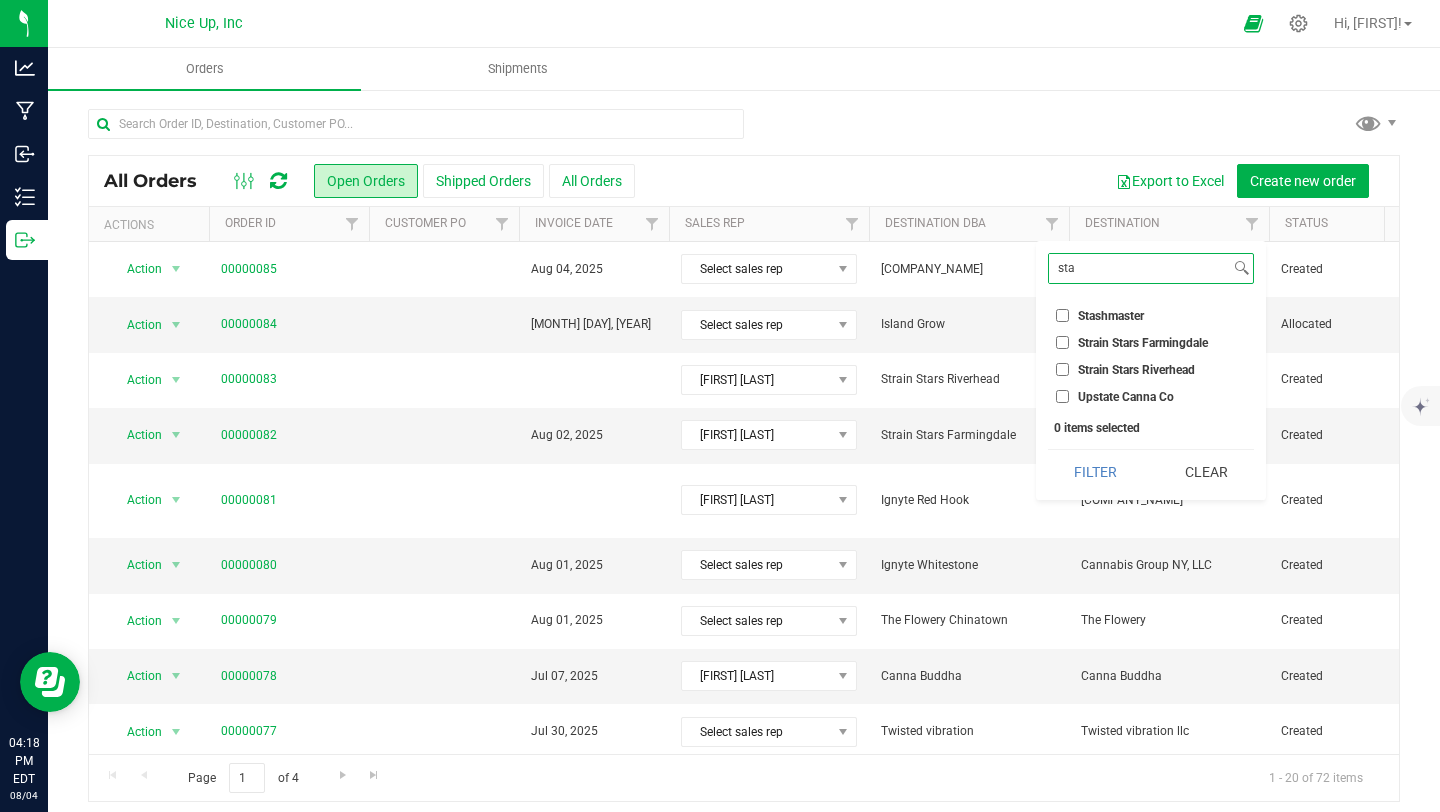 type on "sta" 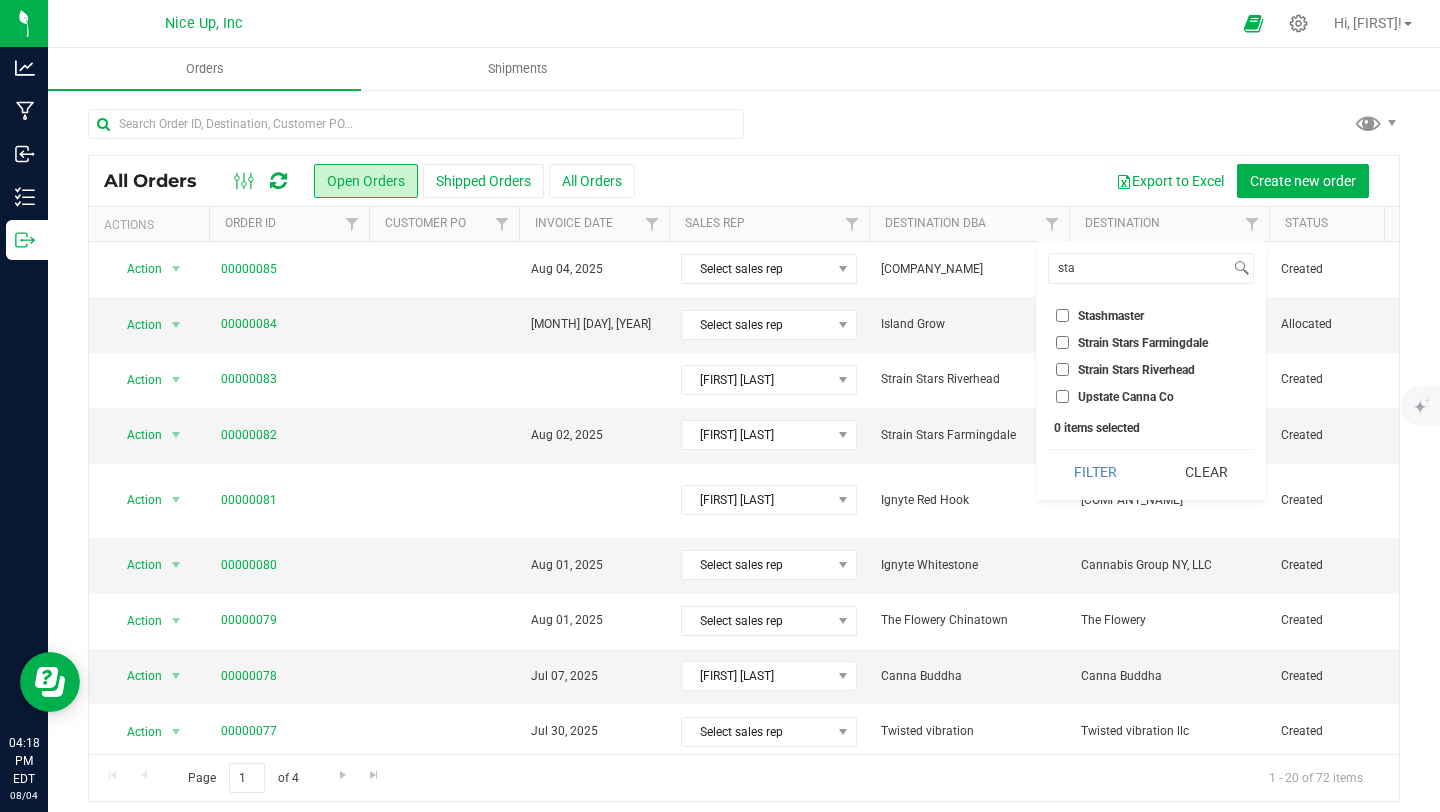 click on "Stashmaster" at bounding box center [1111, 316] 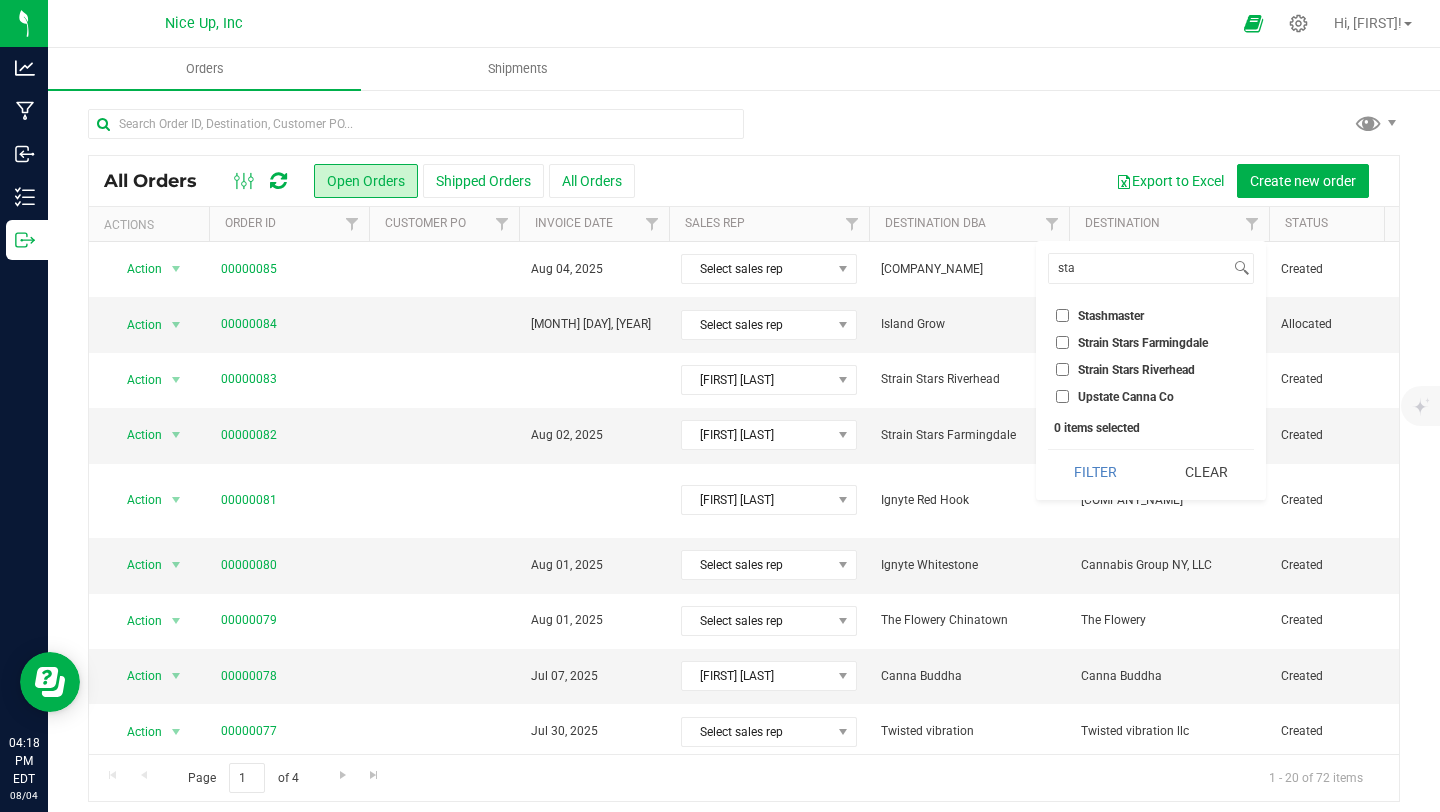 click on "Stashmaster" at bounding box center [1062, 315] 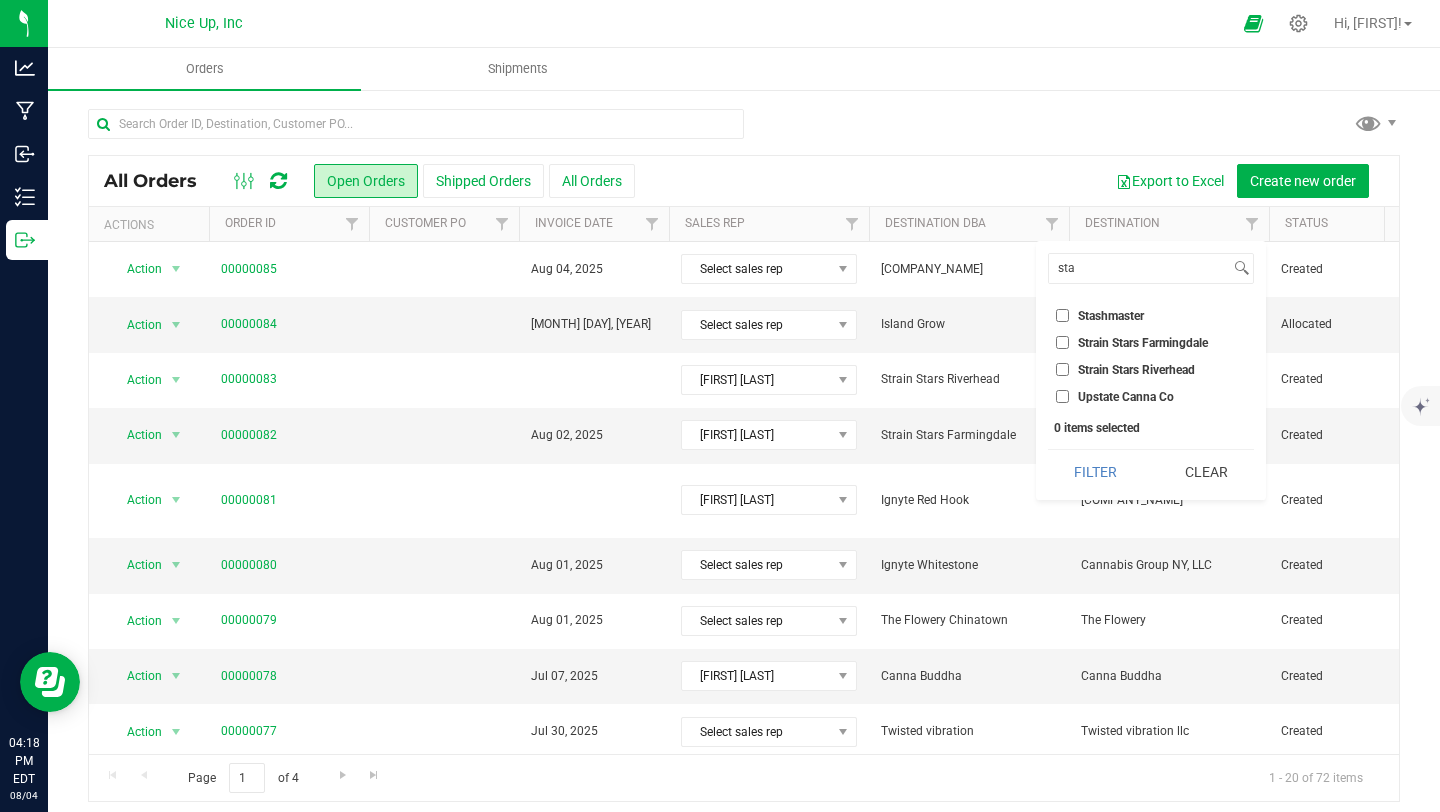 checkbox on "true" 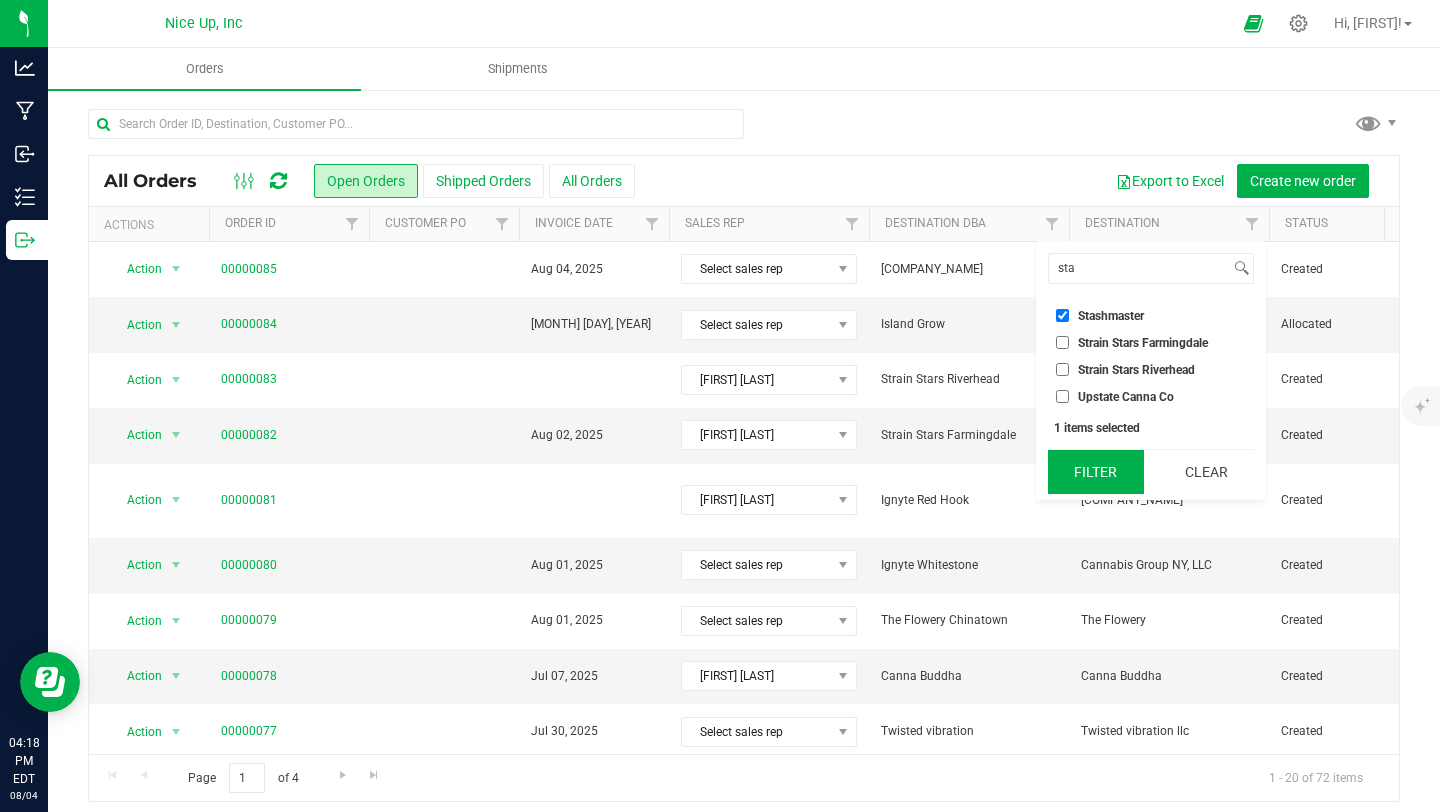 click on "Filter" at bounding box center [1096, 472] 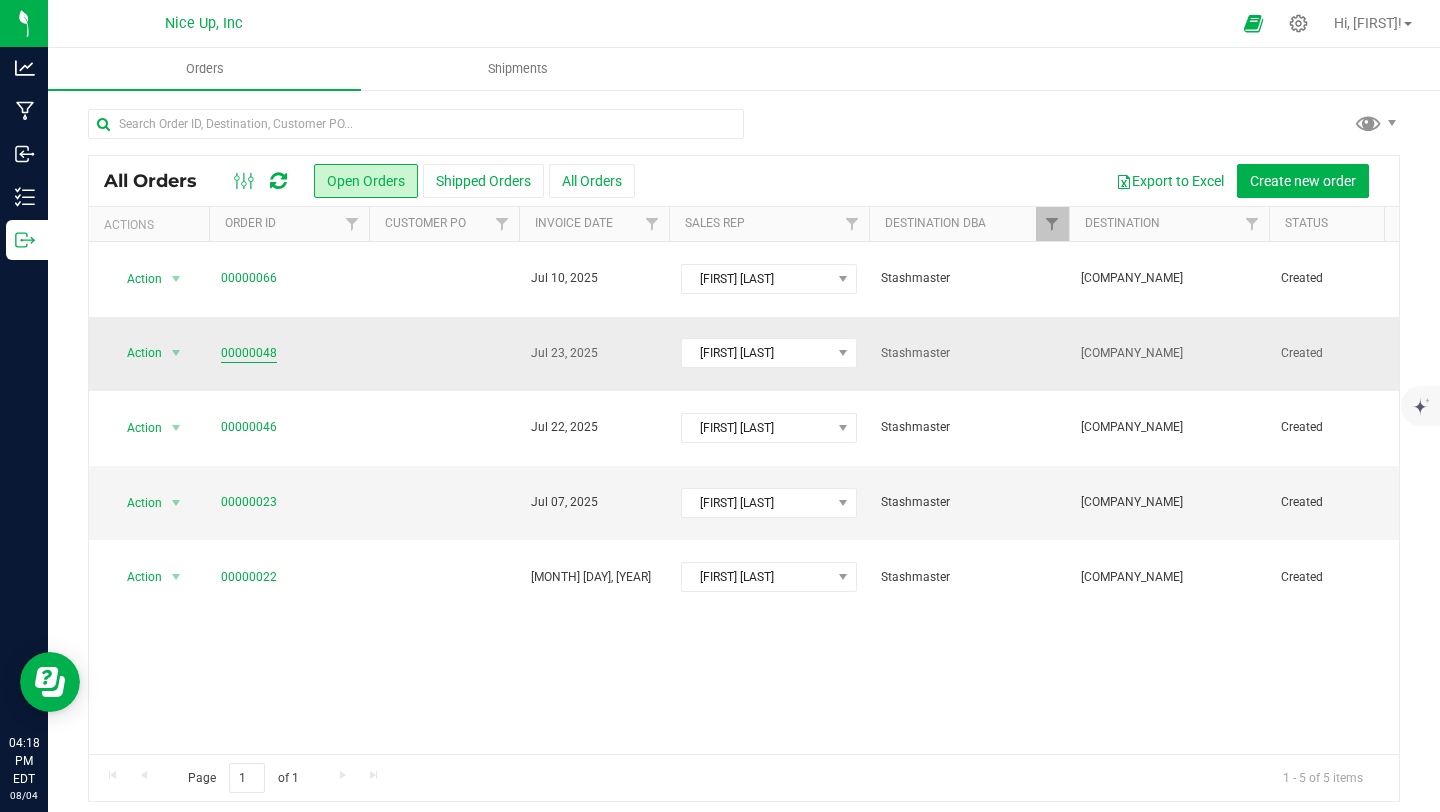 click on "00000048" at bounding box center [249, 353] 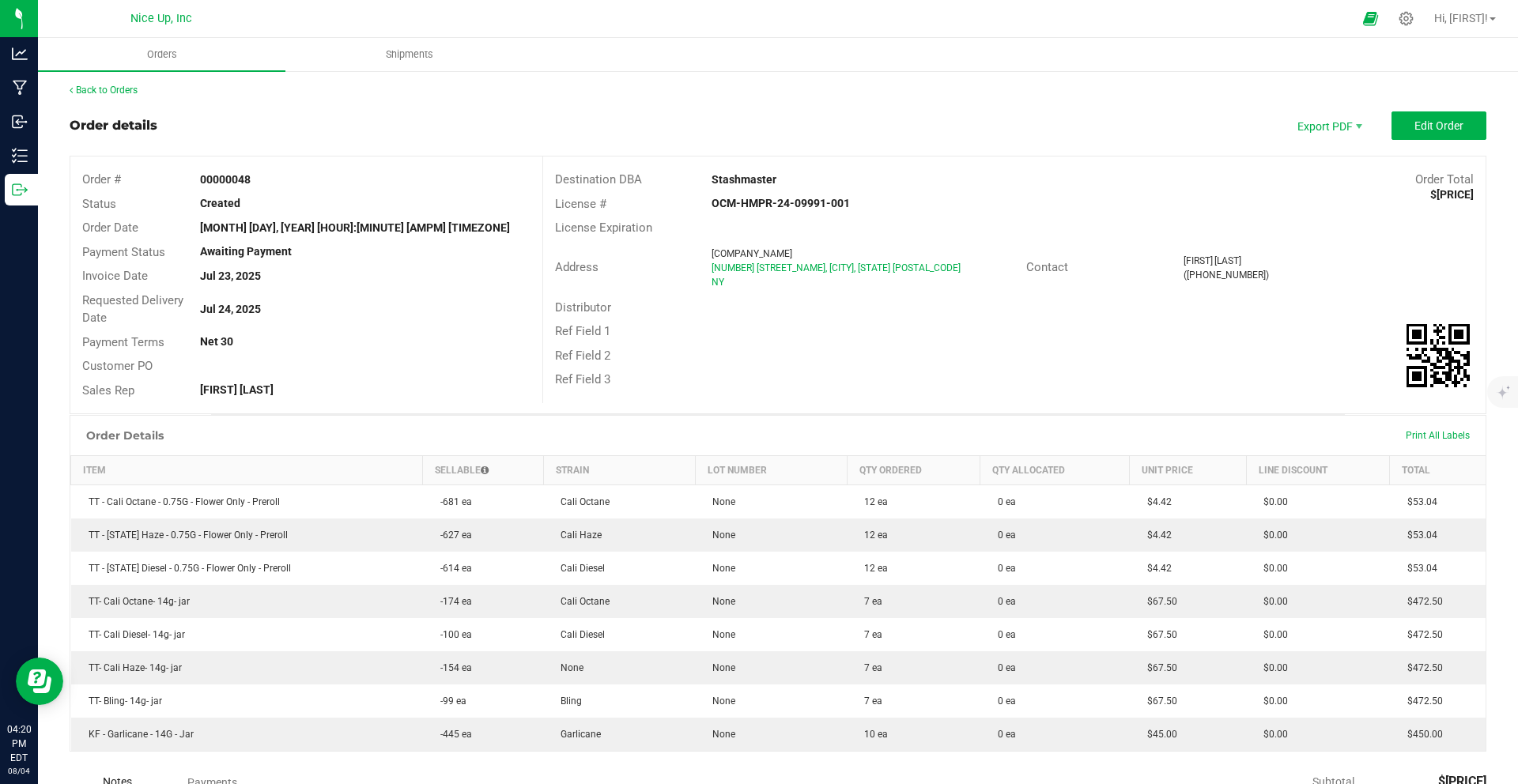 scroll, scrollTop: 0, scrollLeft: 0, axis: both 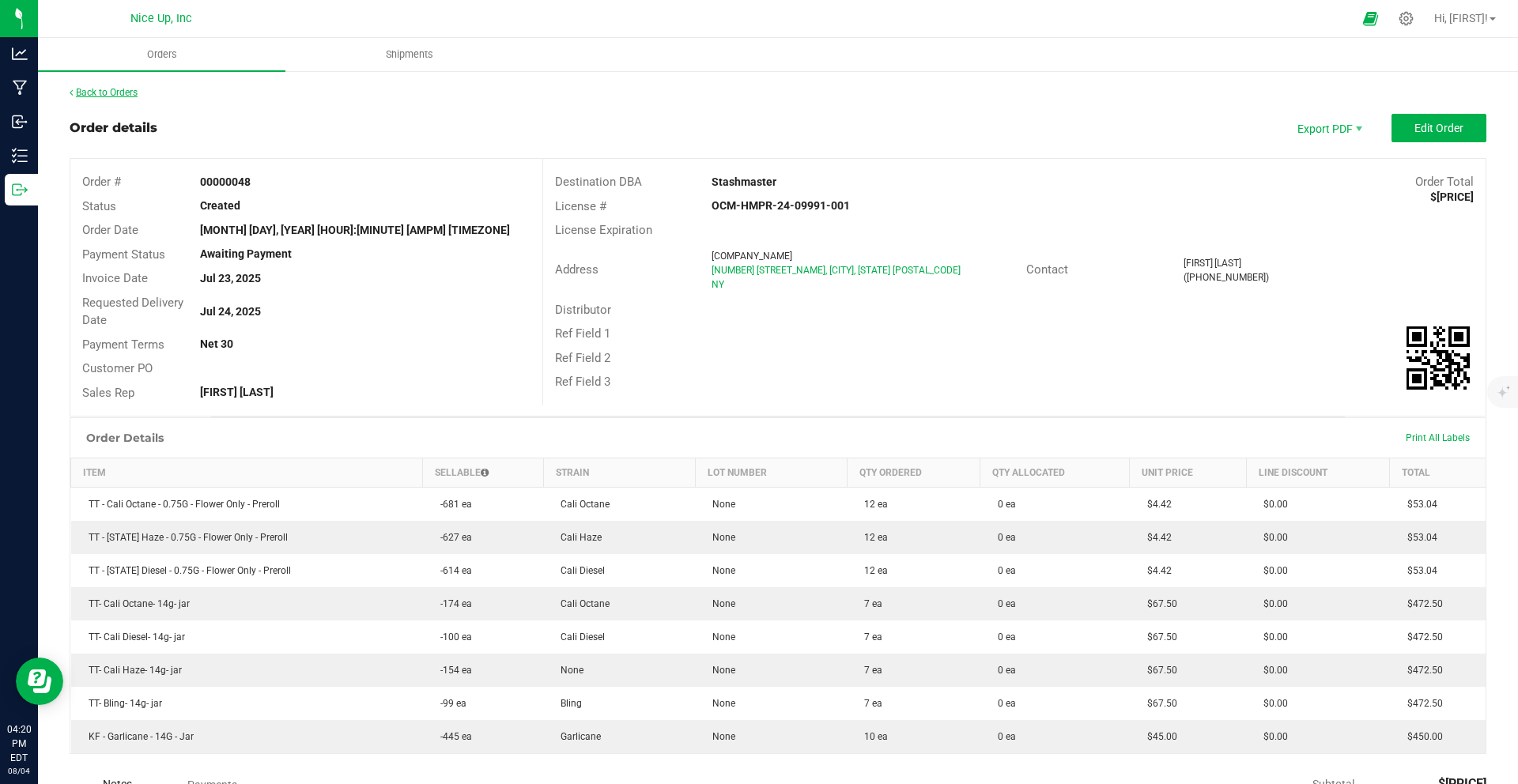 click on "Back to Orders" at bounding box center [104, 92] 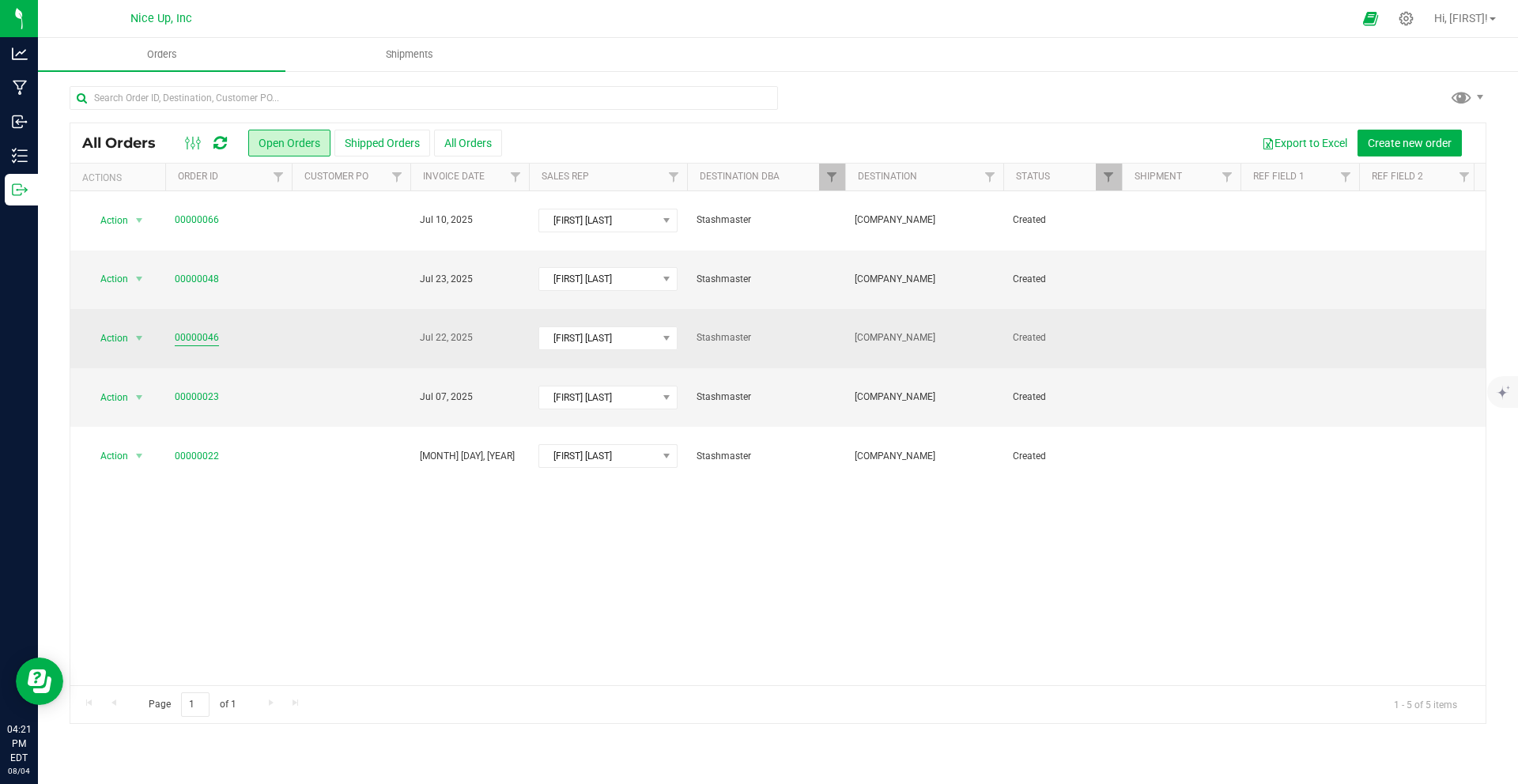 click on "00000046" at bounding box center (197, 337) 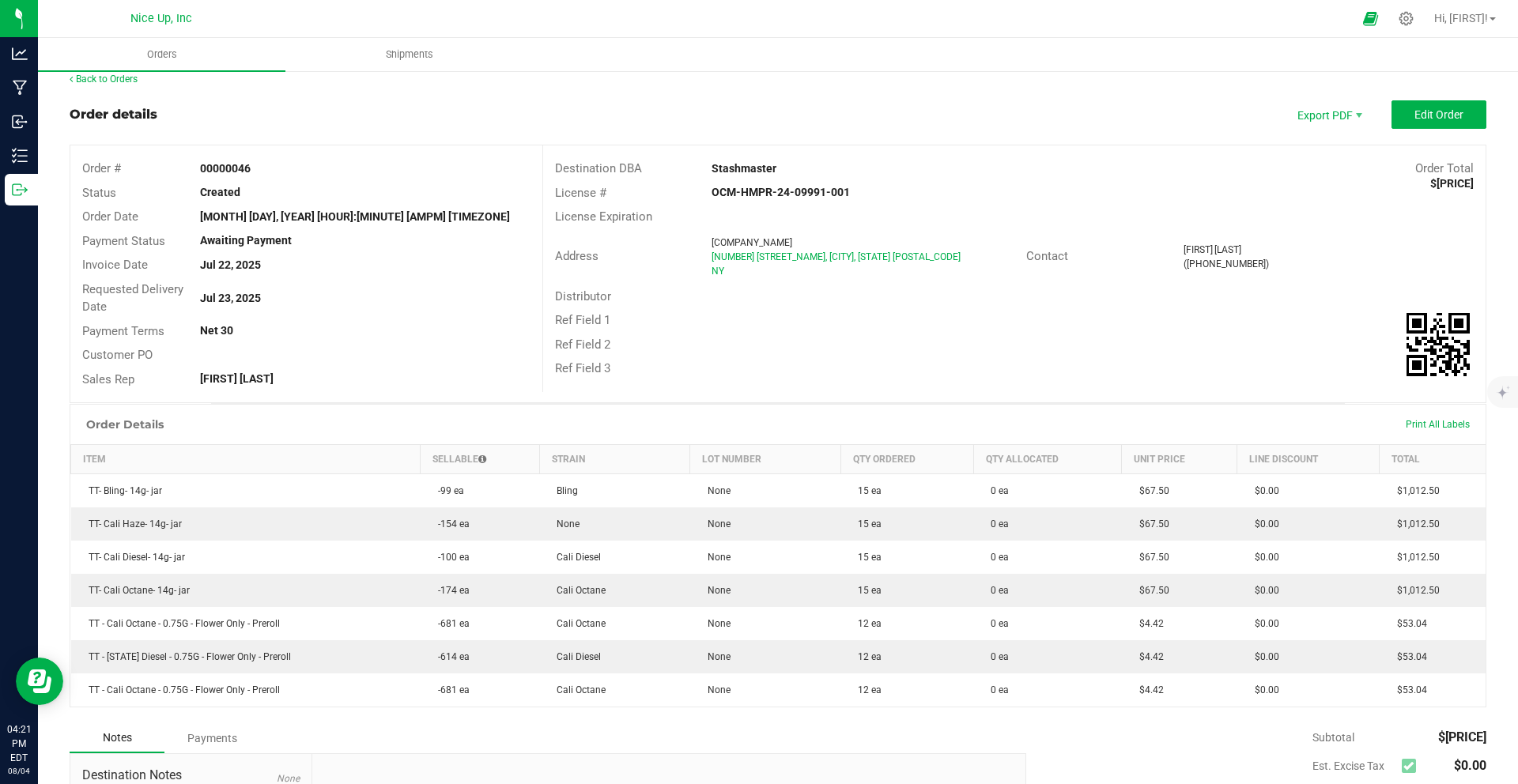 scroll, scrollTop: 0, scrollLeft: 0, axis: both 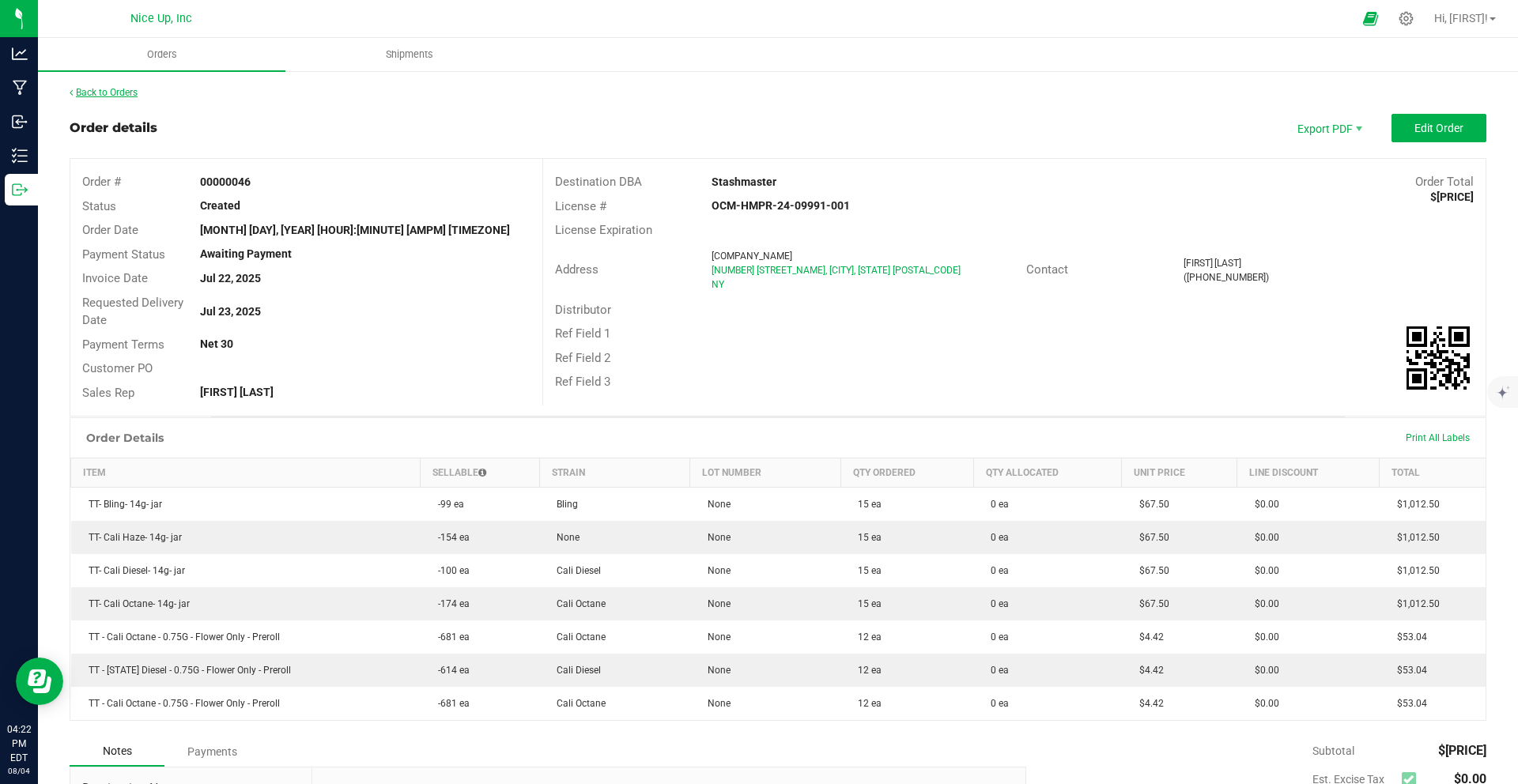 click on "Back to Orders" at bounding box center [104, 92] 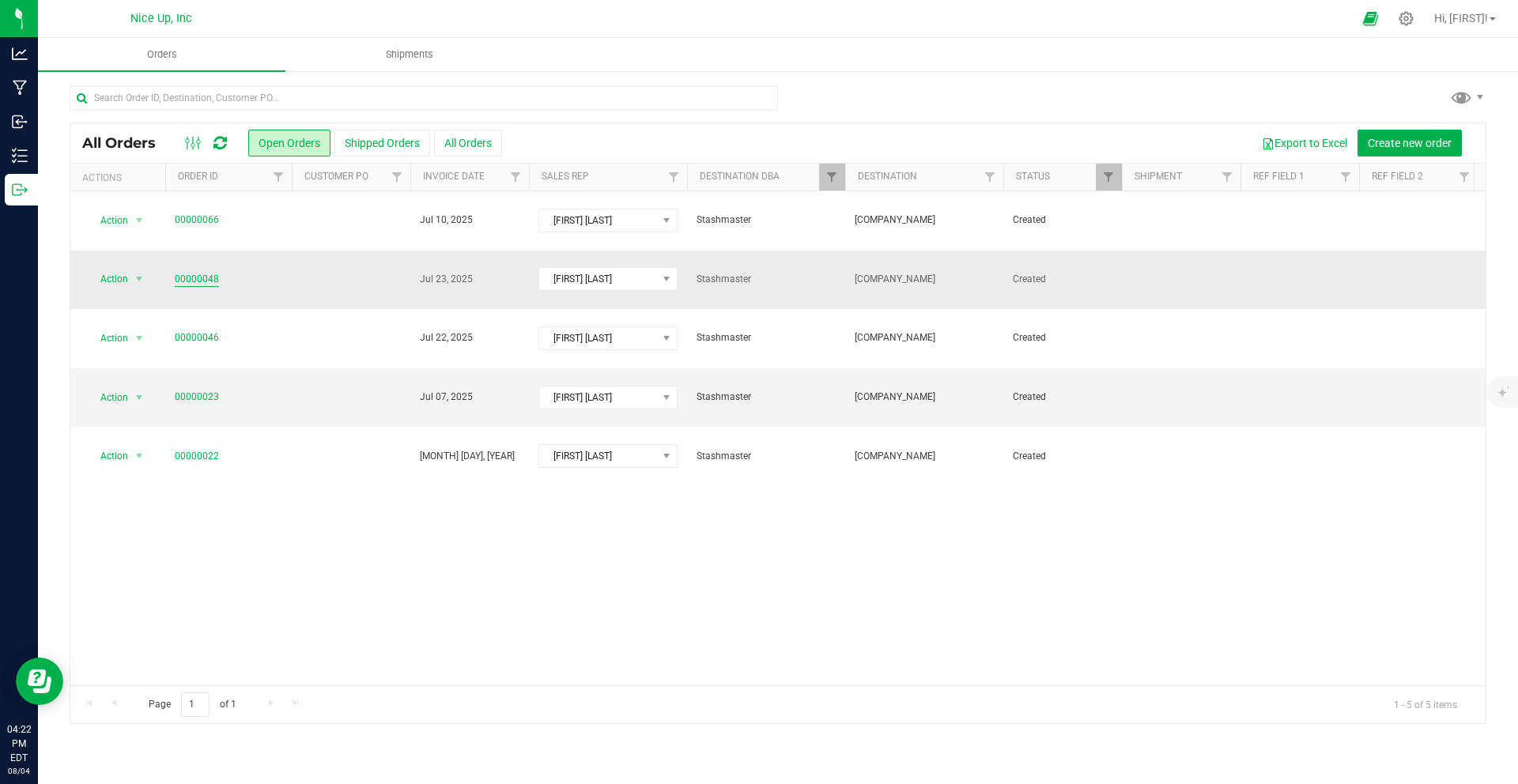 click on "00000048" at bounding box center [197, 279] 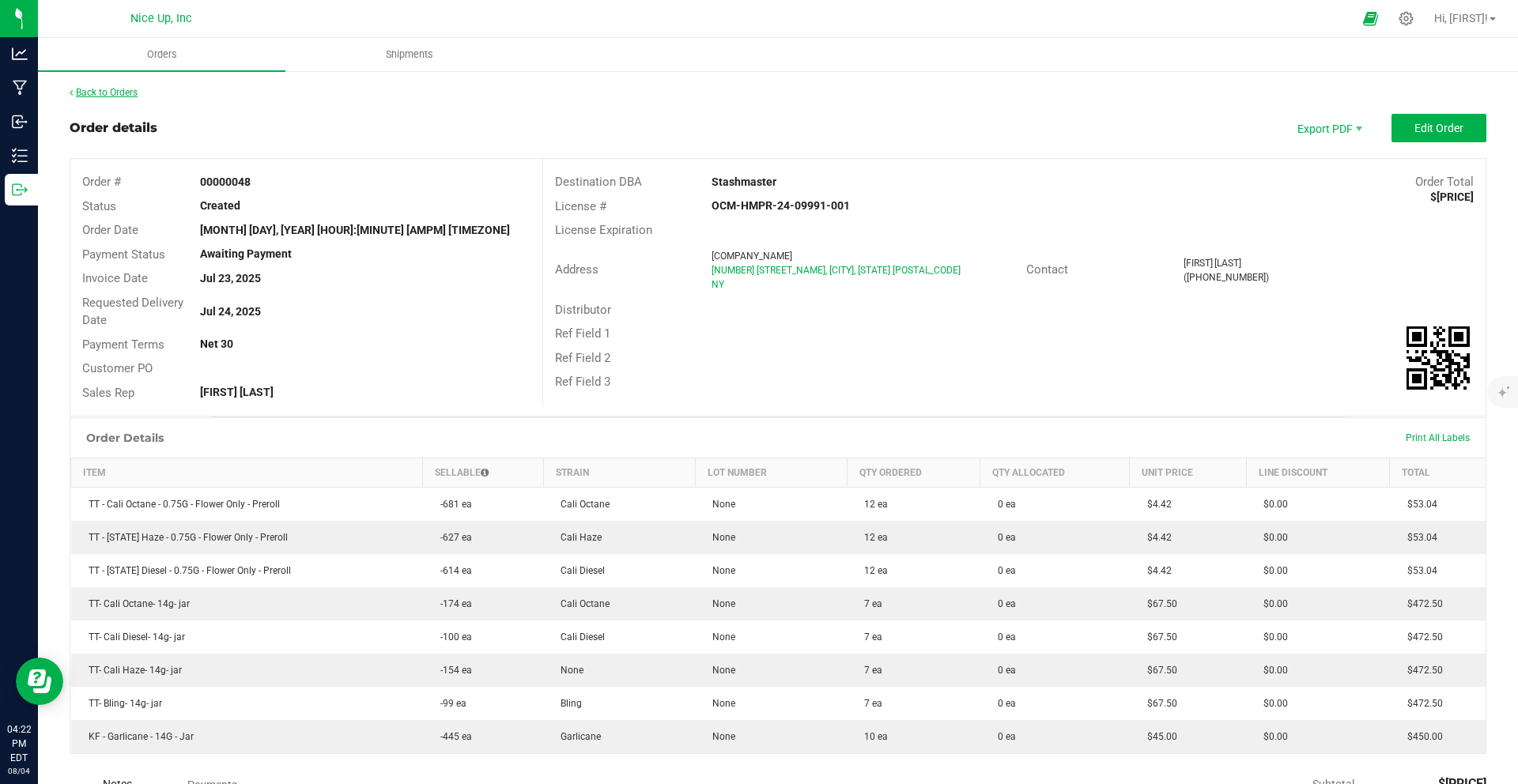 click on "Back to Orders" at bounding box center (104, 92) 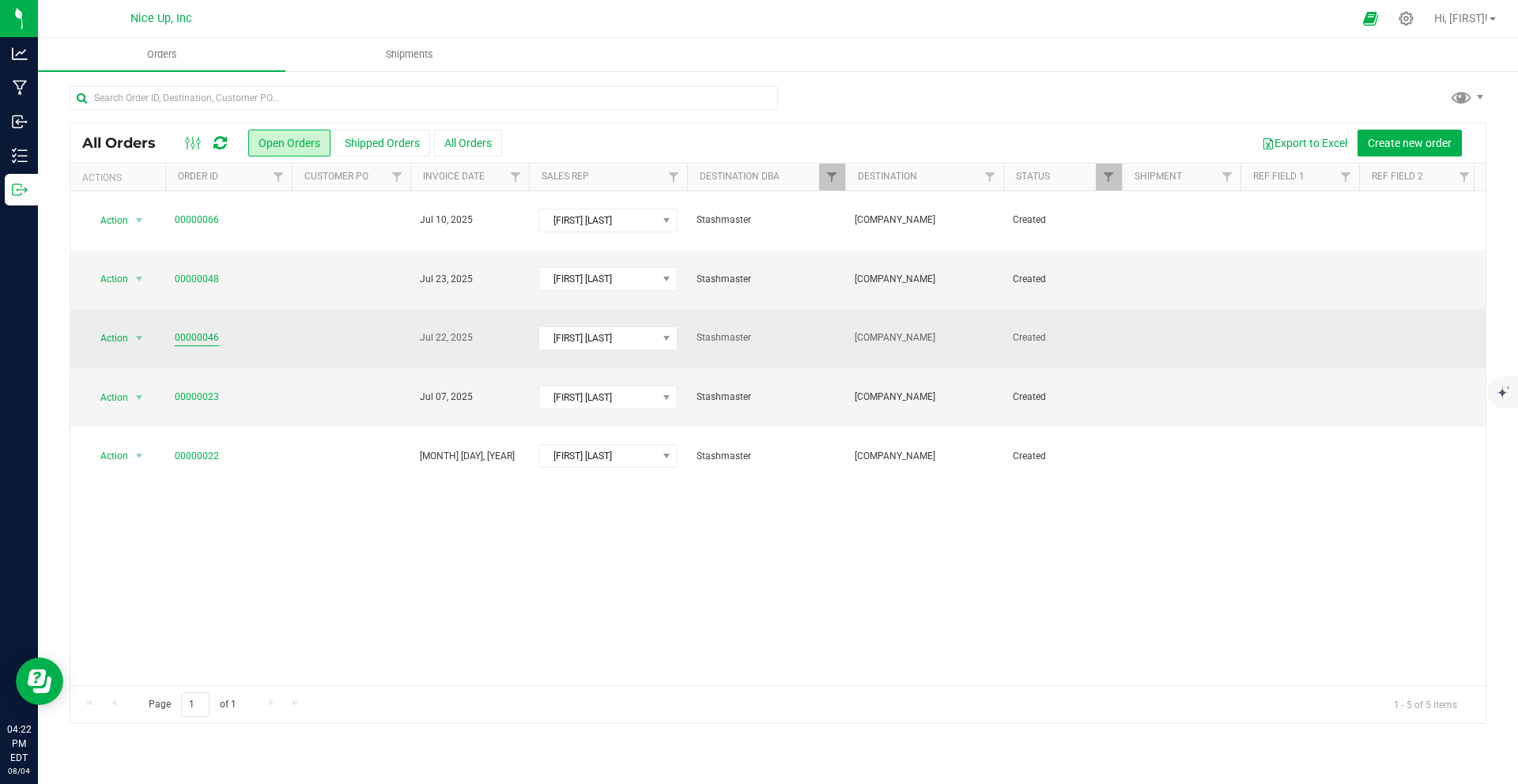 click on "00000046" at bounding box center [197, 337] 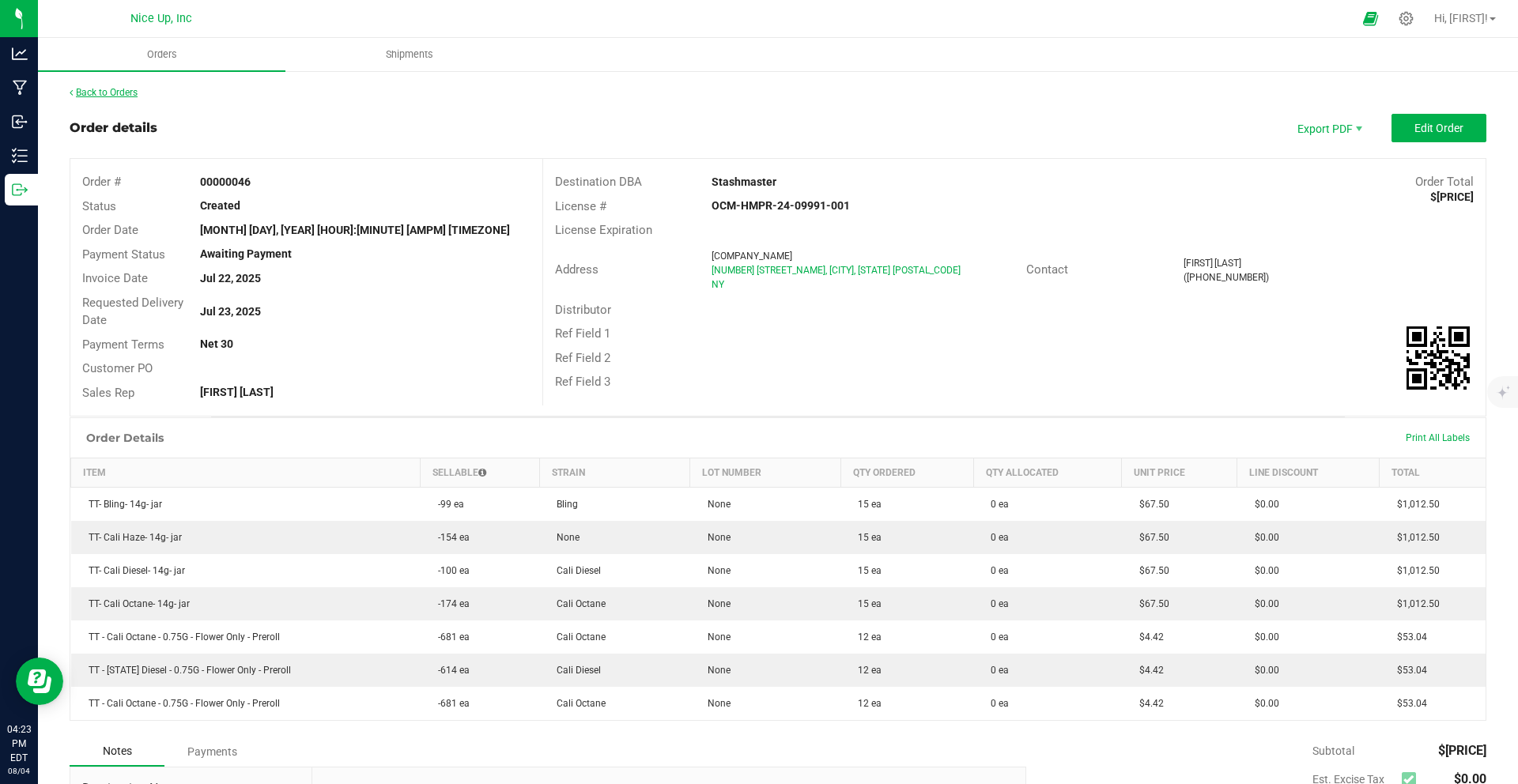 click on "Back to Orders" at bounding box center [104, 92] 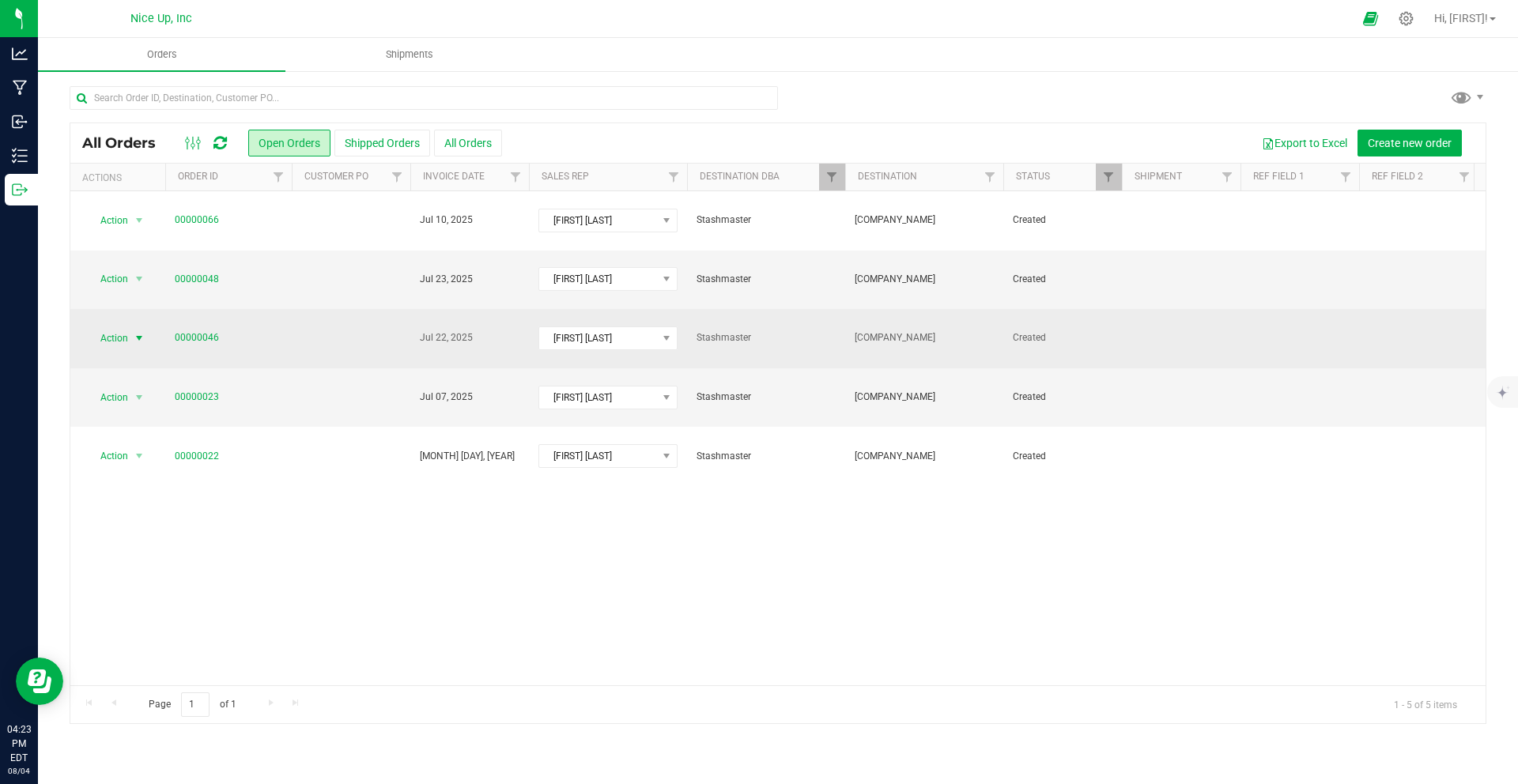click on "Action" at bounding box center (108, 338) 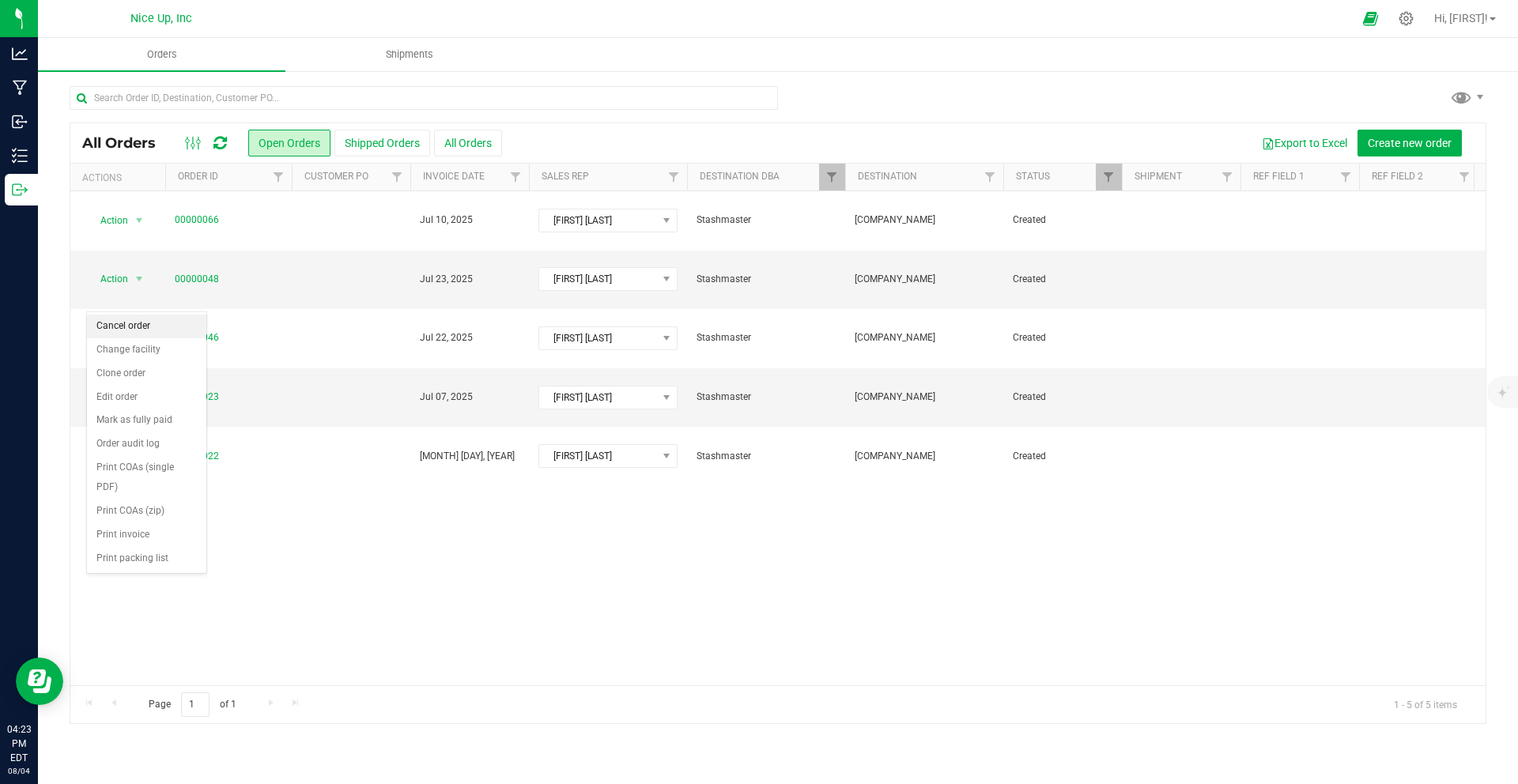 click on "Cancel order" at bounding box center [146, 326] 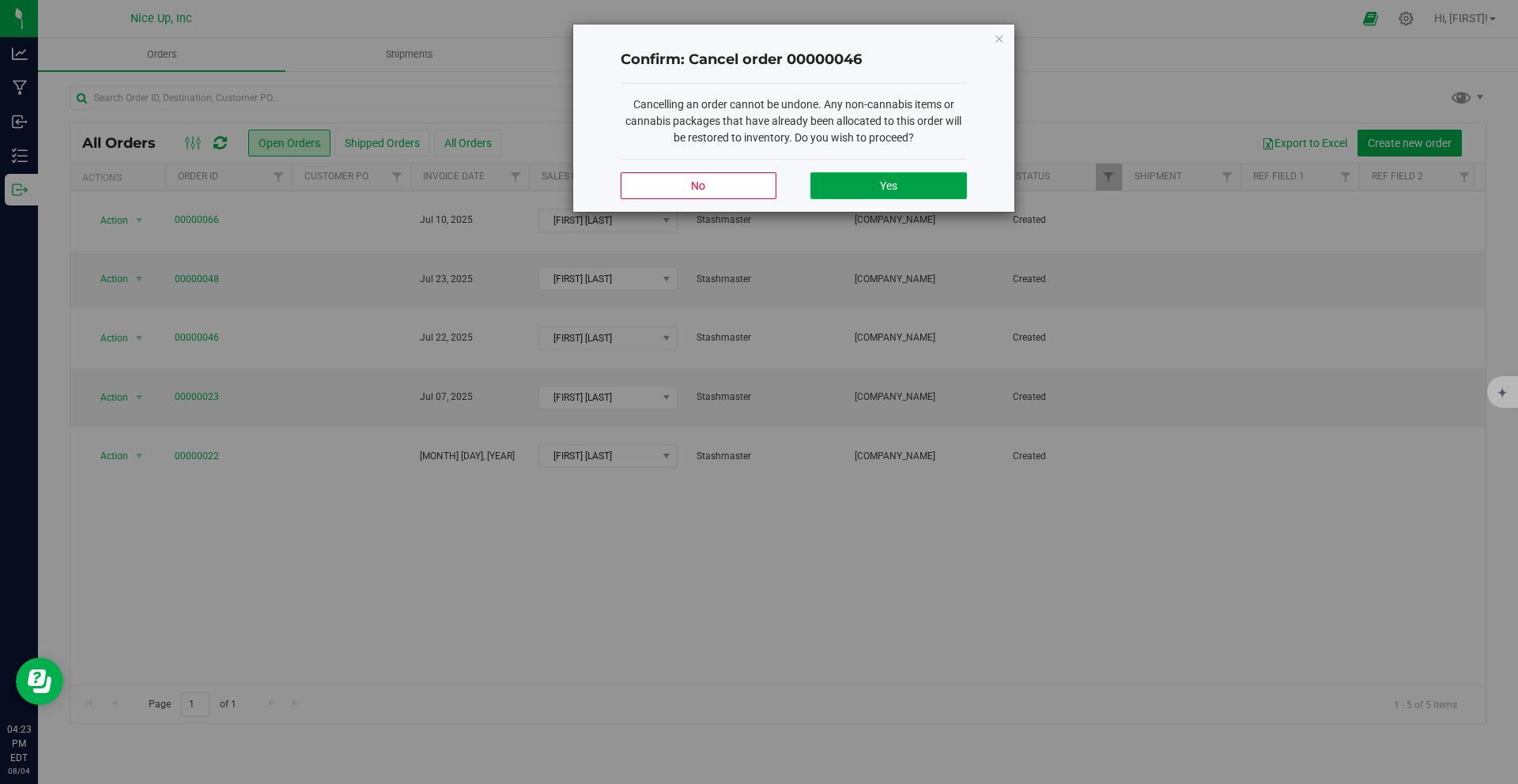 click on "Yes" at bounding box center [888, 186] 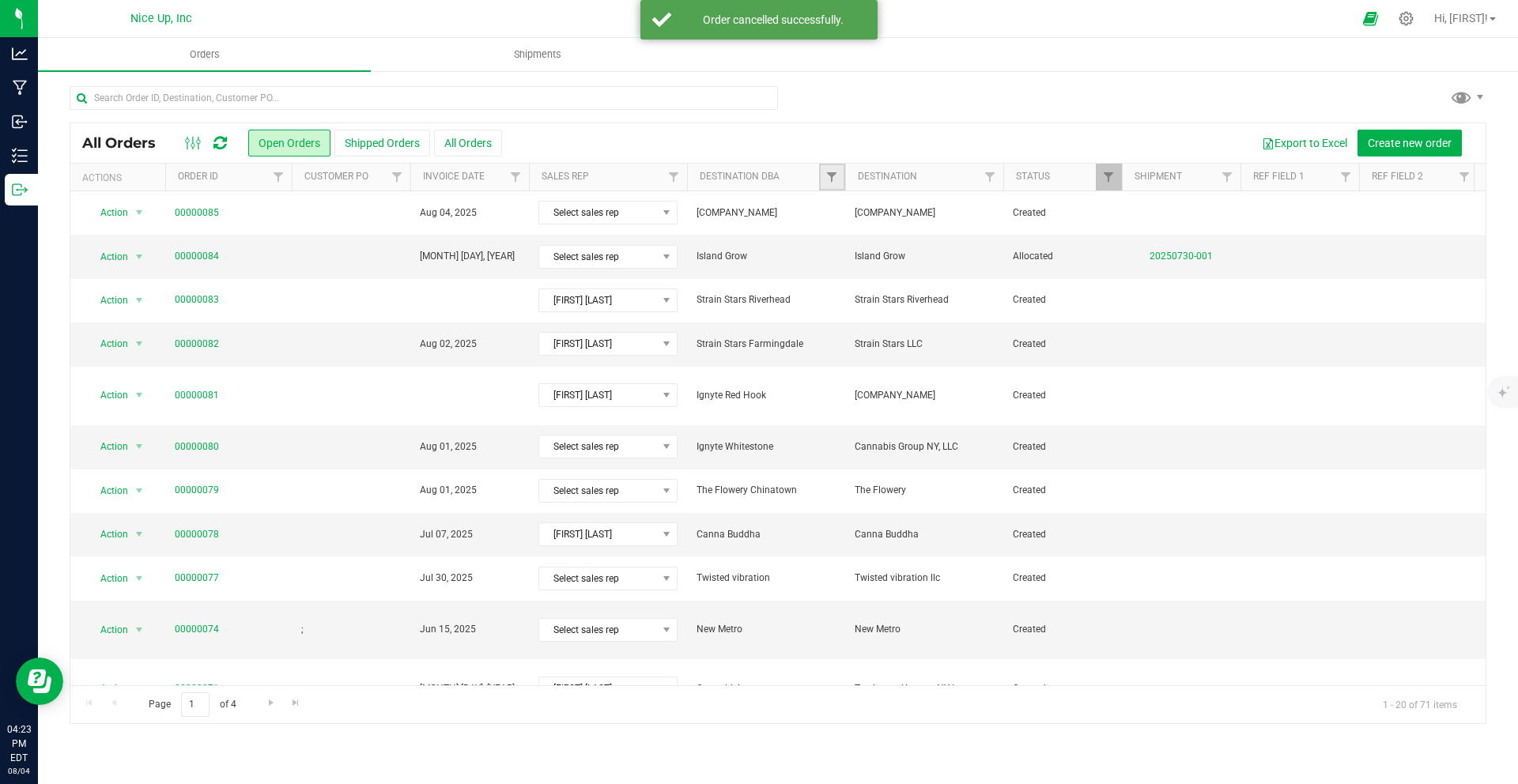 click at bounding box center [832, 177] 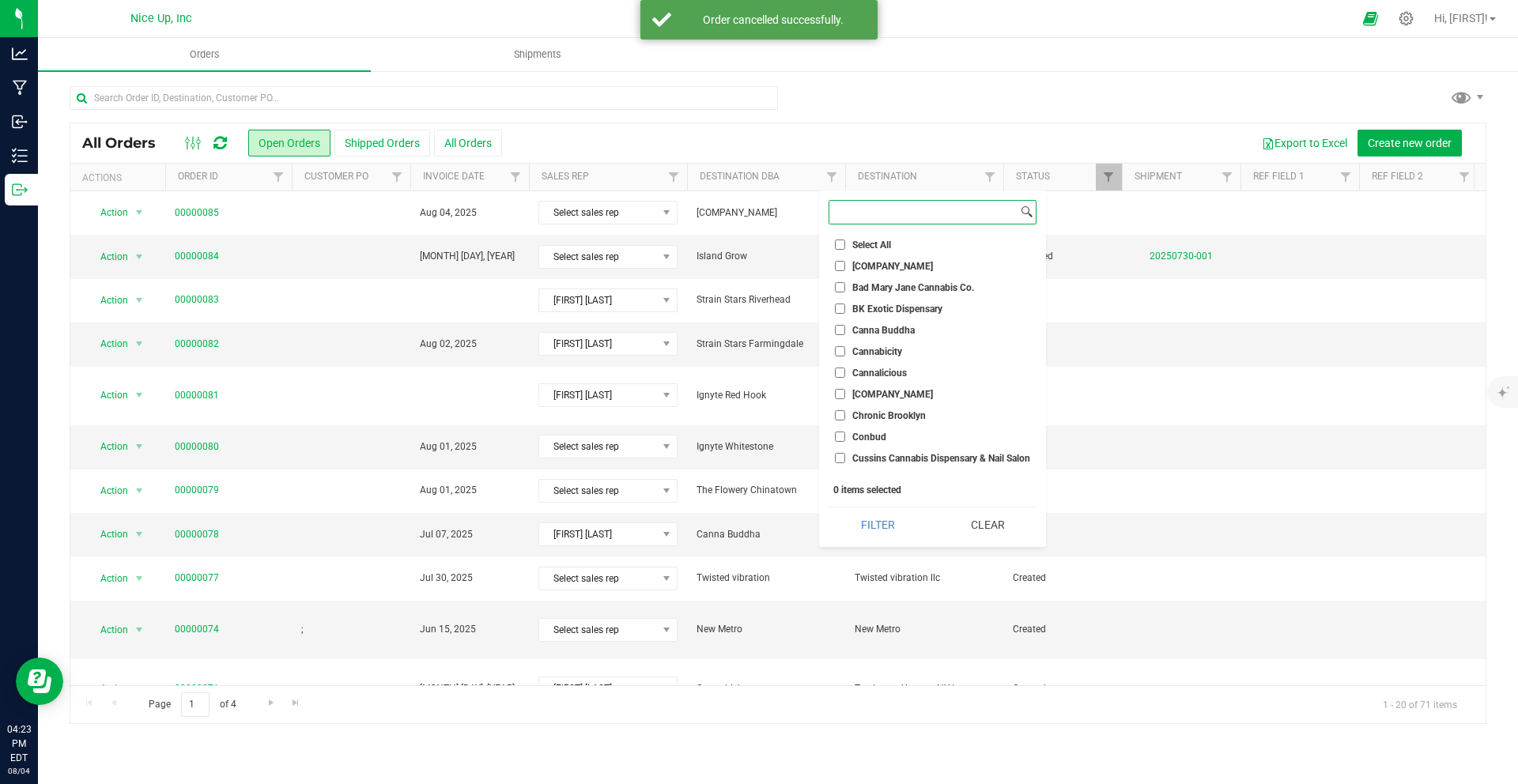 click at bounding box center (923, 212) 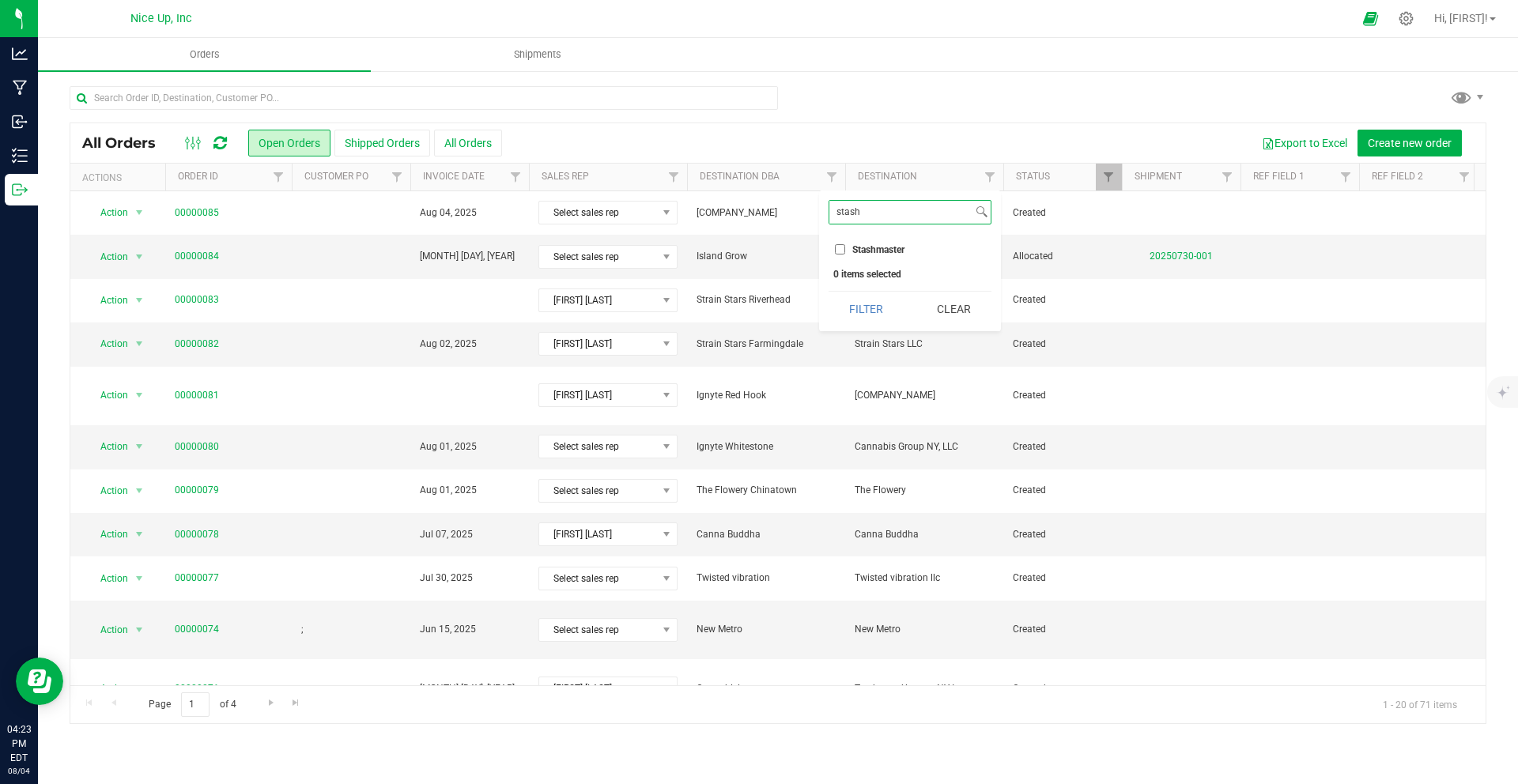 type on "stash" 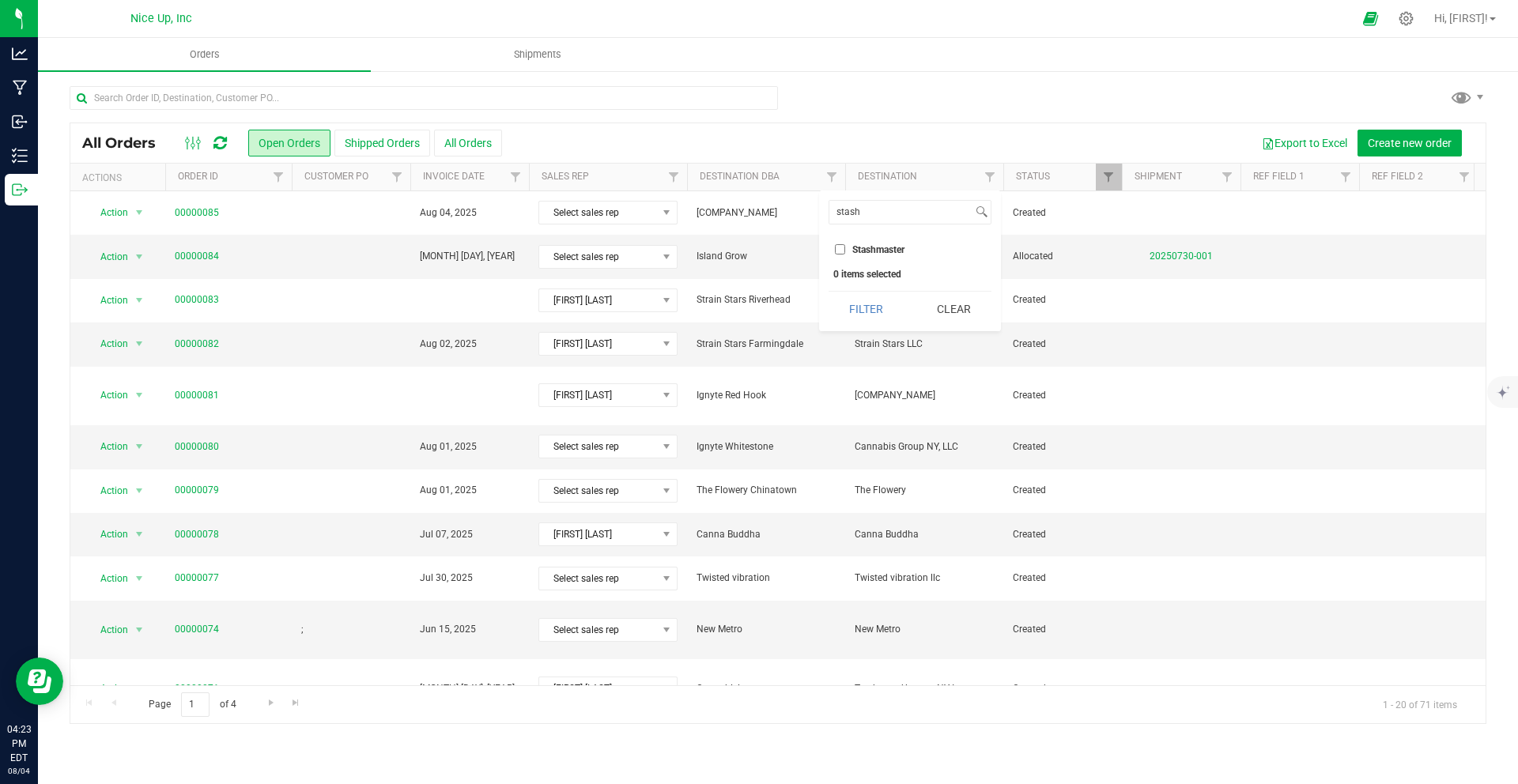 click on "Stashmaster" at bounding box center [878, 250] 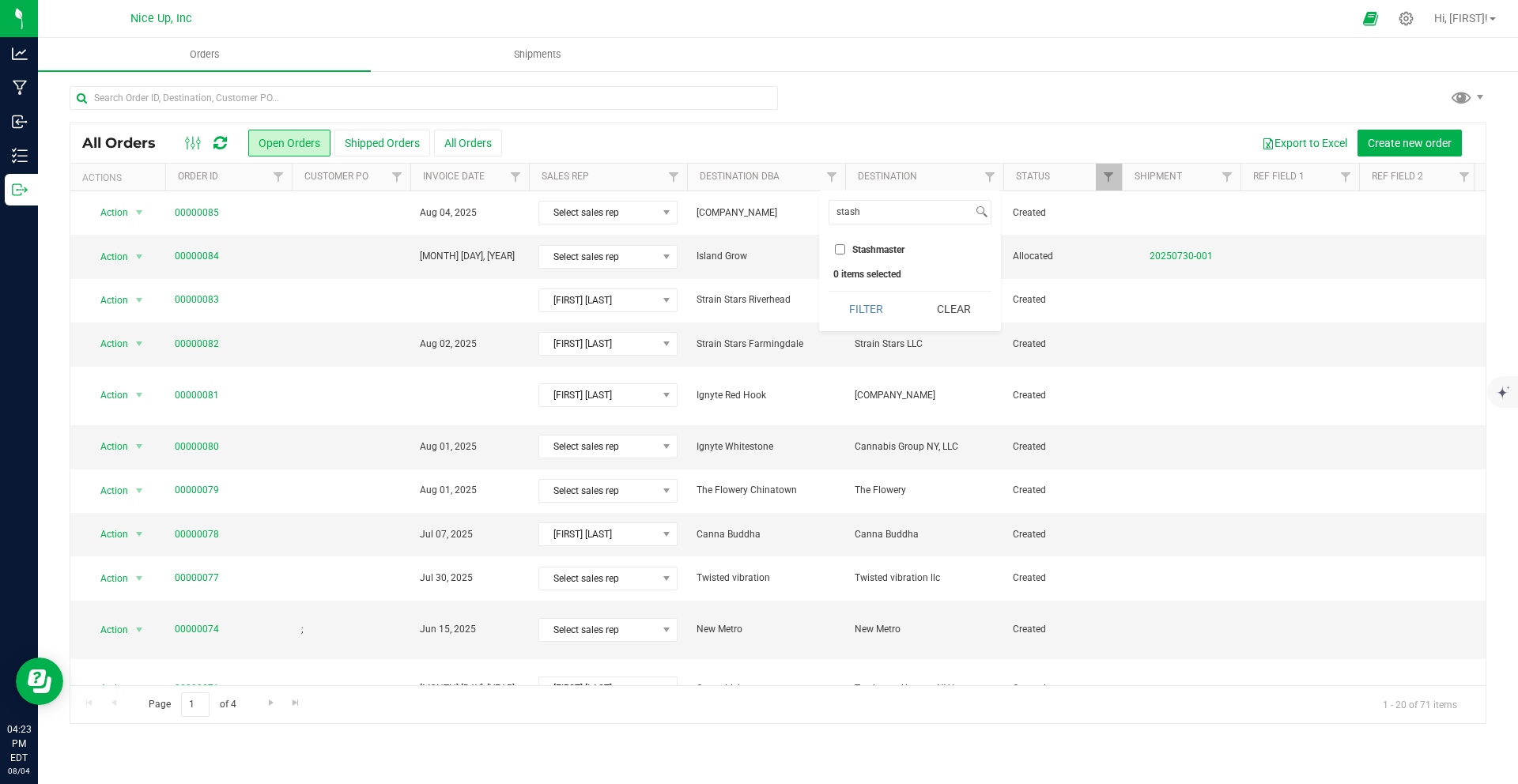 click on "Stashmaster" at bounding box center [840, 249] 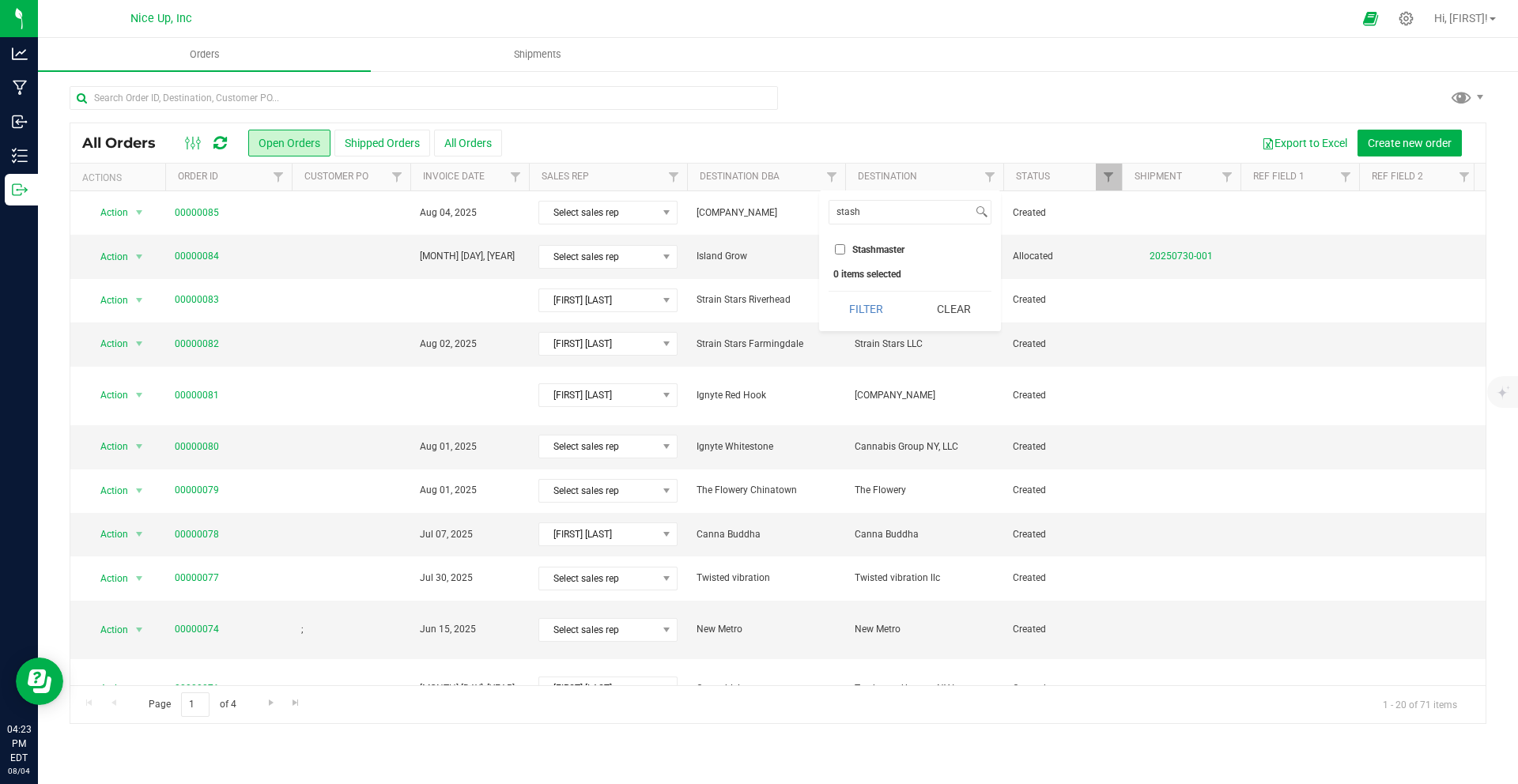 checkbox on "true" 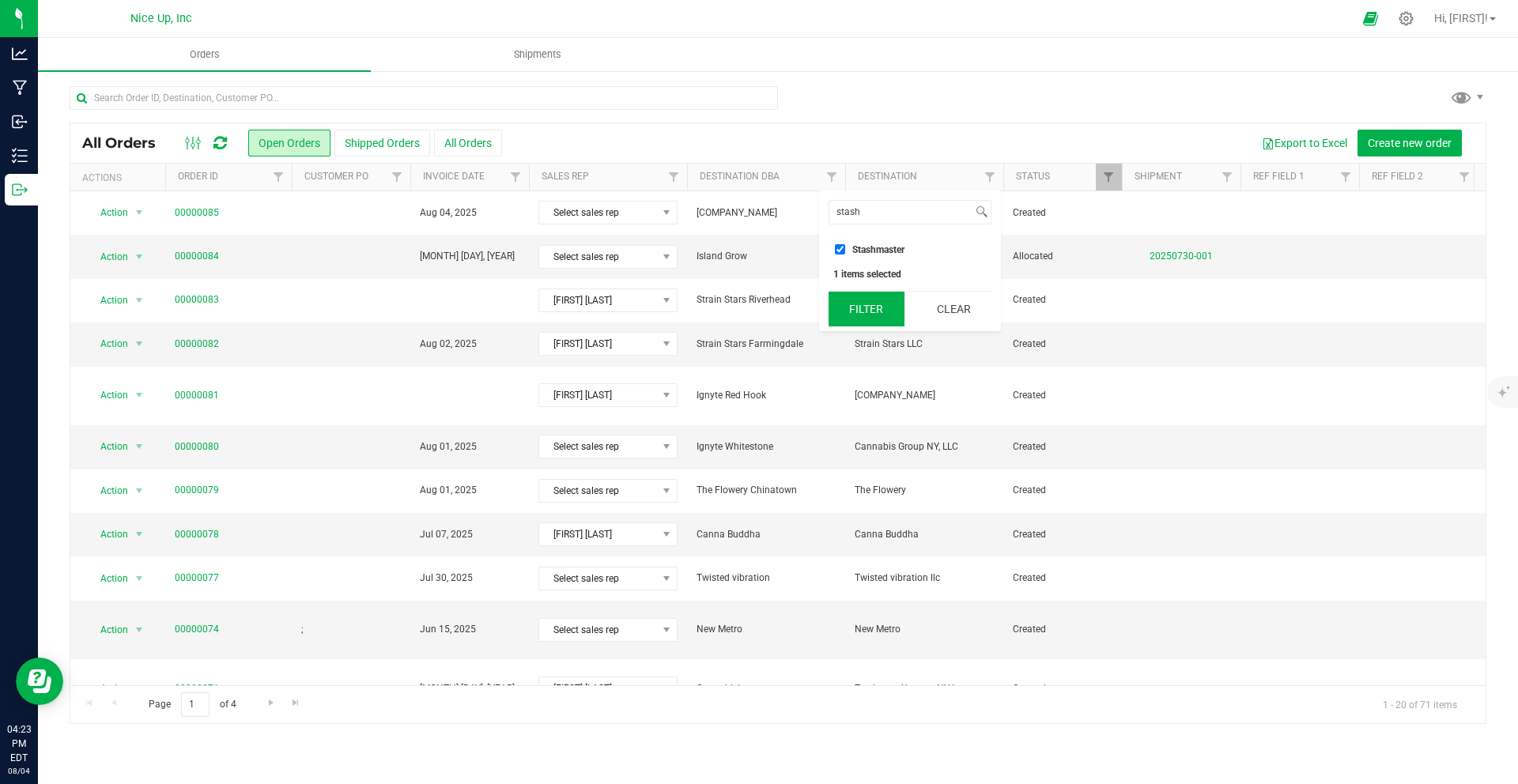 click on "Filter" at bounding box center [867, 309] 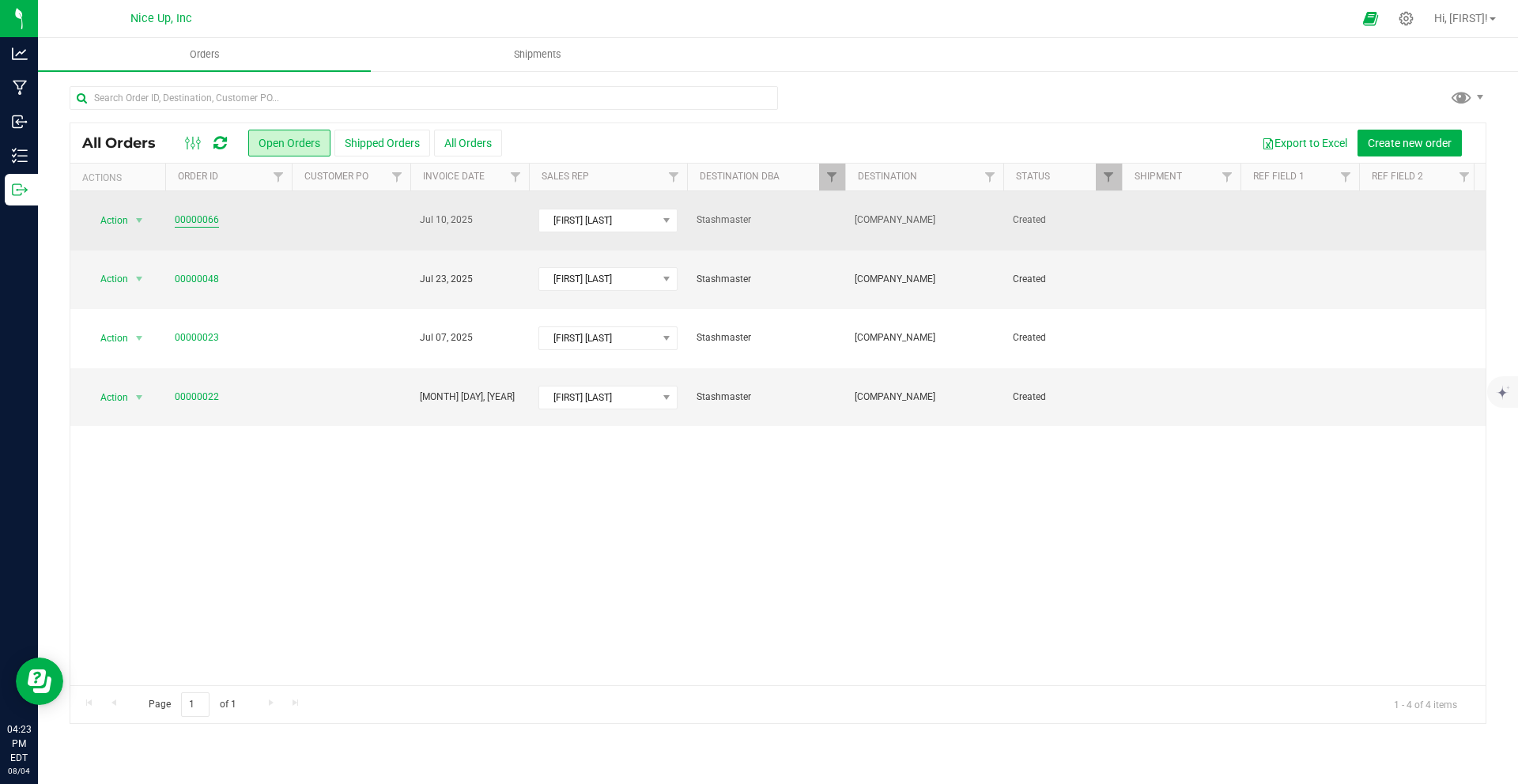 click on "00000066" at bounding box center [197, 220] 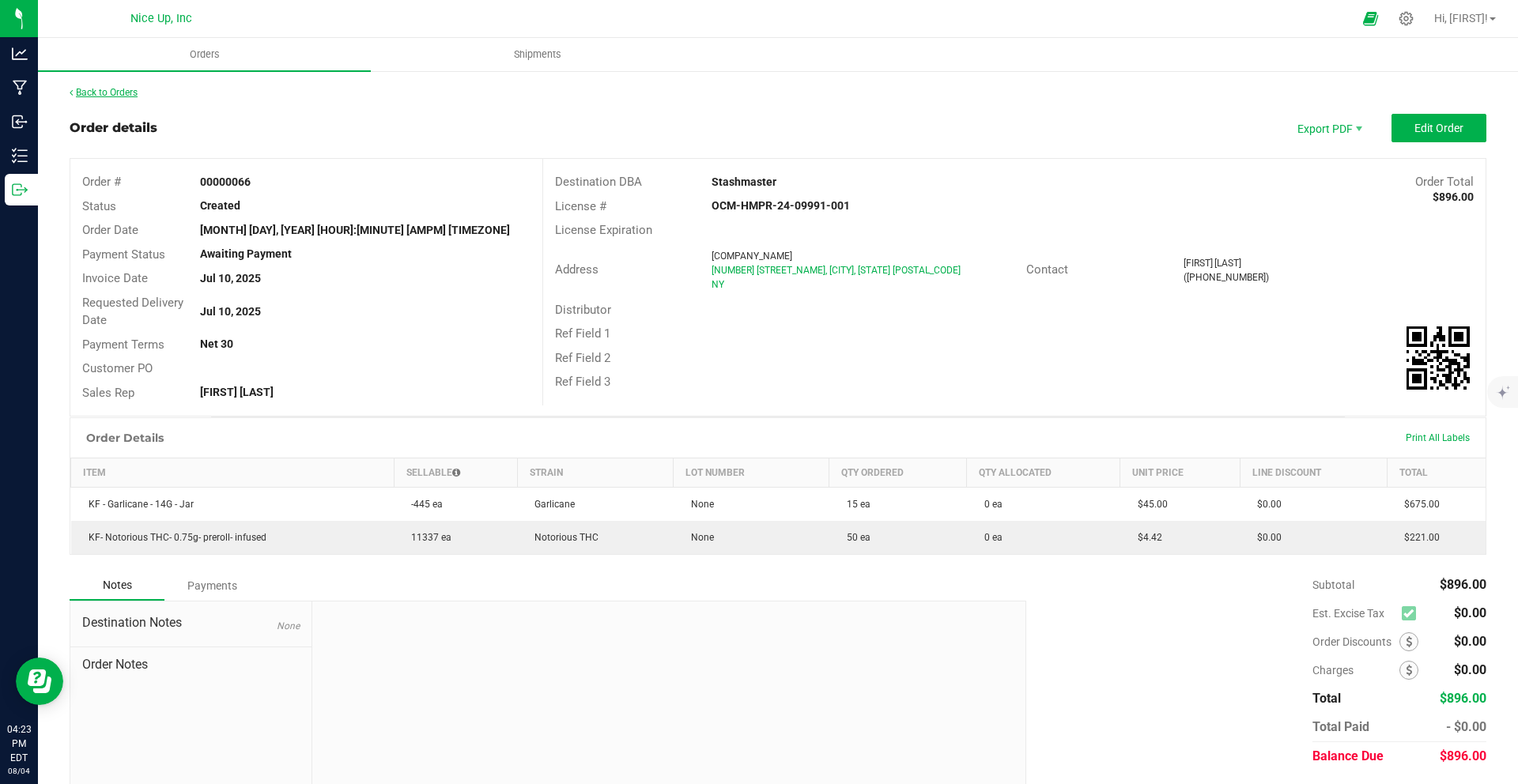 click on "Back to Orders" at bounding box center [104, 92] 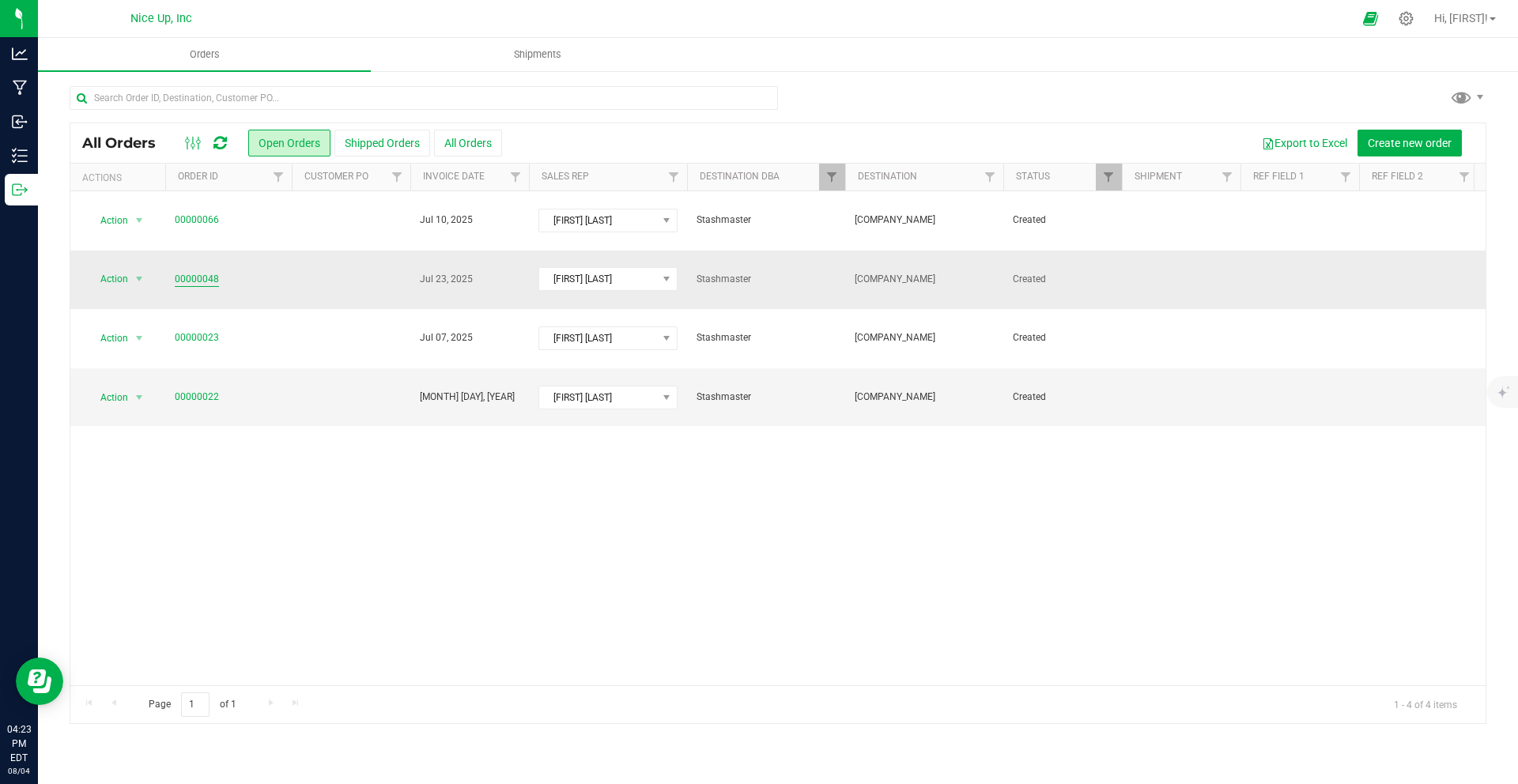 click on "00000048" at bounding box center [197, 279] 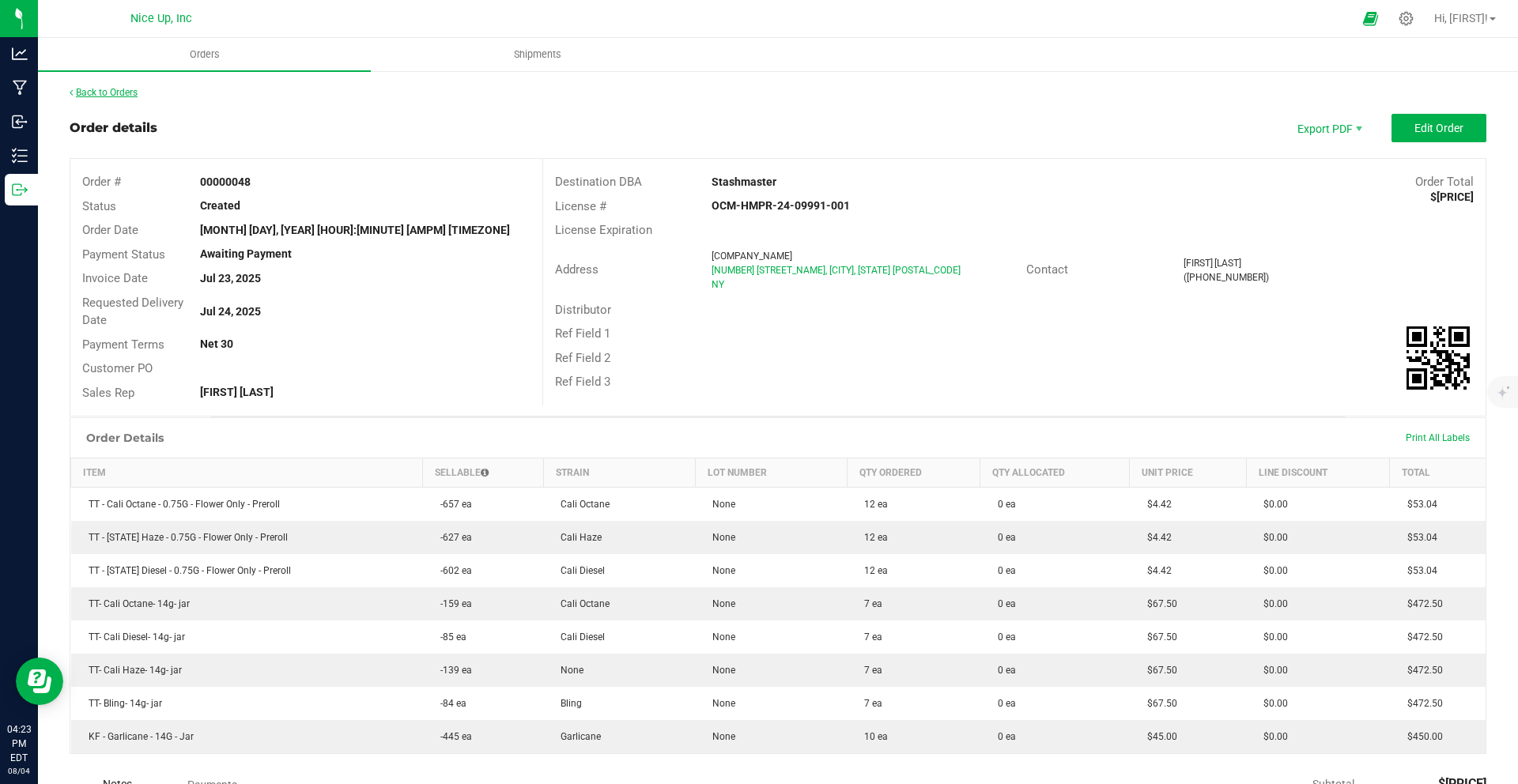 click on "Back to Orders" at bounding box center [104, 92] 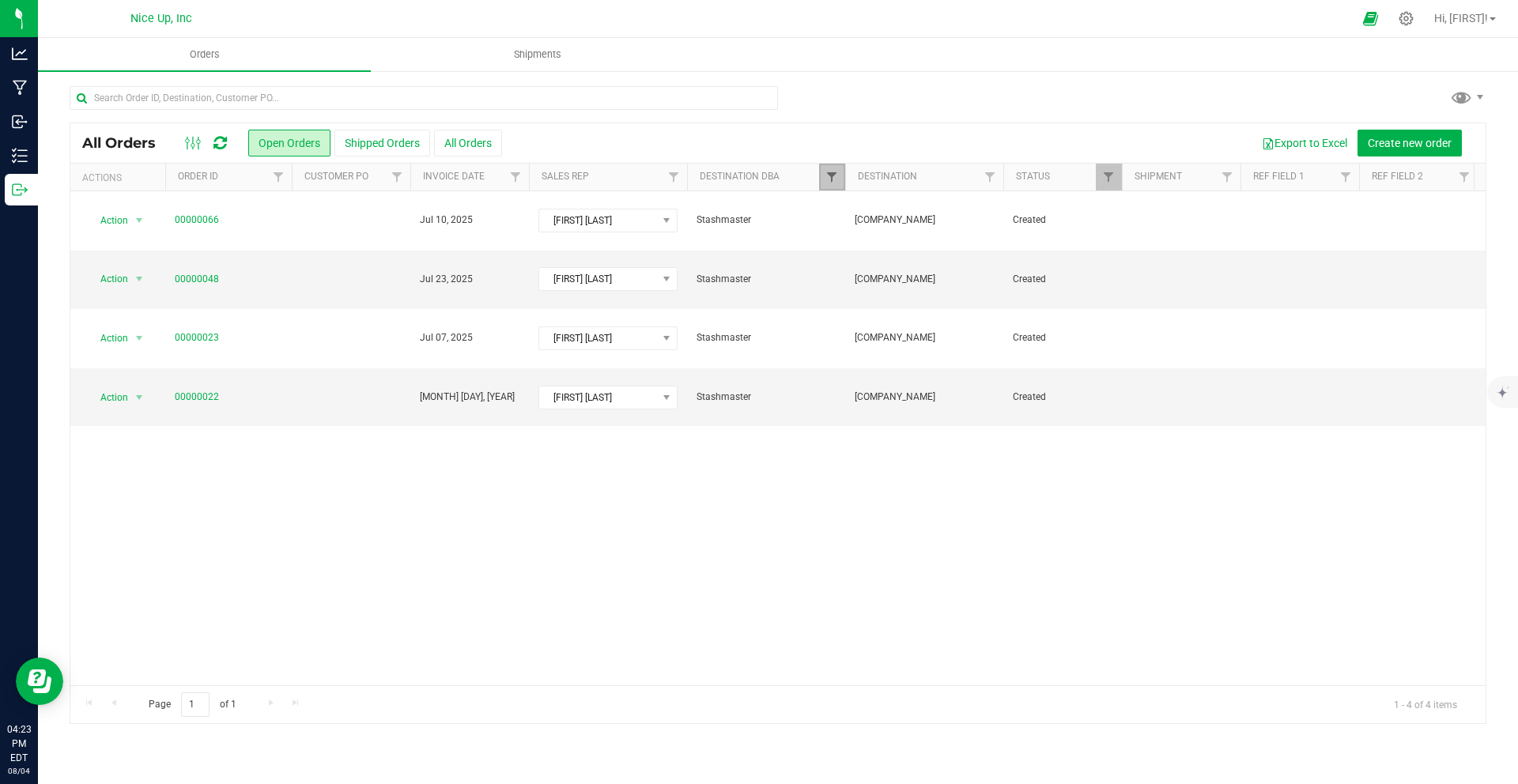 click at bounding box center (832, 177) 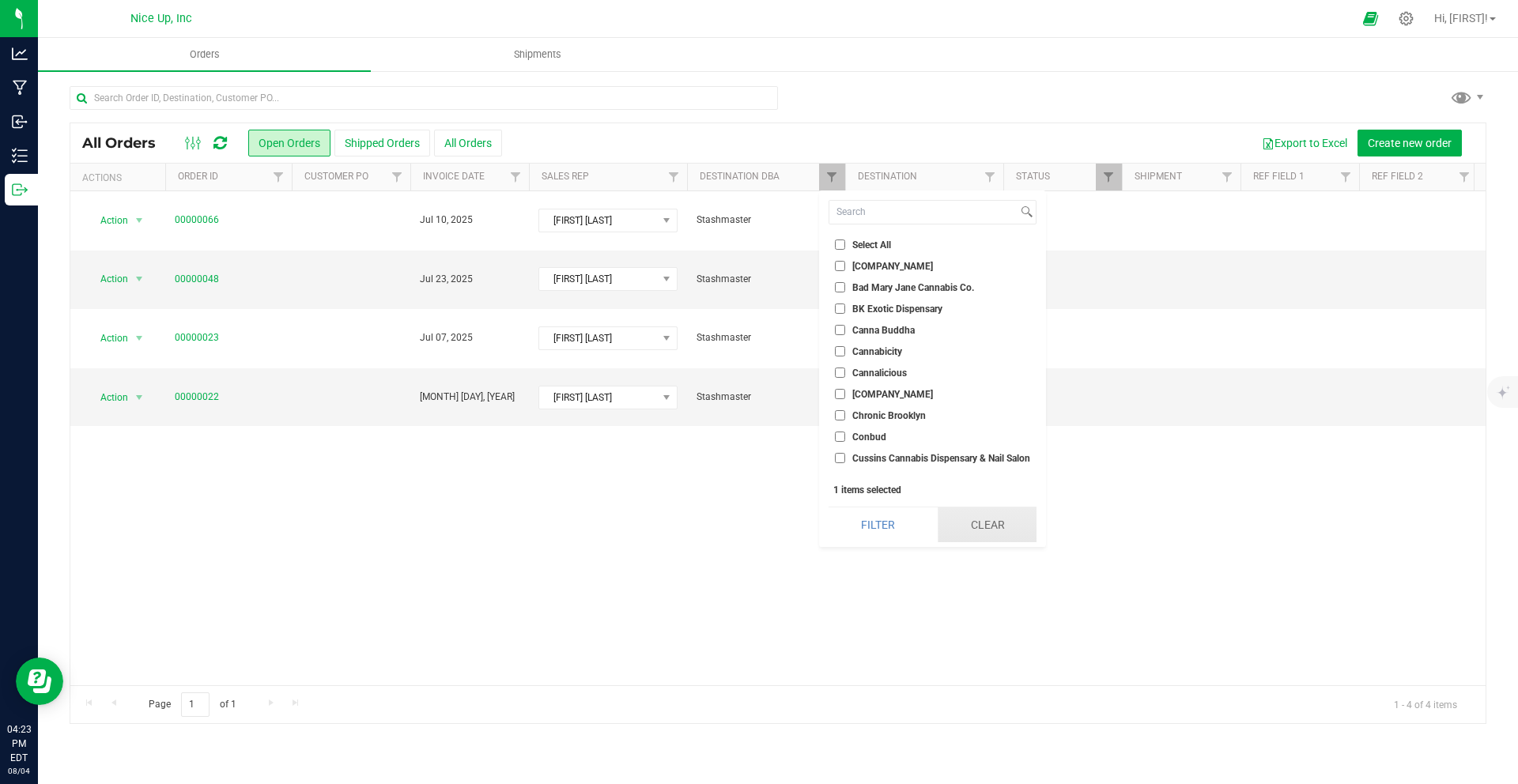click on "Clear" at bounding box center [987, 525] 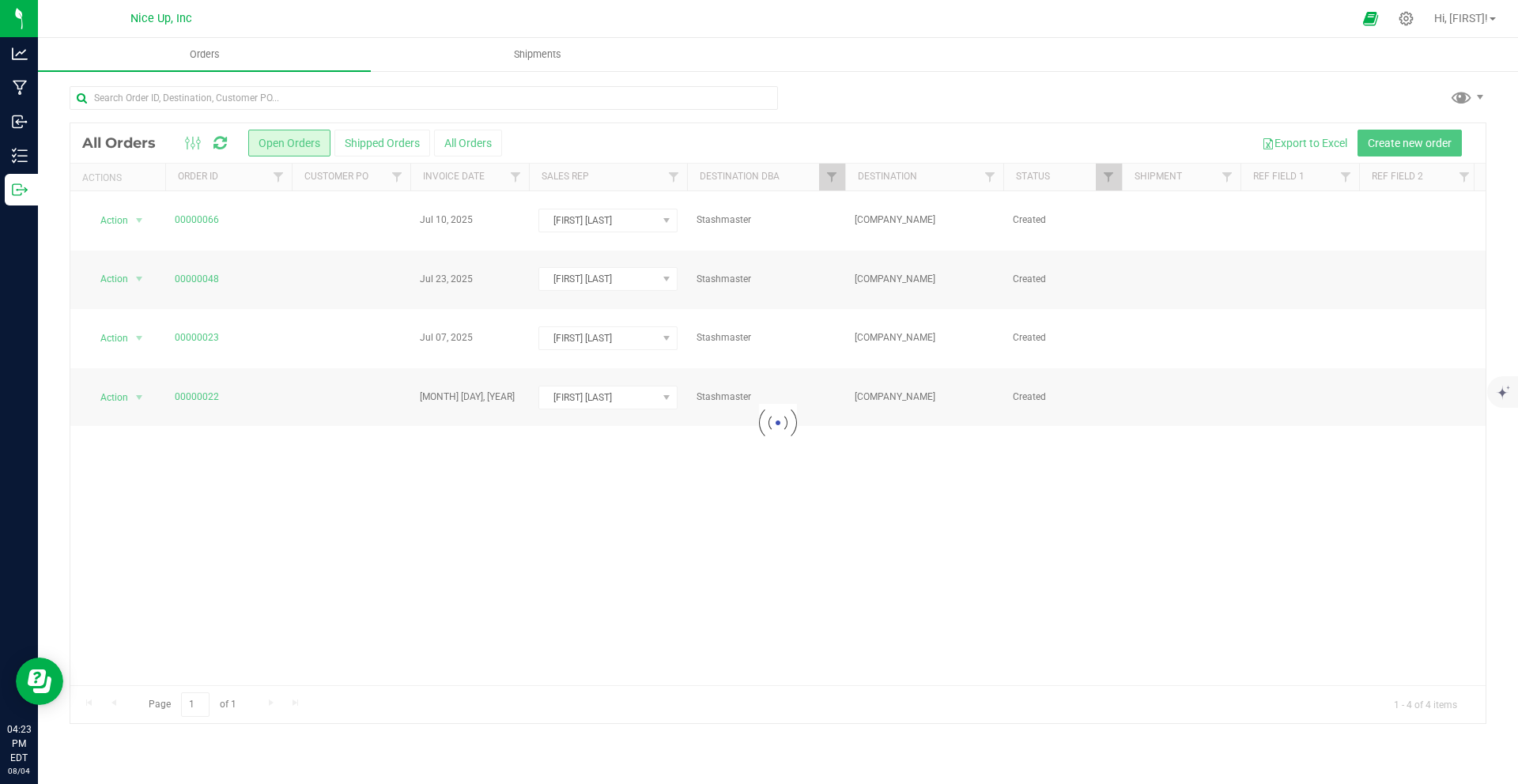 checkbox on "false" 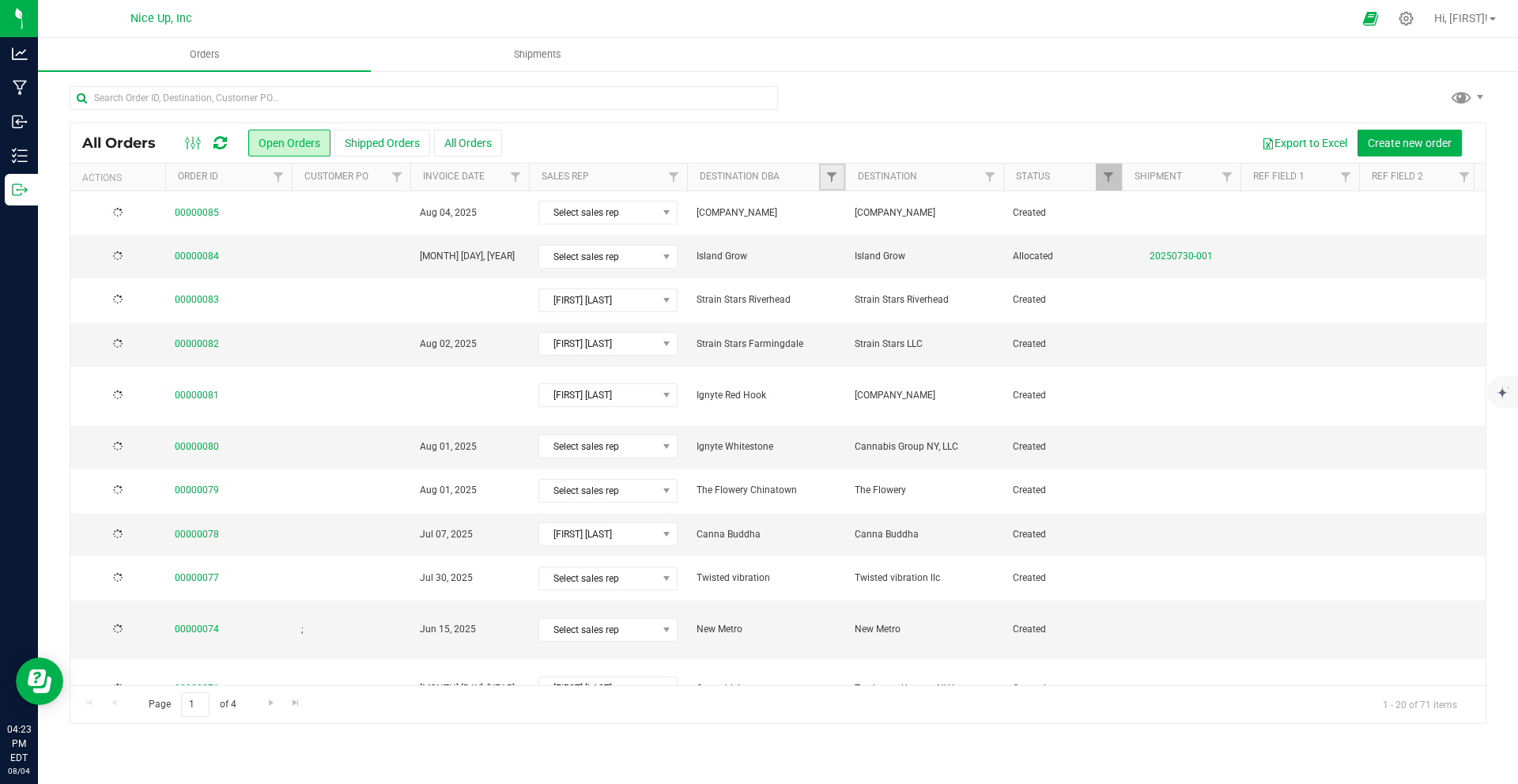 click at bounding box center [832, 177] 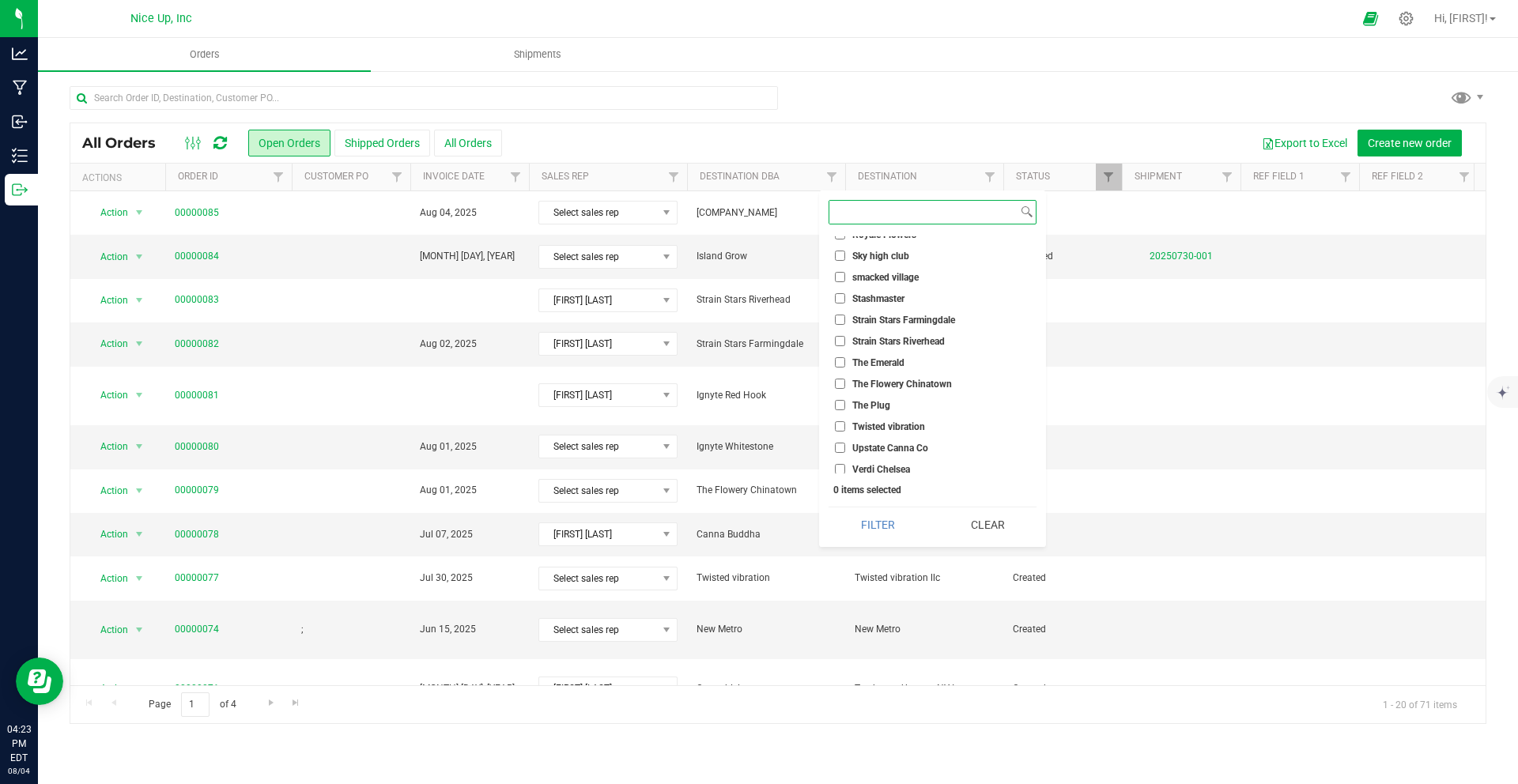 scroll, scrollTop: 669, scrollLeft: 0, axis: vertical 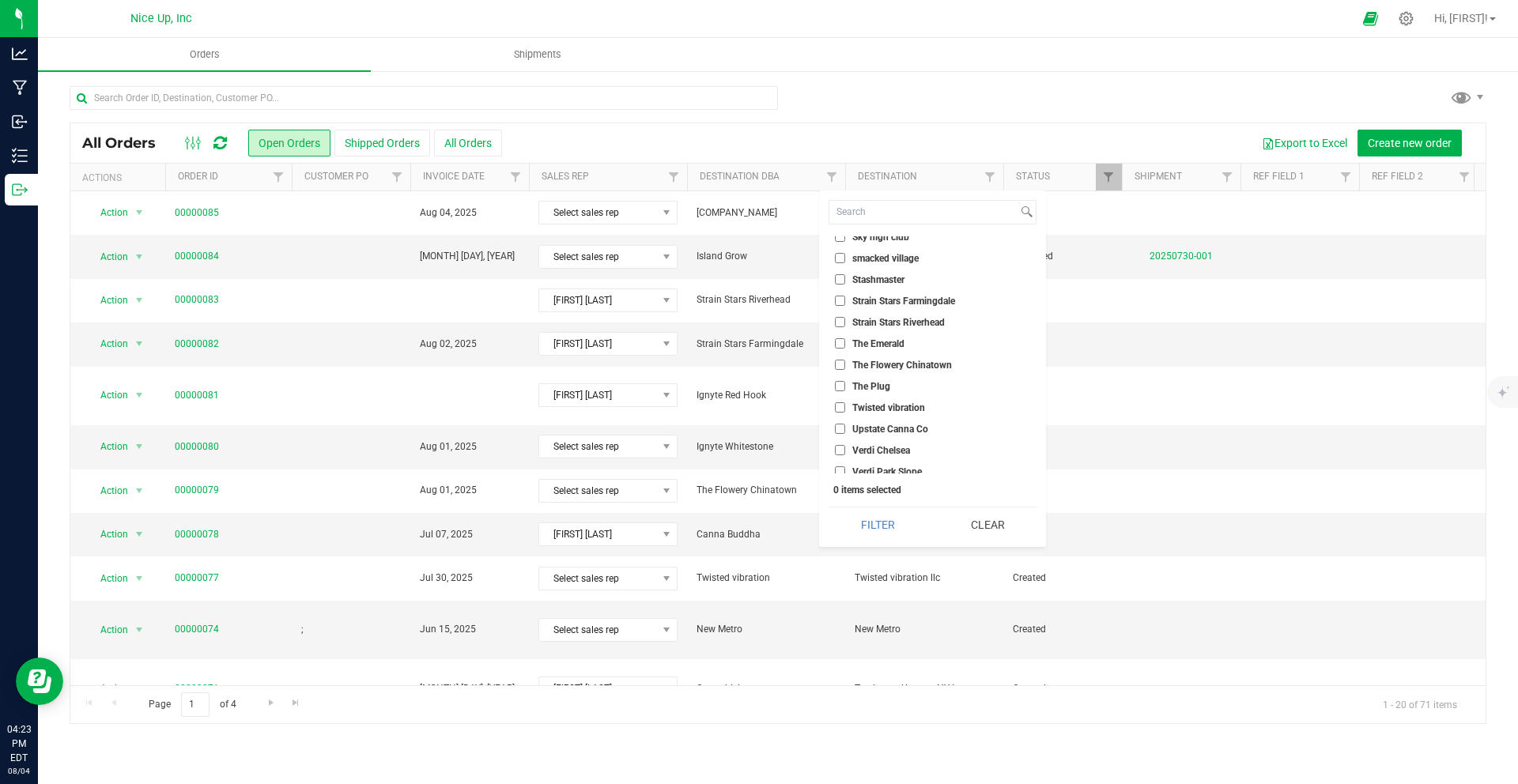 click on "Twisted vibration" at bounding box center [889, 408] 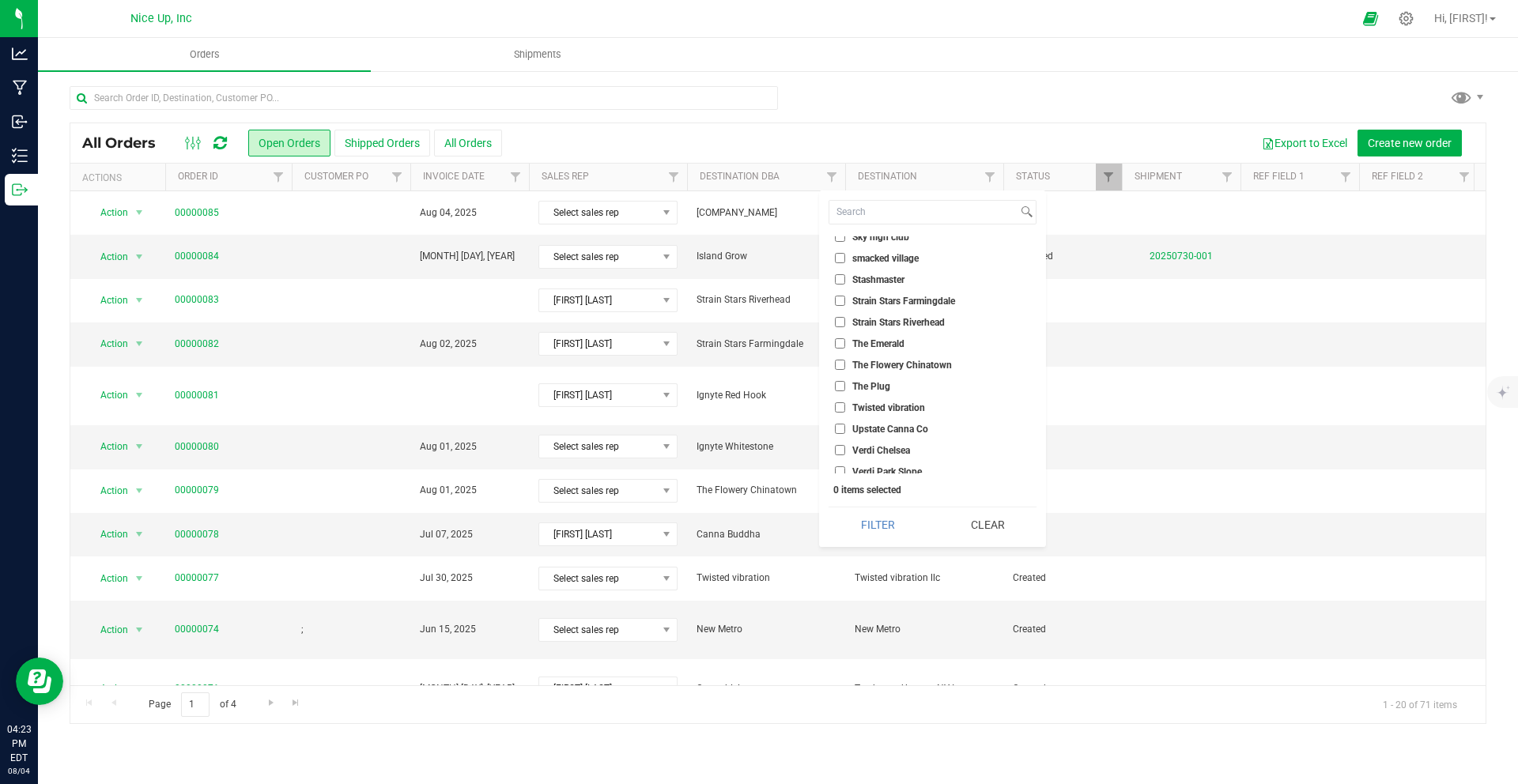 click on "Twisted vibration" at bounding box center [840, 407] 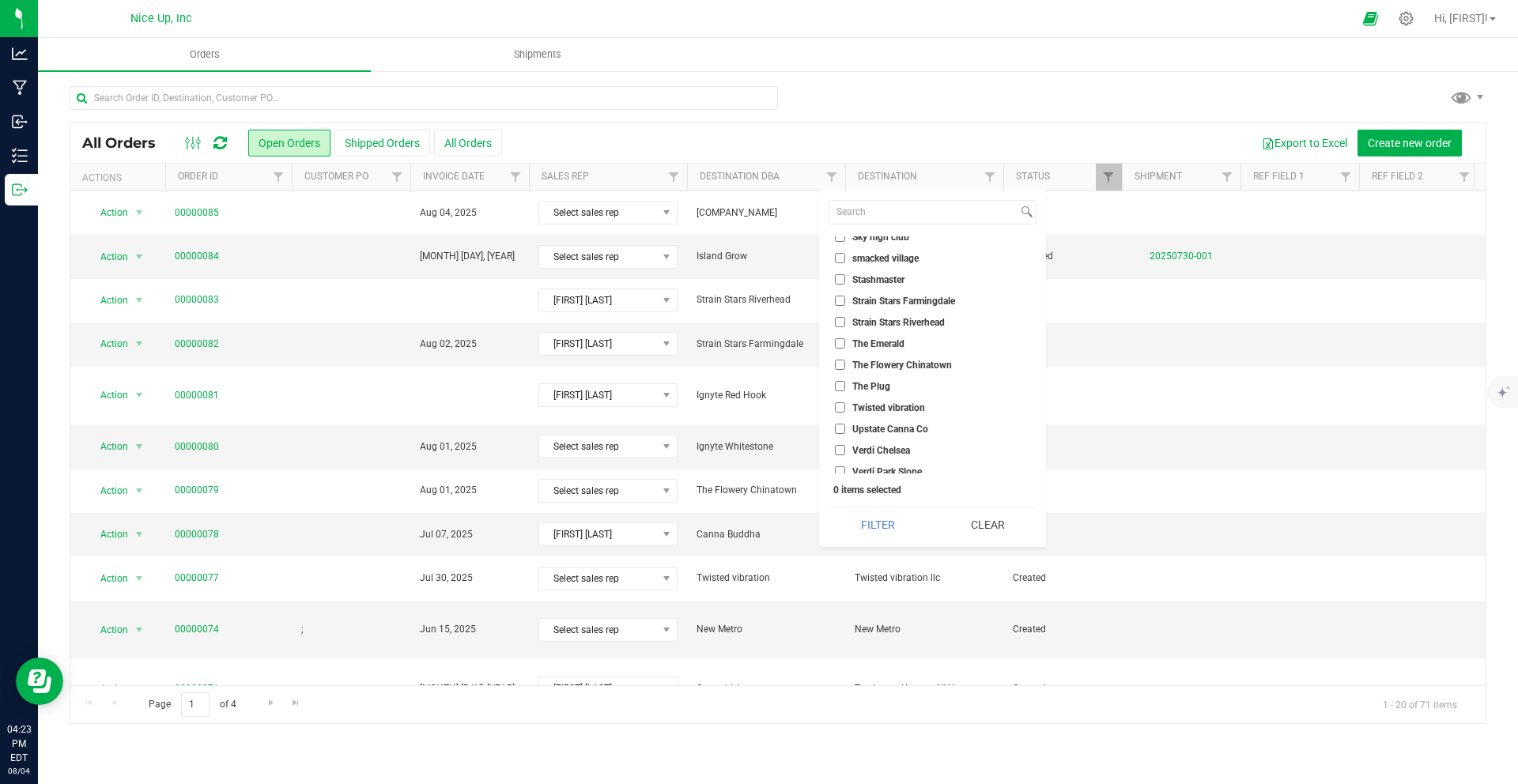checkbox on "true" 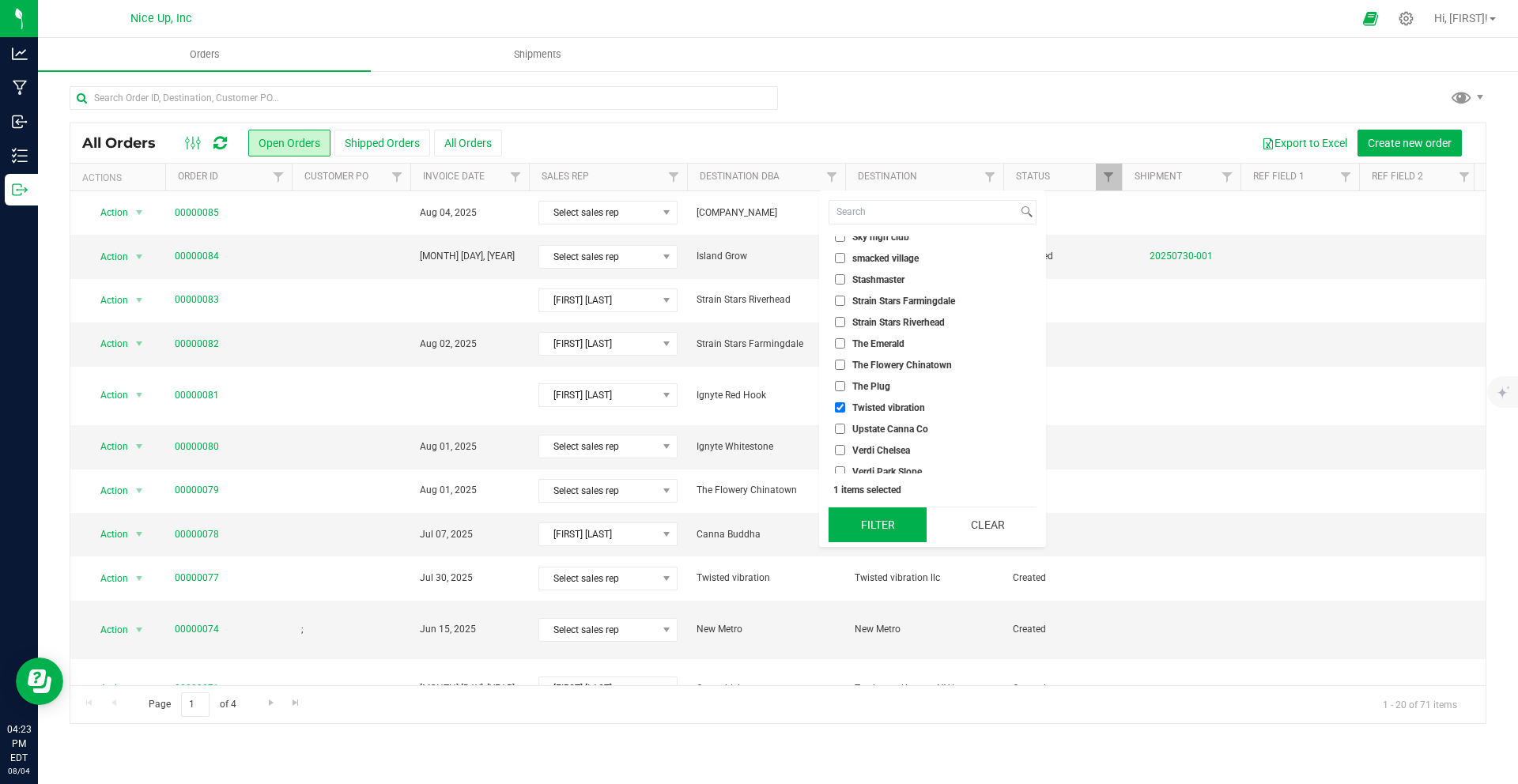 click on "Filter" at bounding box center [878, 525] 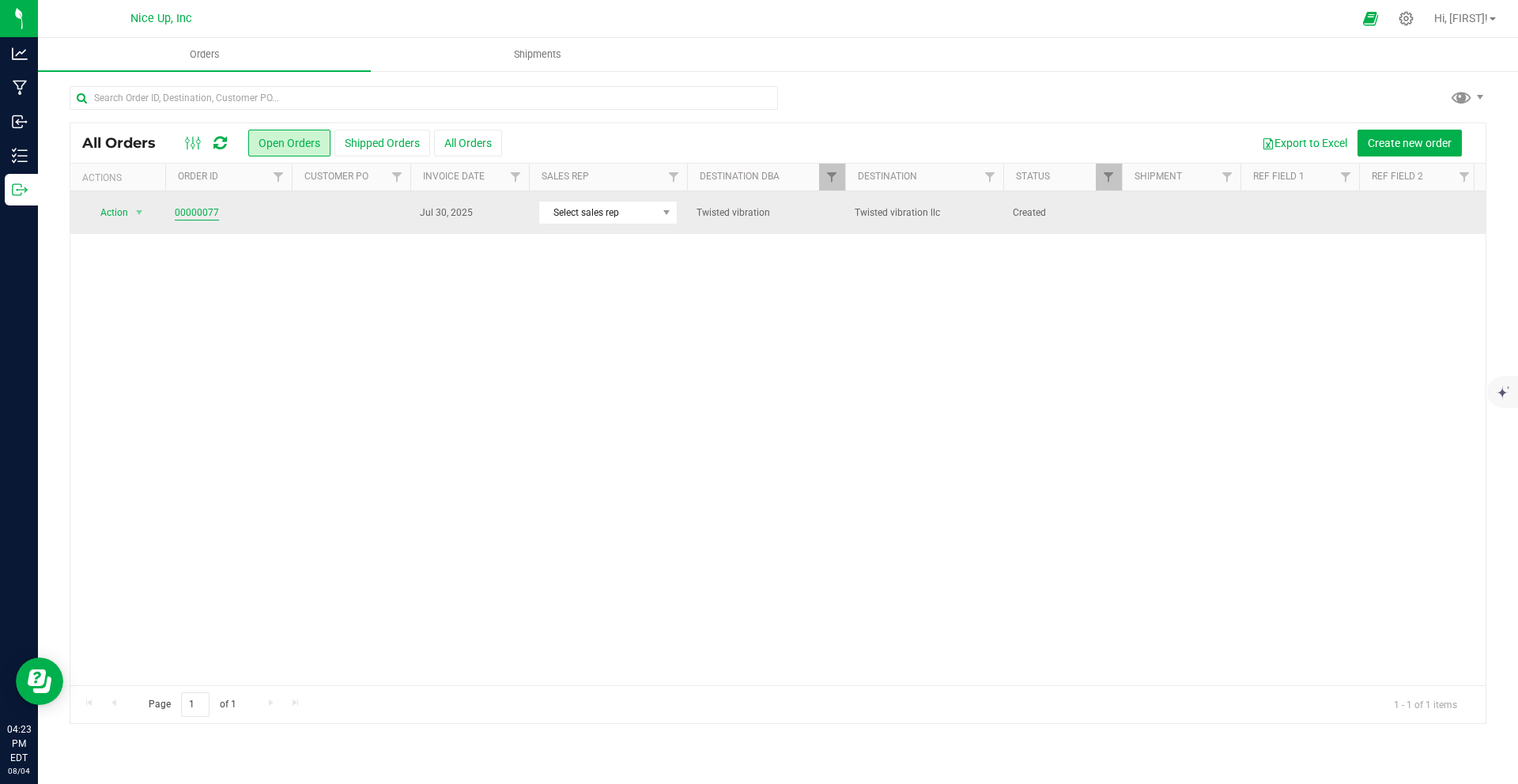 click on "00000077" at bounding box center (197, 213) 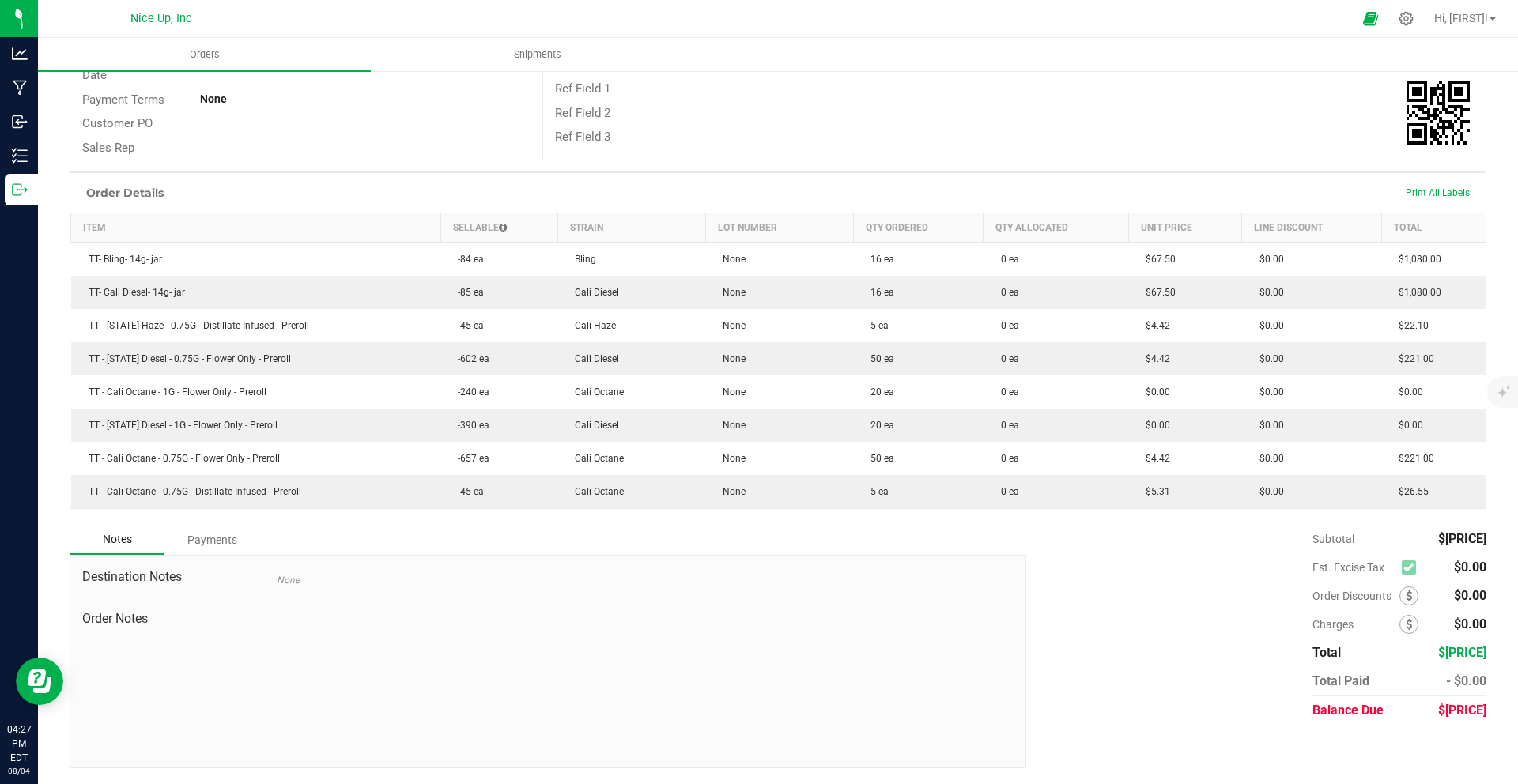 scroll, scrollTop: 0, scrollLeft: 0, axis: both 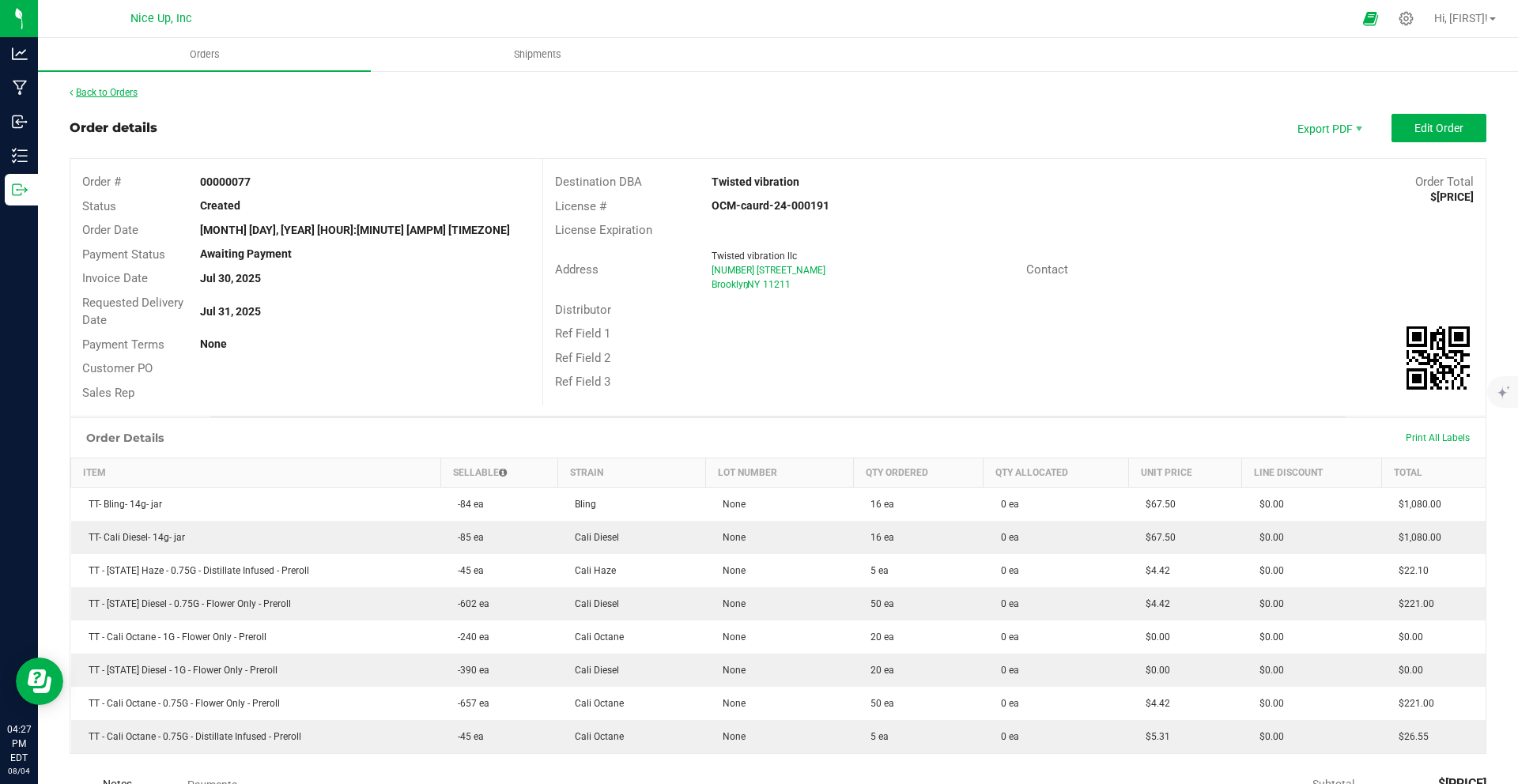 click on "Back to Orders" at bounding box center [104, 92] 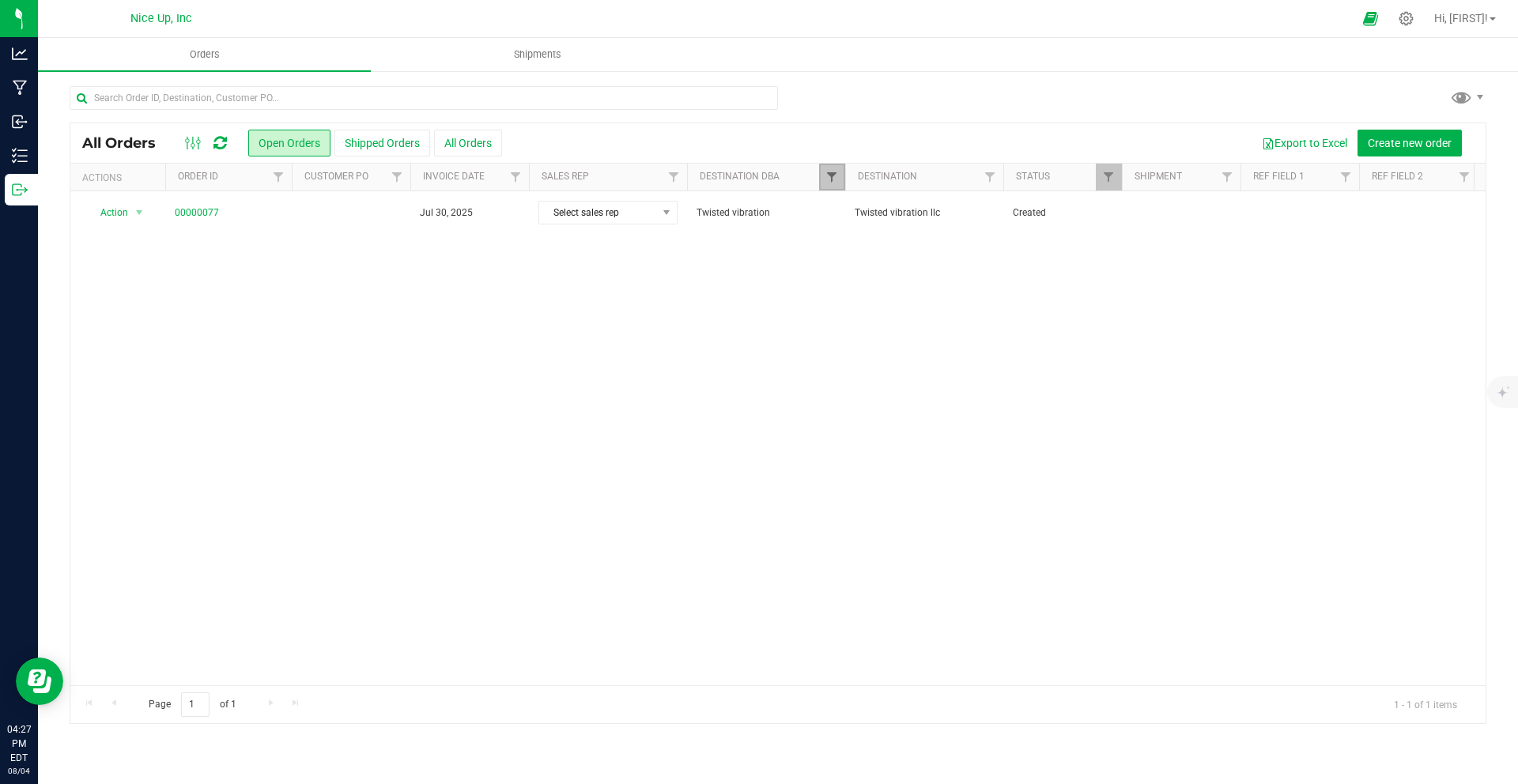 click at bounding box center [832, 177] 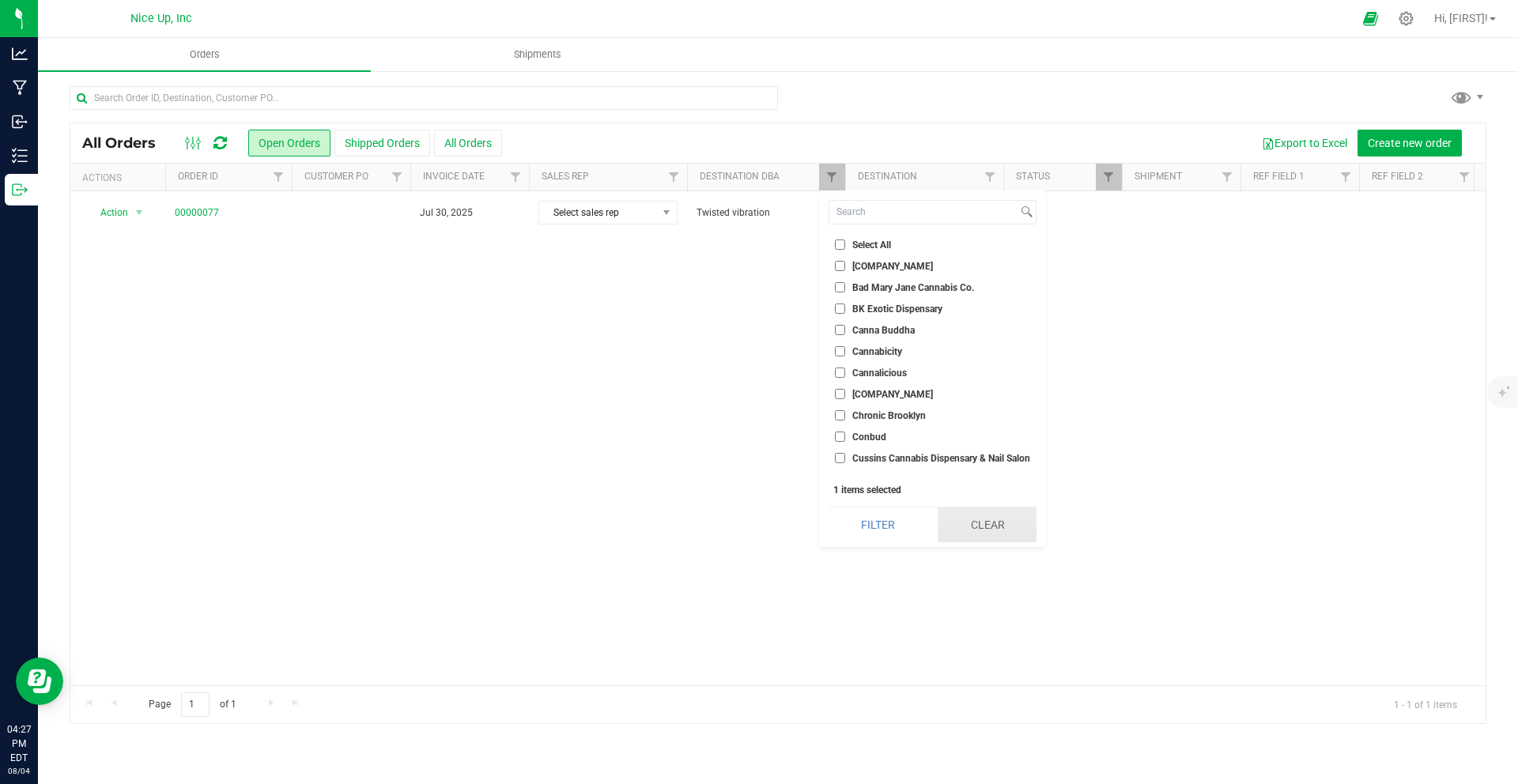 click on "Clear" at bounding box center [987, 525] 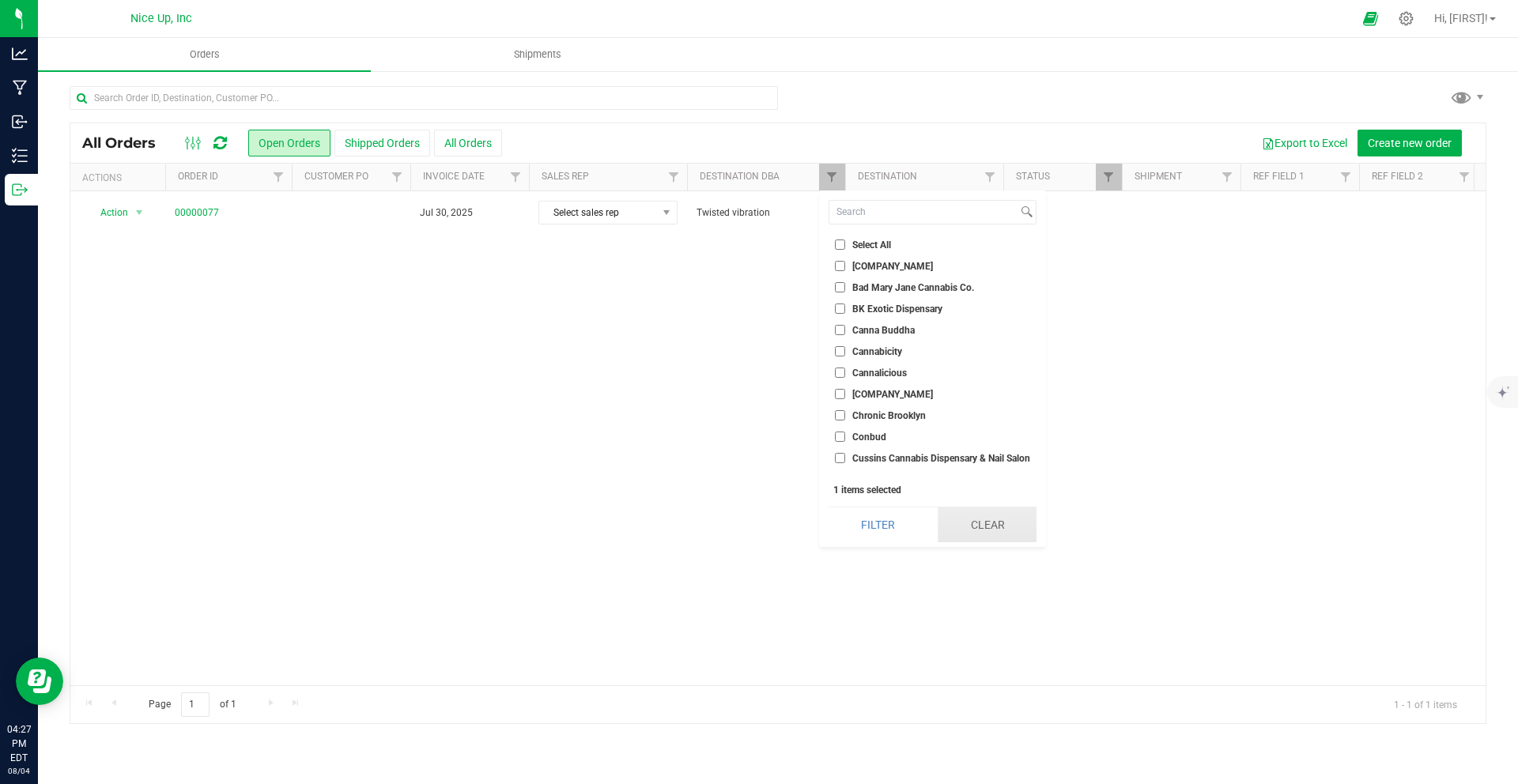 checkbox on "false" 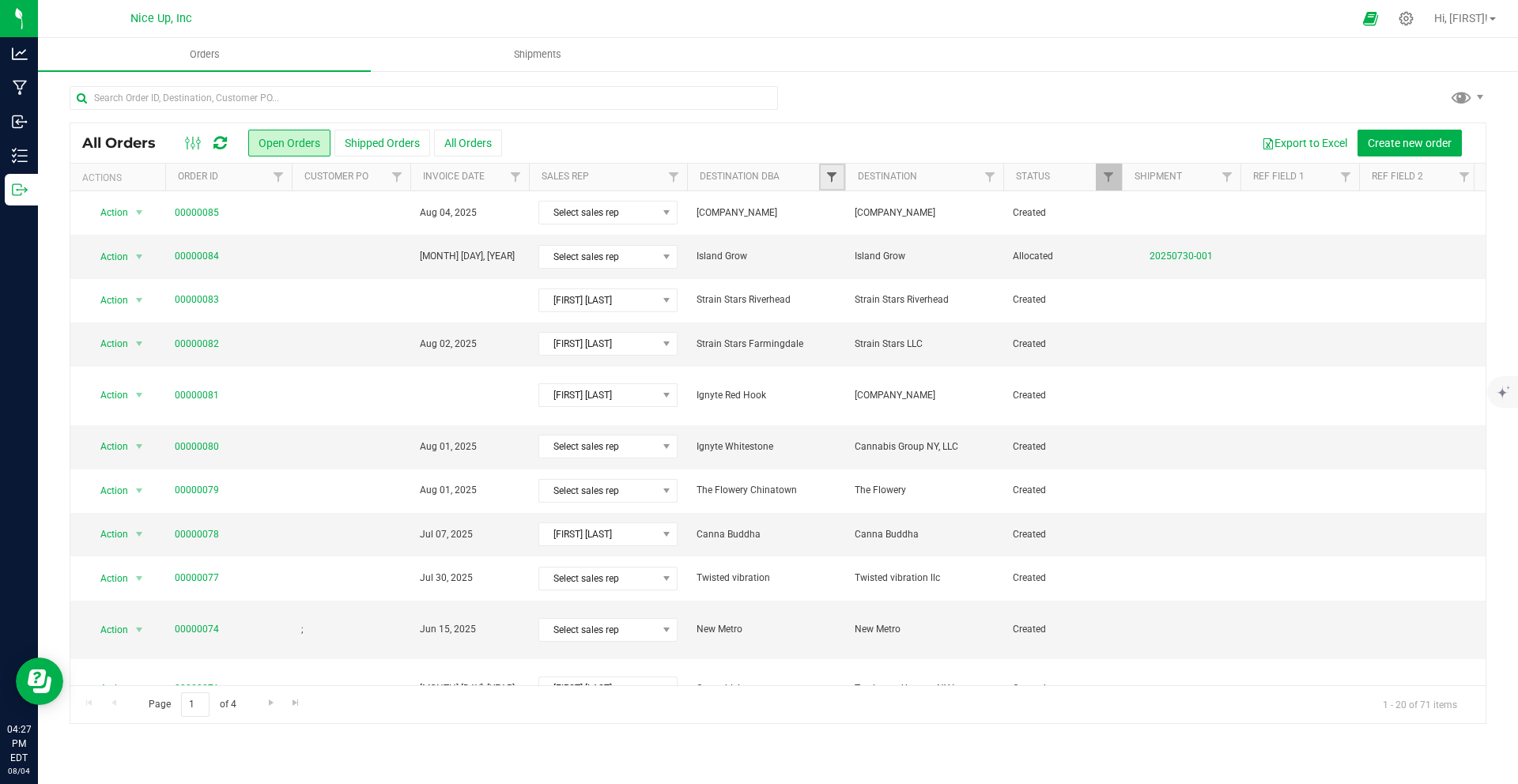 click at bounding box center (832, 177) 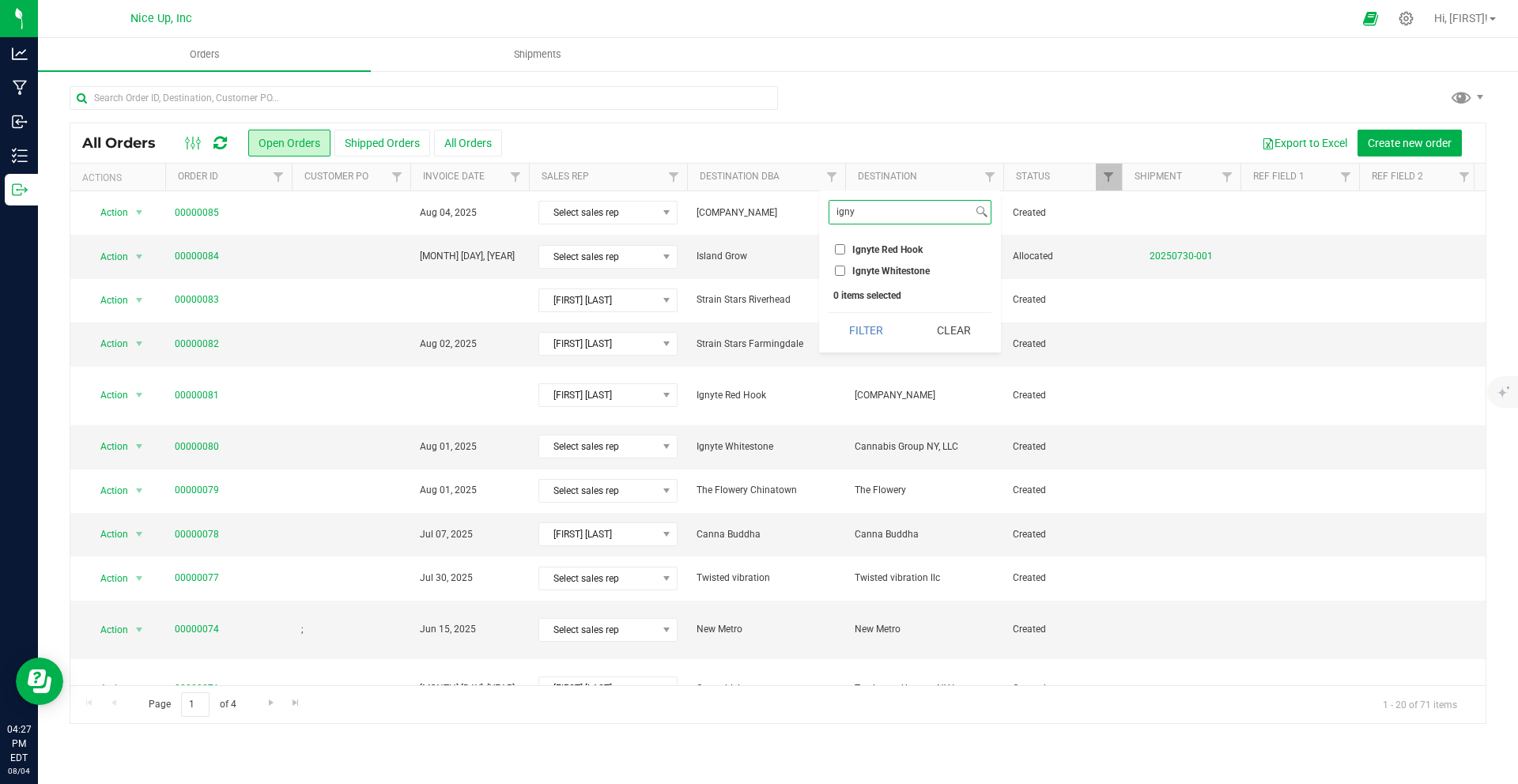type on "igny" 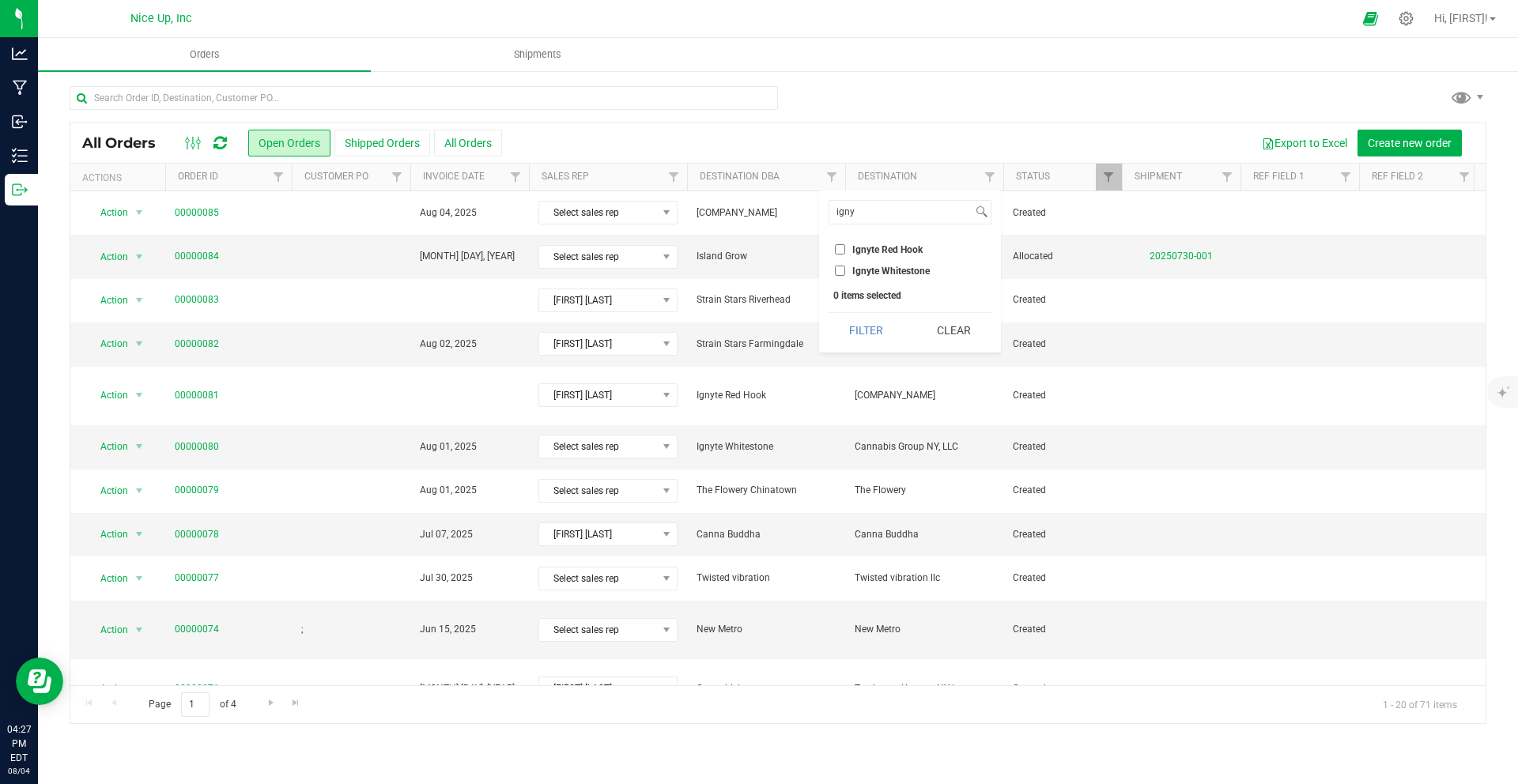 click on "Ignyte Red Hook" at bounding box center [887, 250] 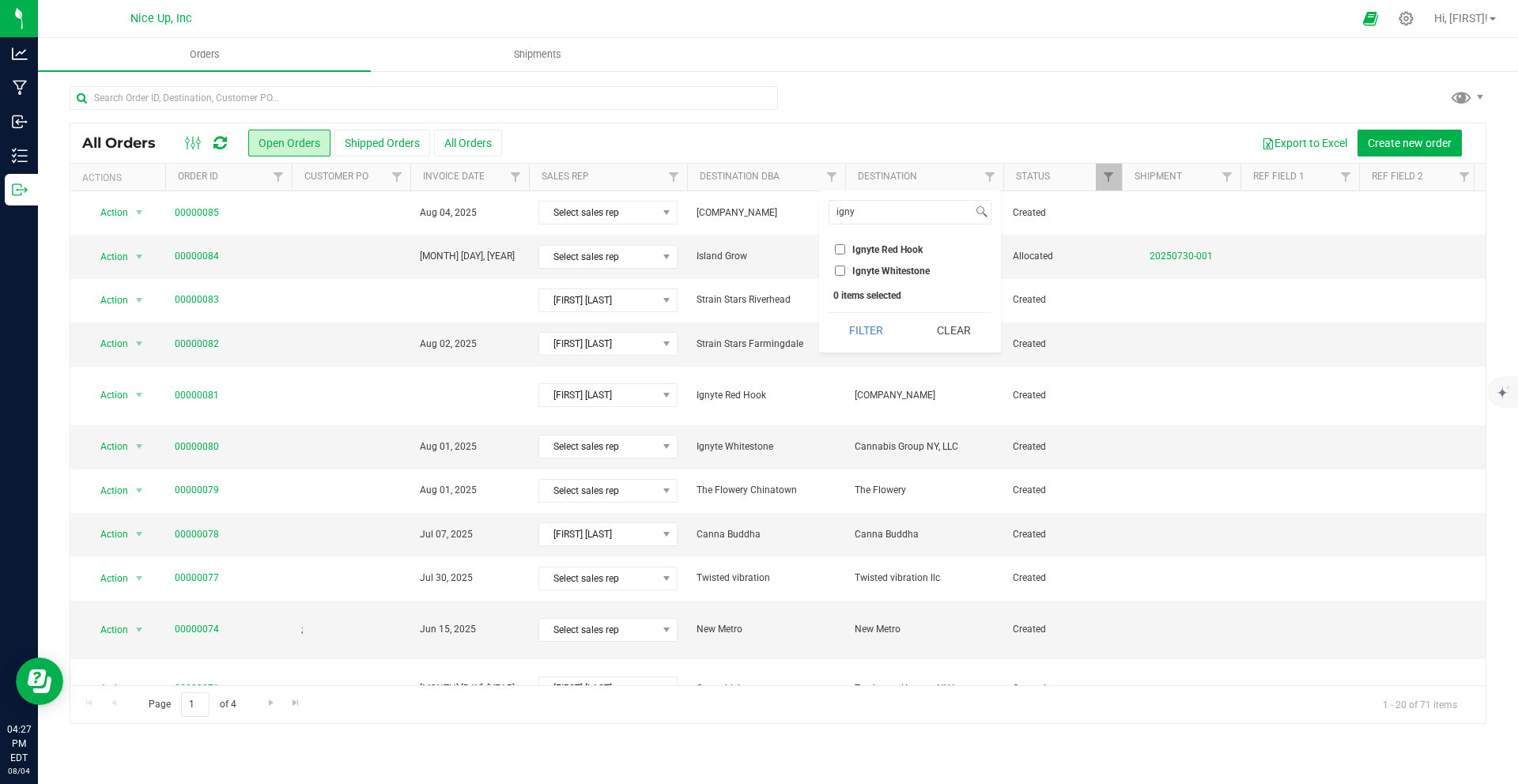 click on "Ignyte Red Hook" at bounding box center [840, 249] 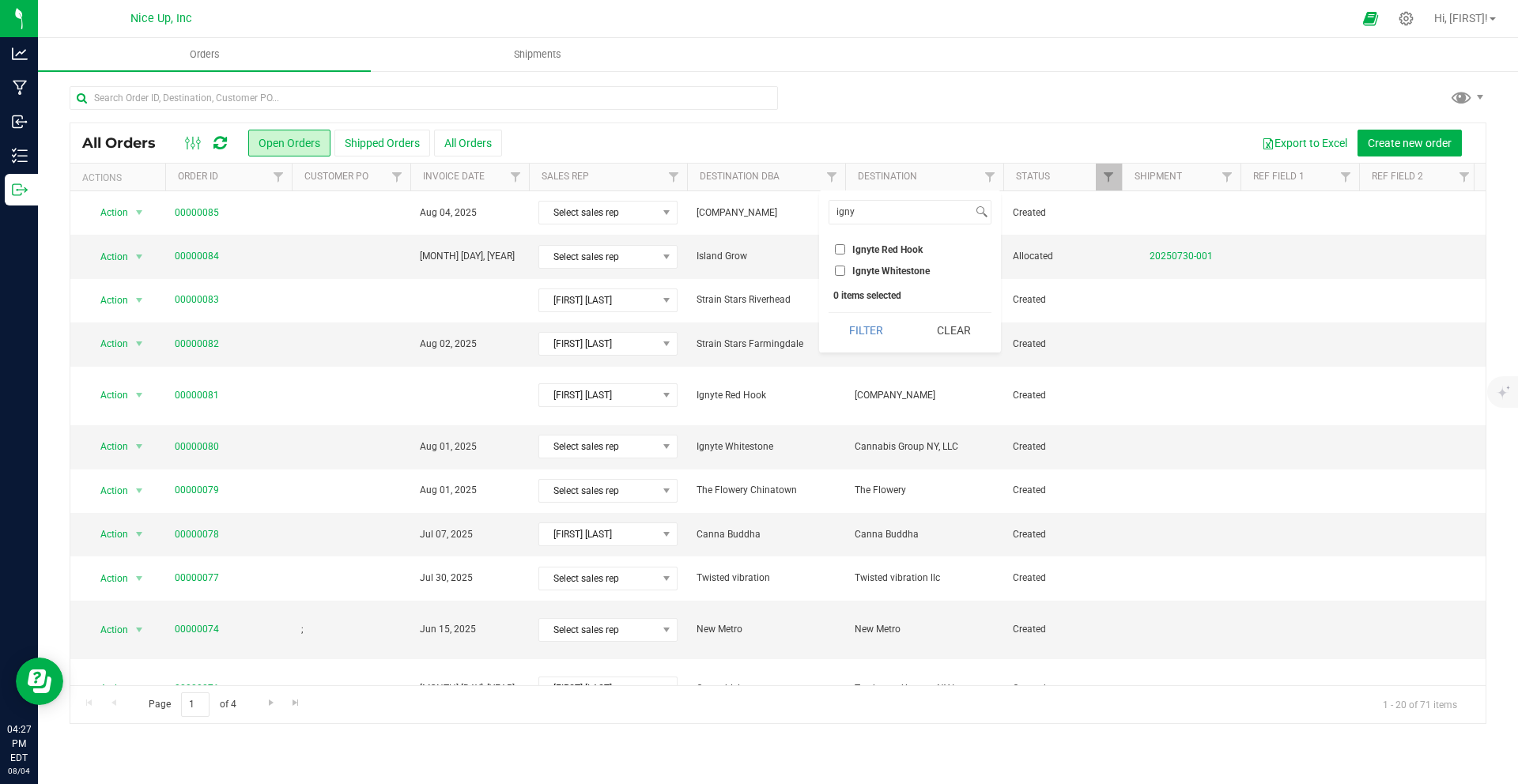 checkbox on "true" 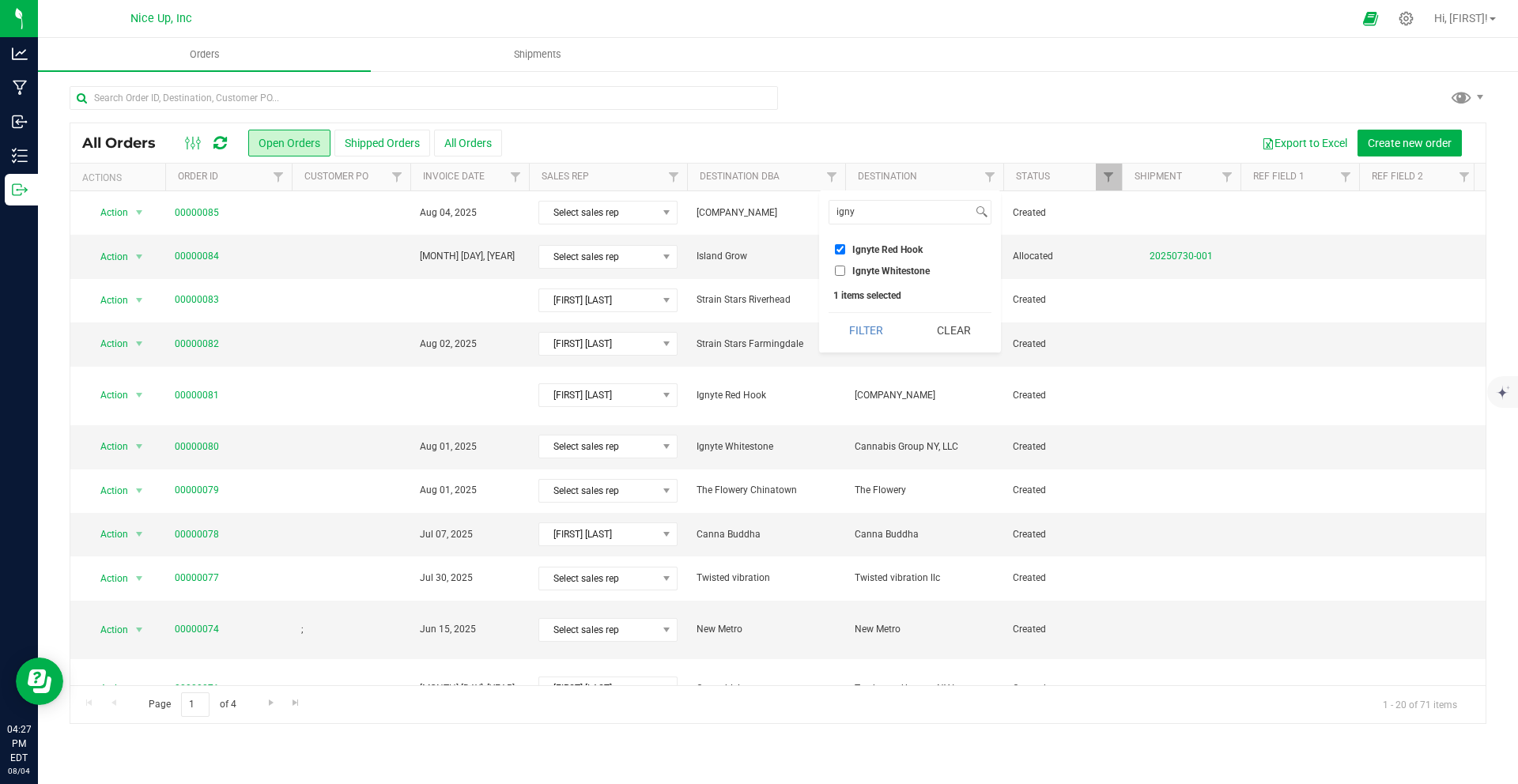 click on "Ignyte Whitestone" at bounding box center [891, 271] 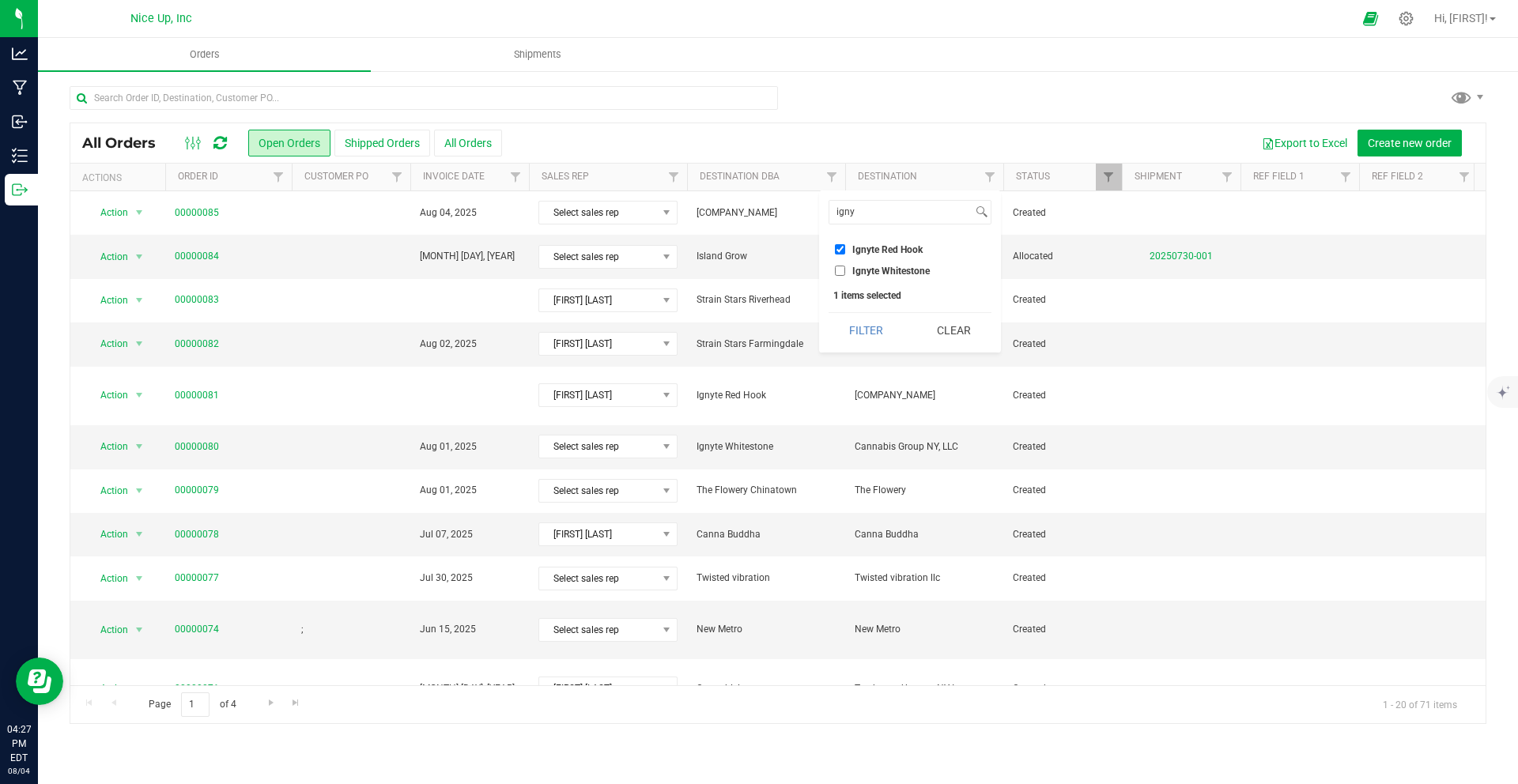 click on "Ignyte Whitestone" at bounding box center [840, 270] 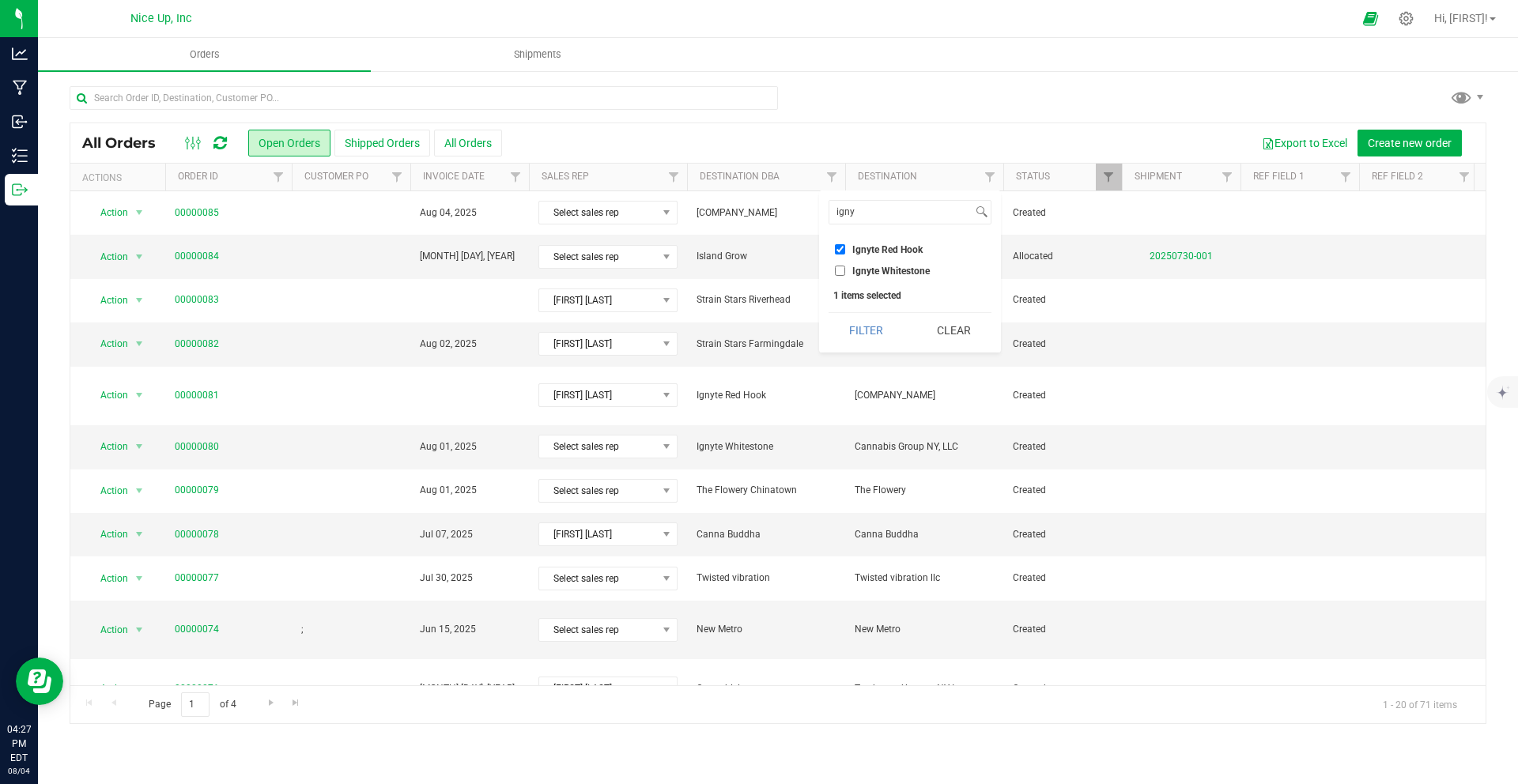 checkbox on "true" 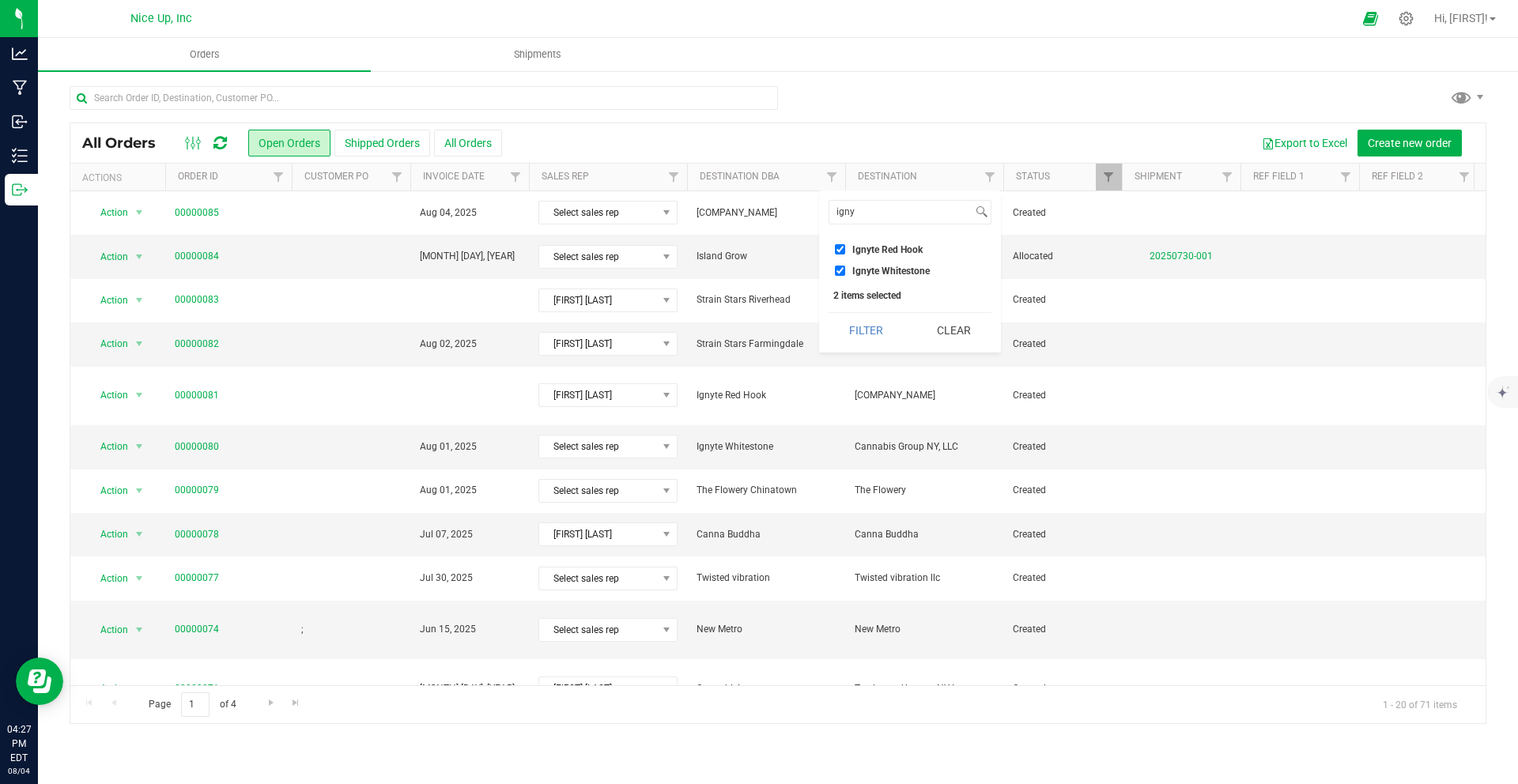 click on "Filter" at bounding box center (867, 330) 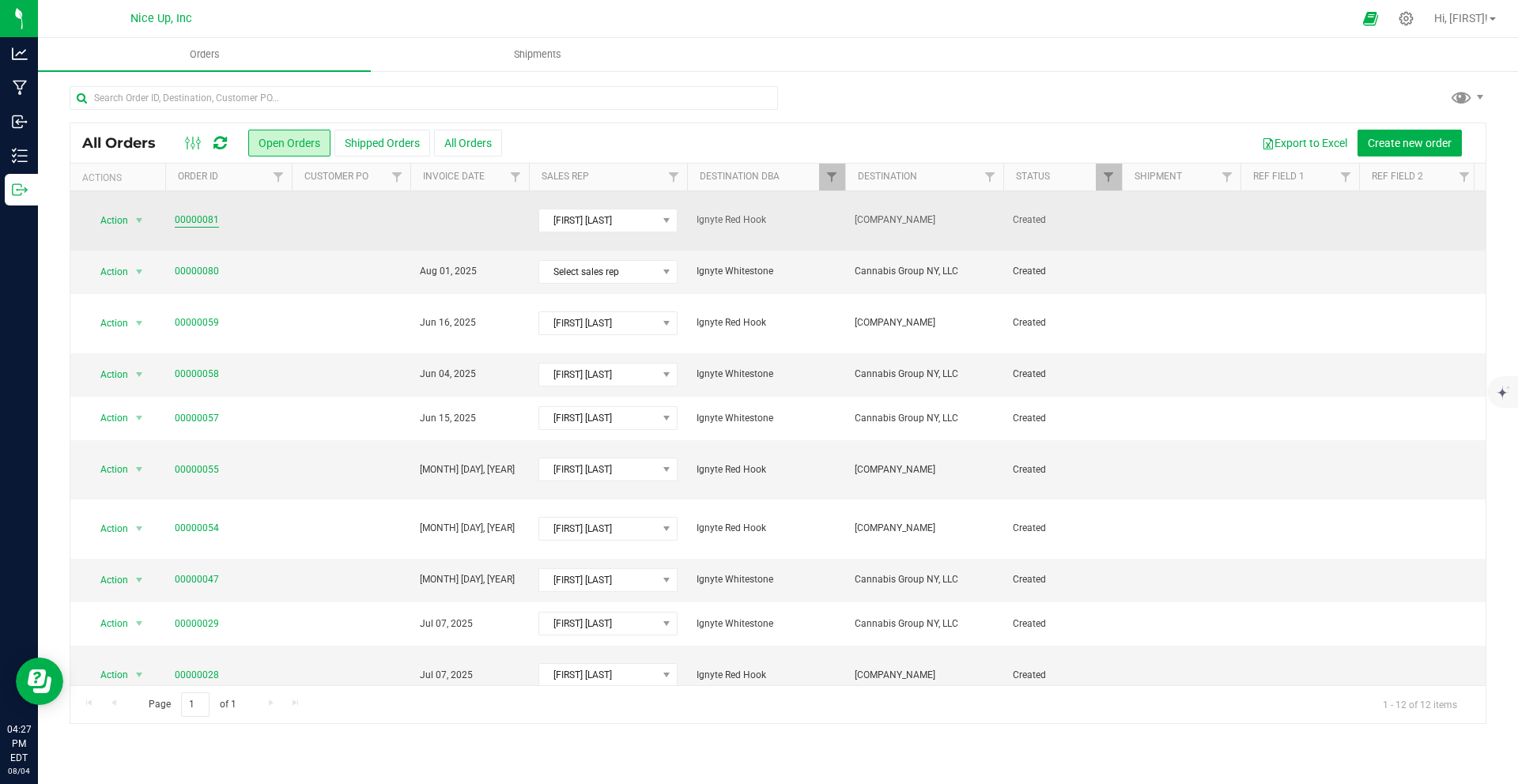 click on "00000081" at bounding box center (197, 220) 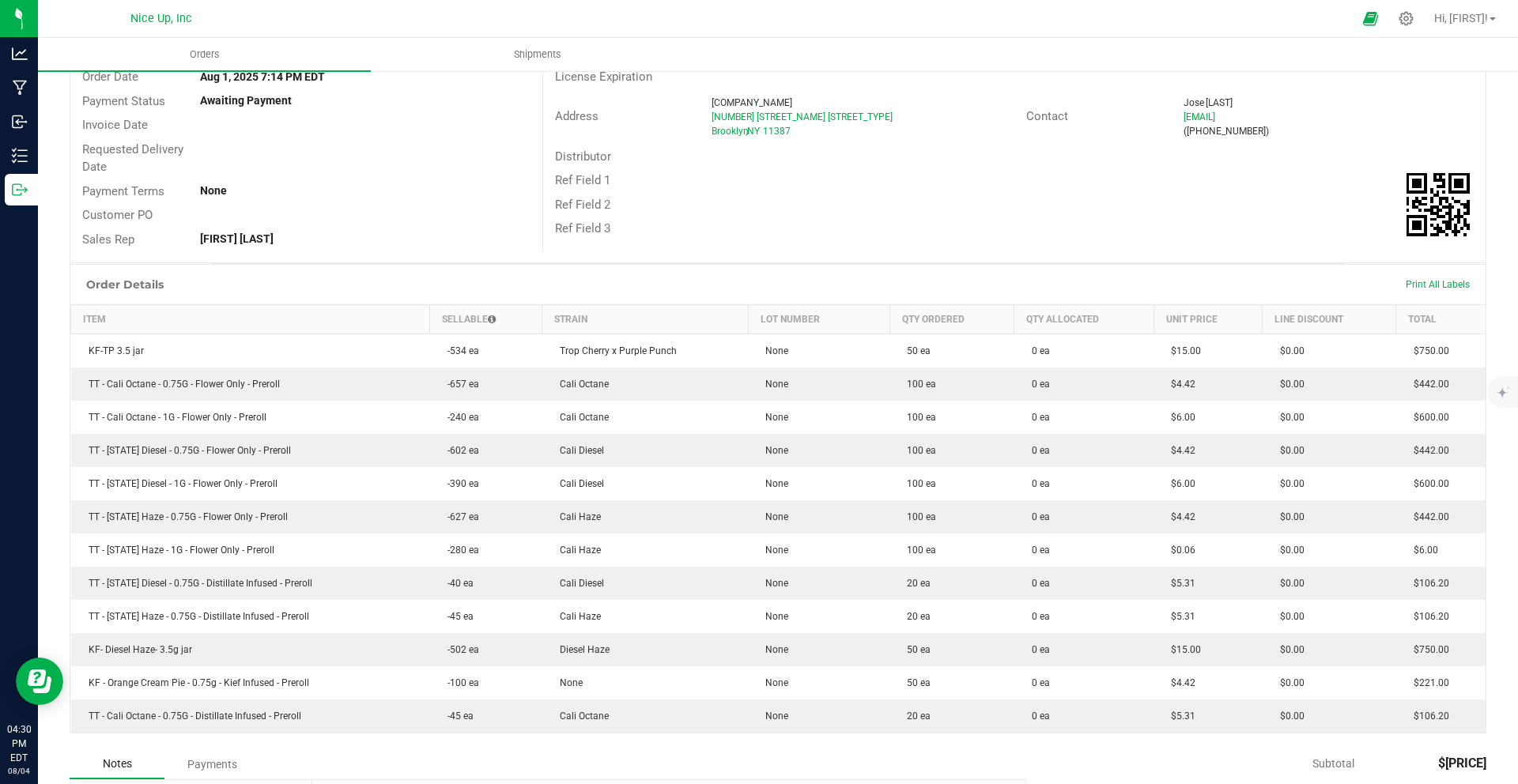 scroll, scrollTop: 0, scrollLeft: 0, axis: both 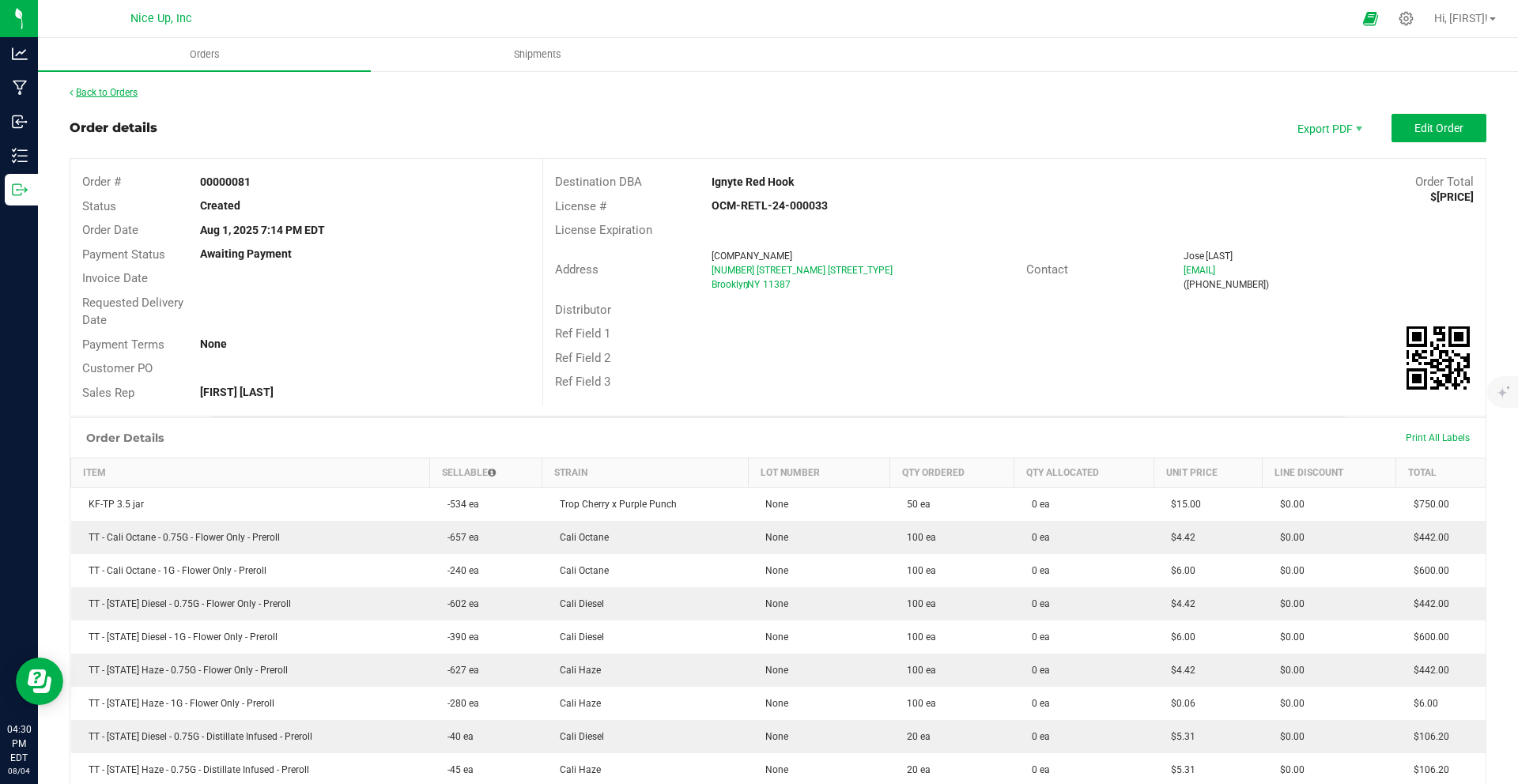 click on "Back to Orders" at bounding box center (104, 92) 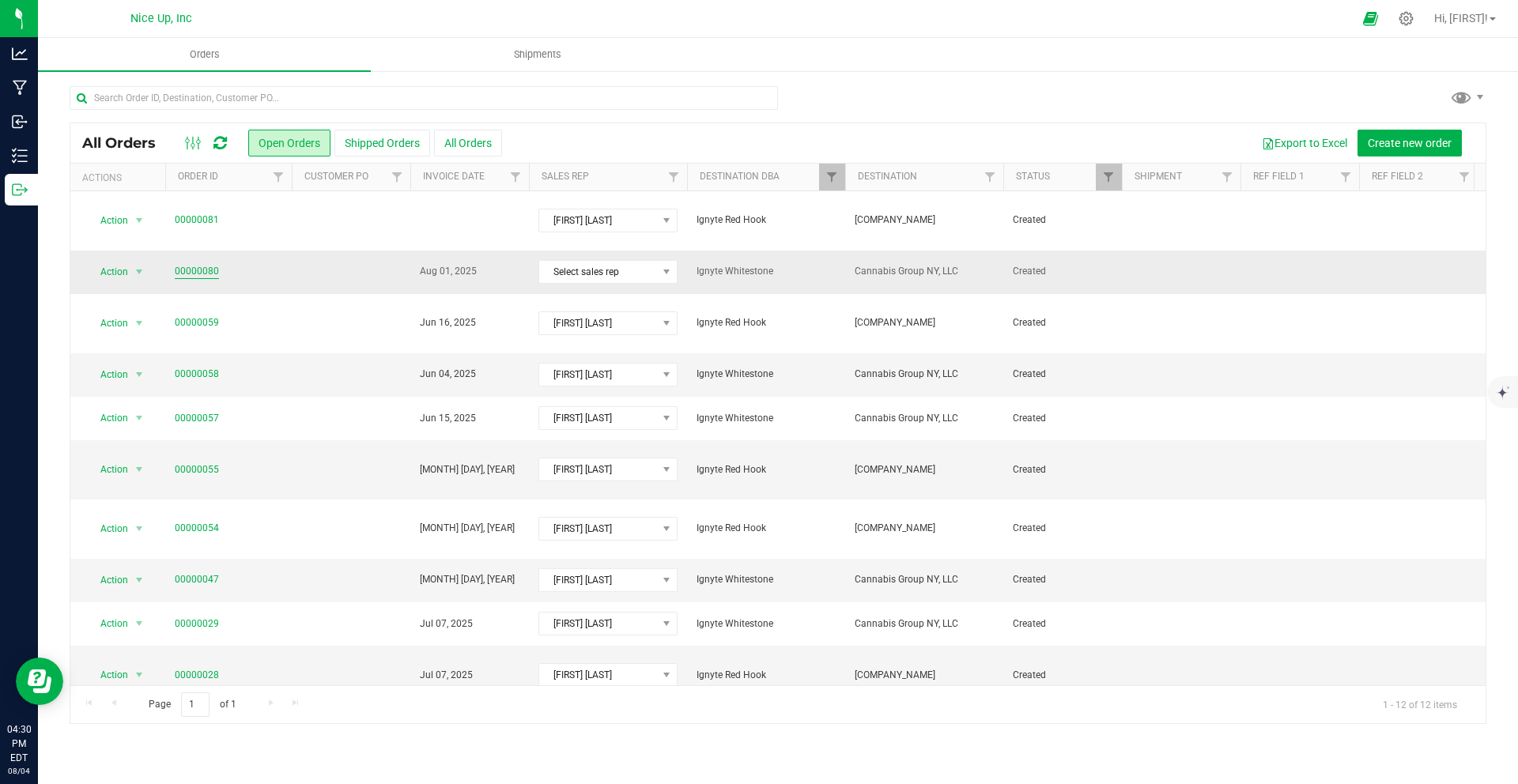 click on "00000080" at bounding box center [197, 271] 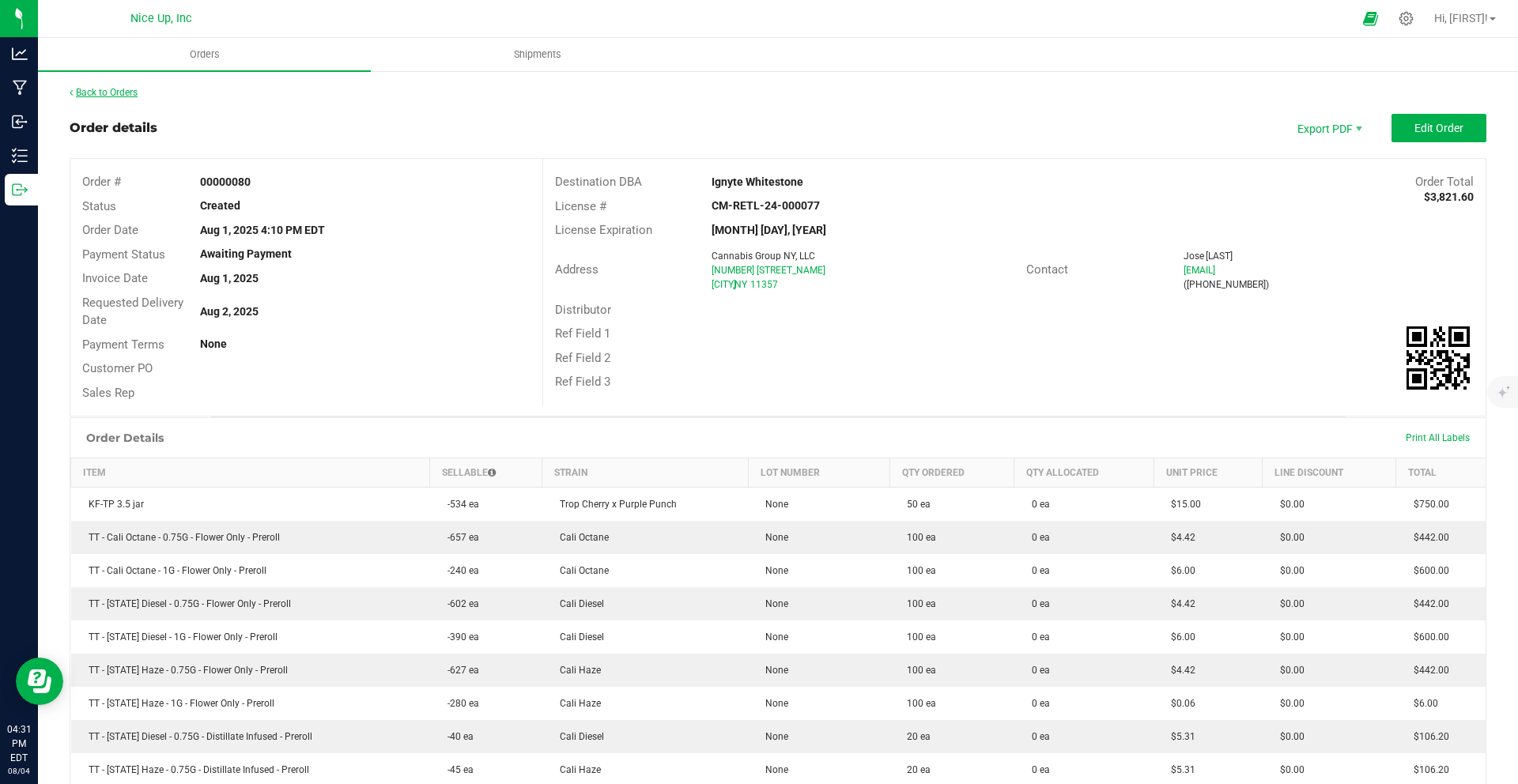 click on "Back to Orders" at bounding box center [104, 92] 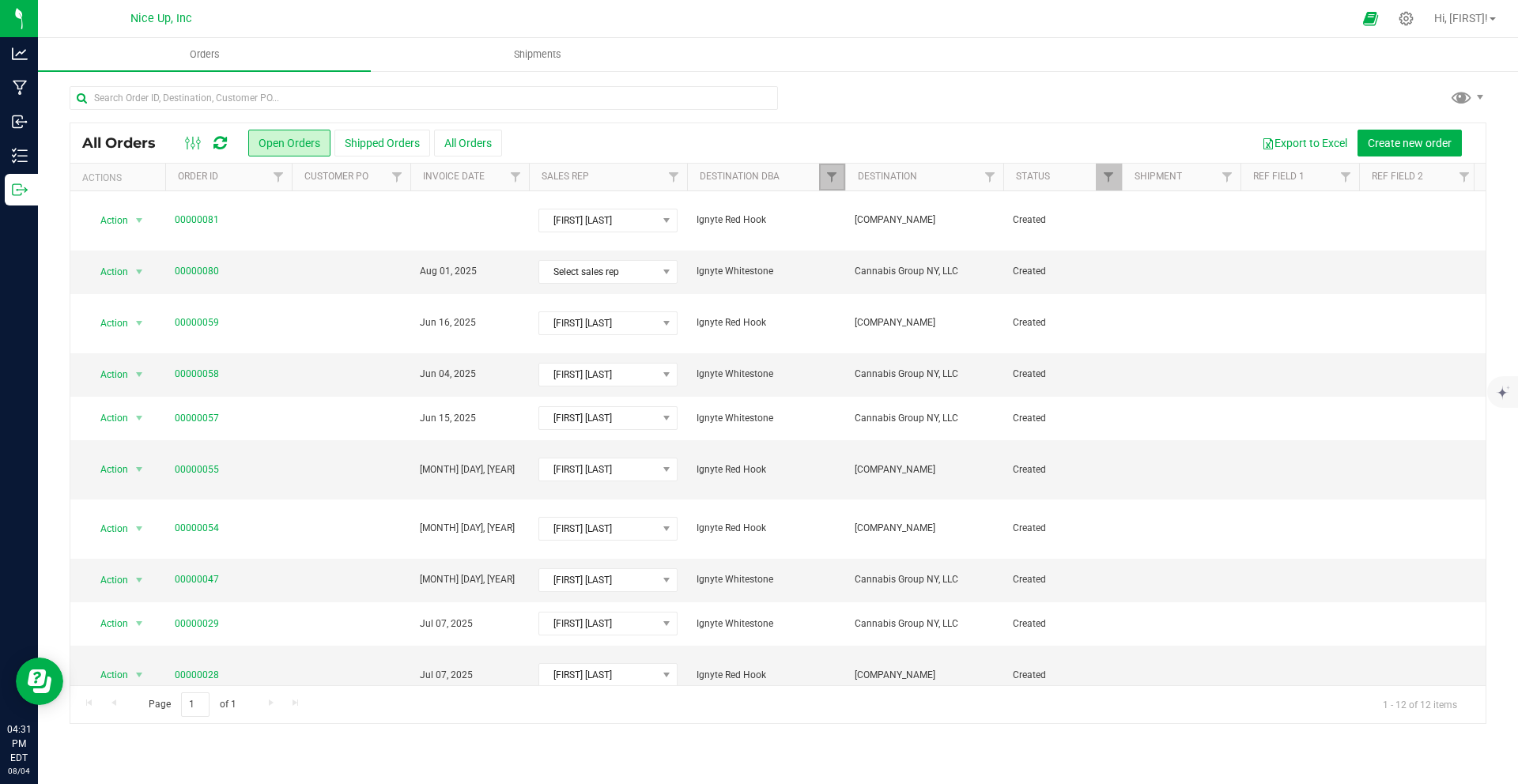 click at bounding box center (832, 177) 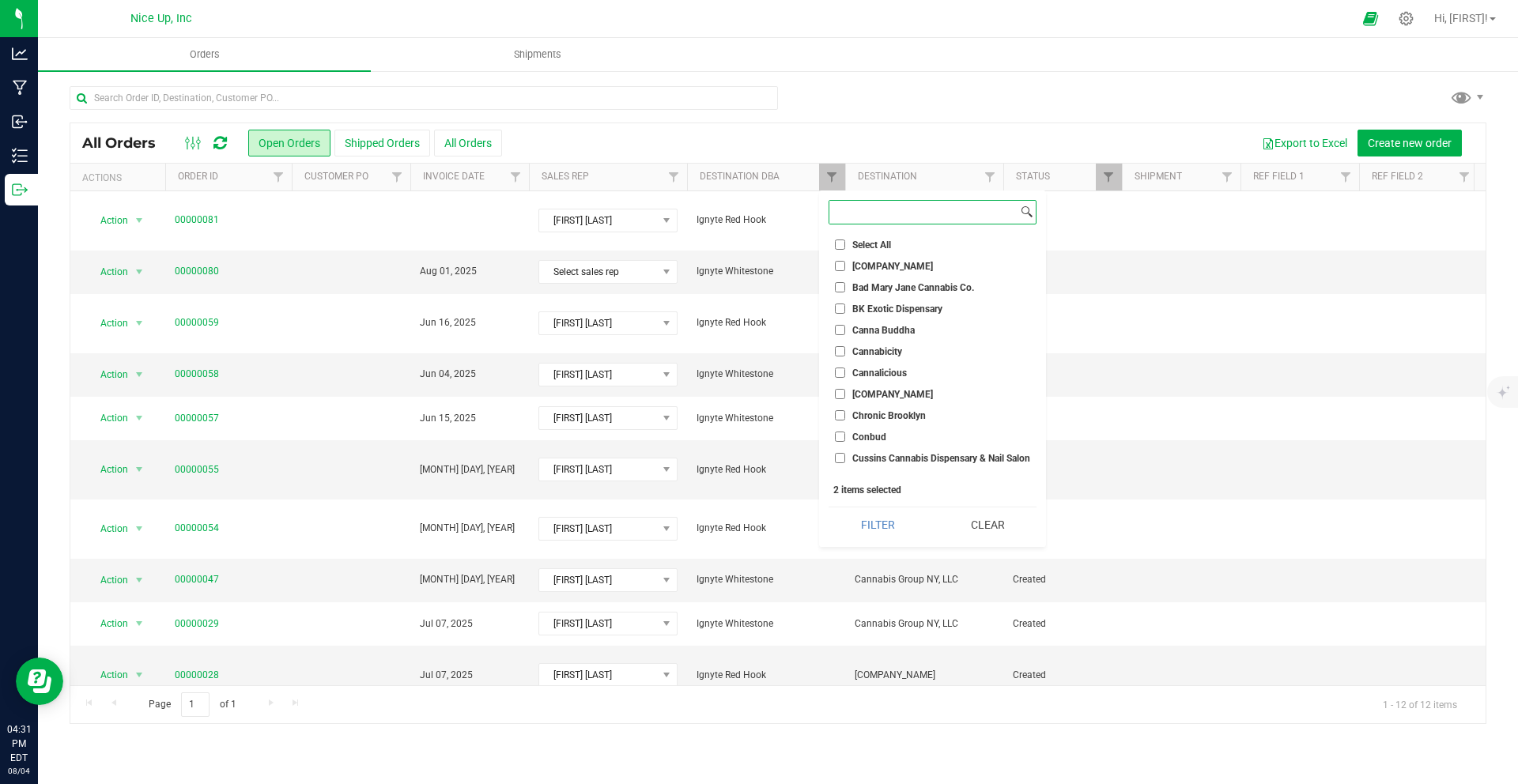 click at bounding box center [923, 212] 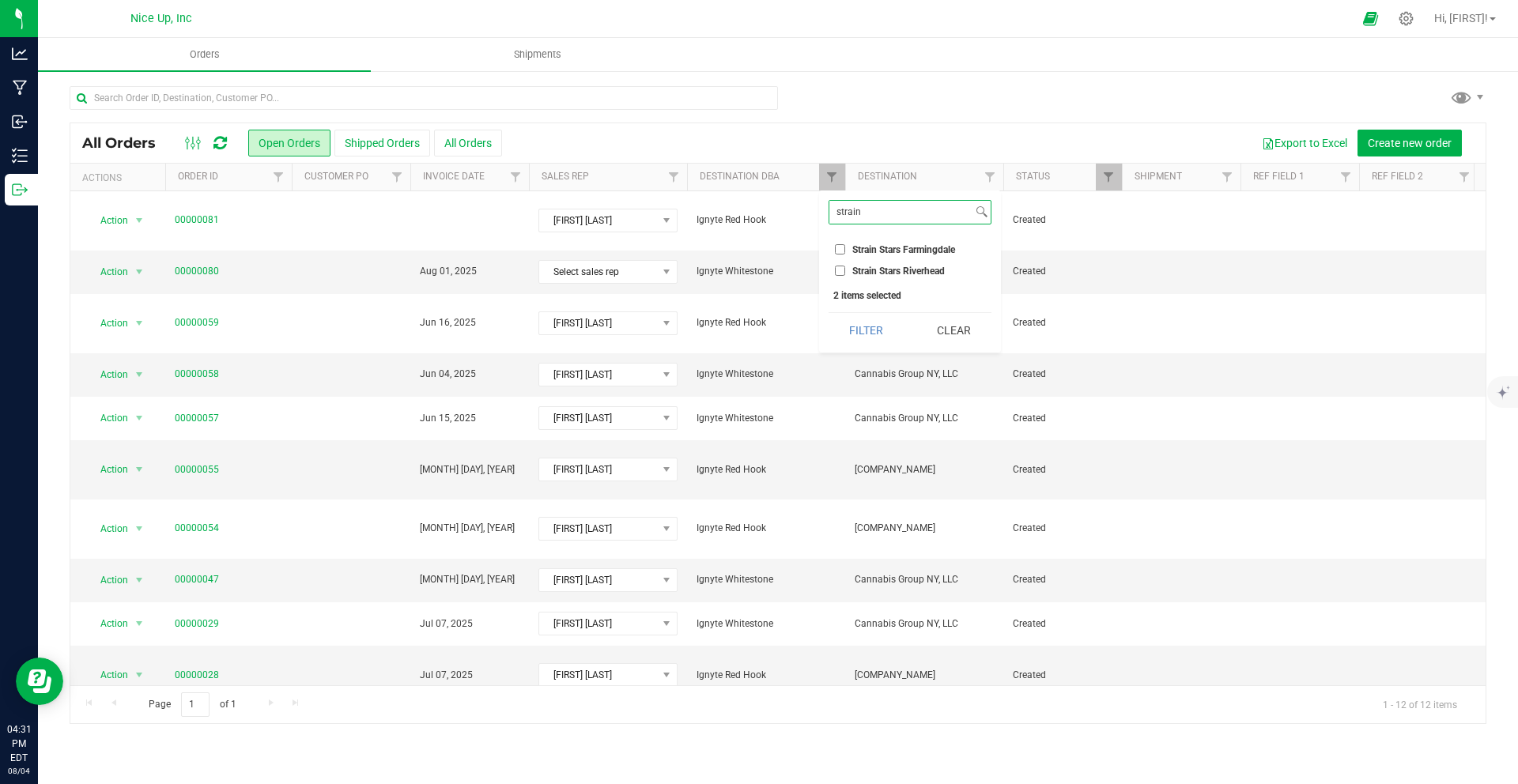 type on "strain" 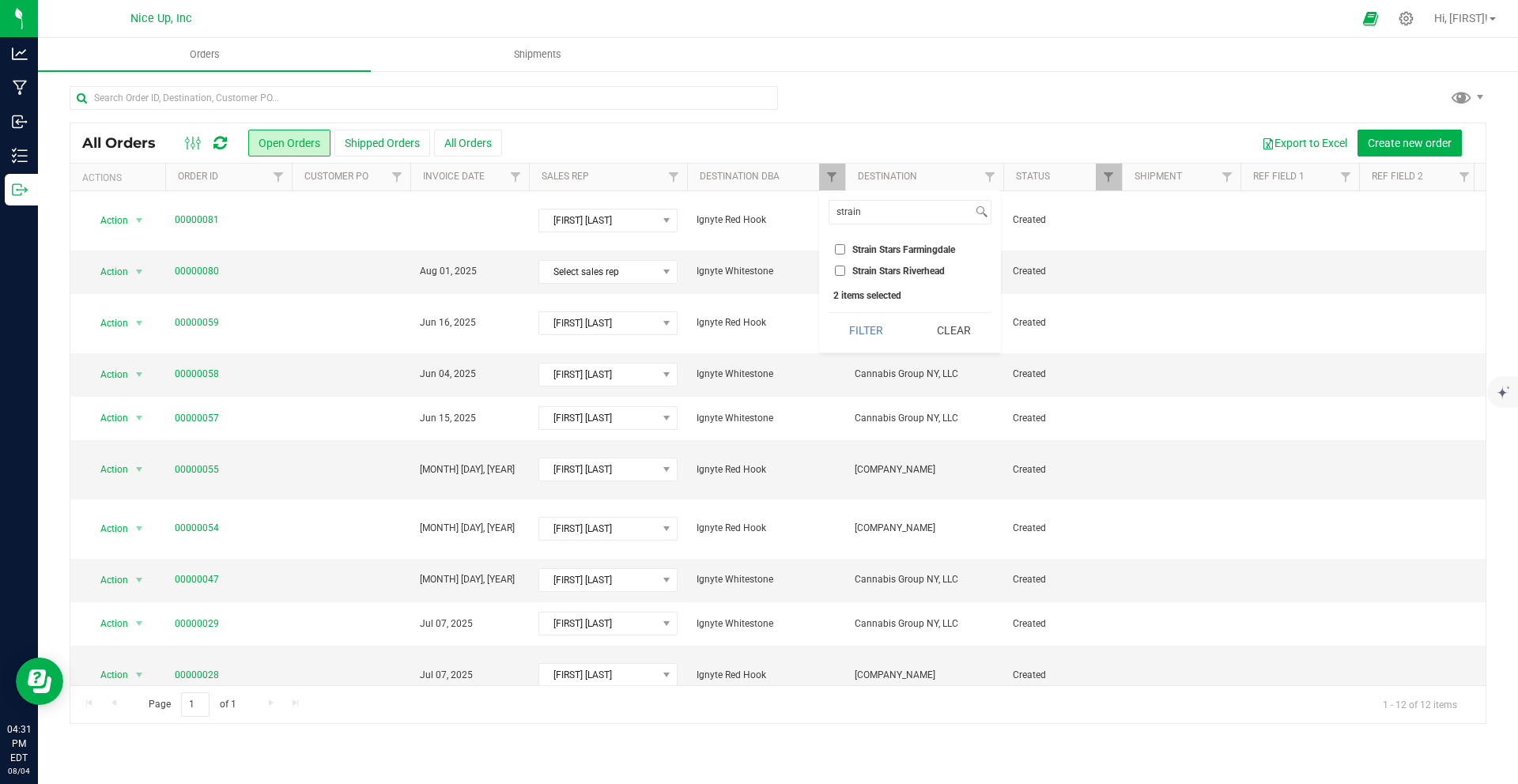 click on "Strain Stars Farmingdale" at bounding box center [904, 250] 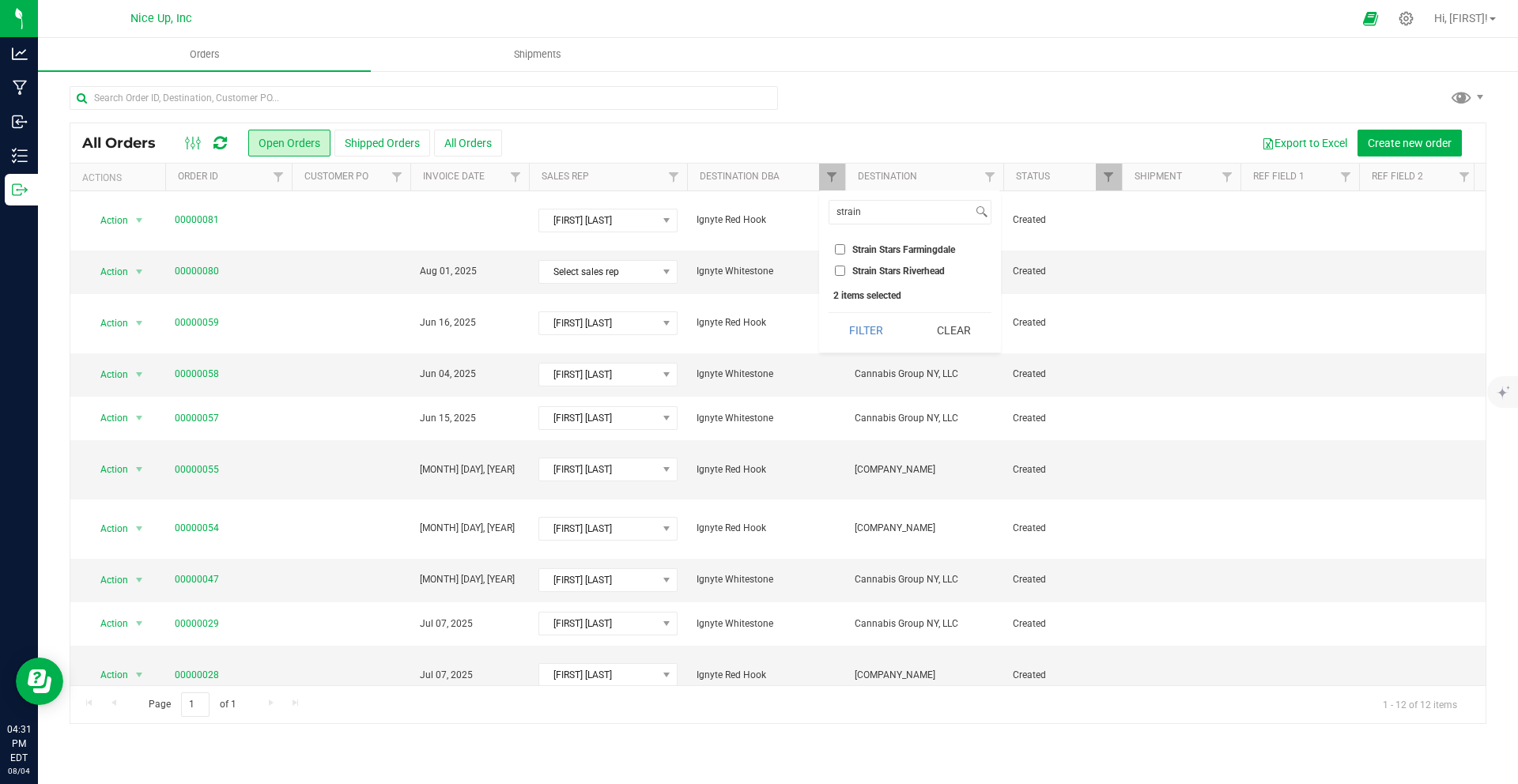 click on "Strain Stars Farmingdale" at bounding box center (840, 249) 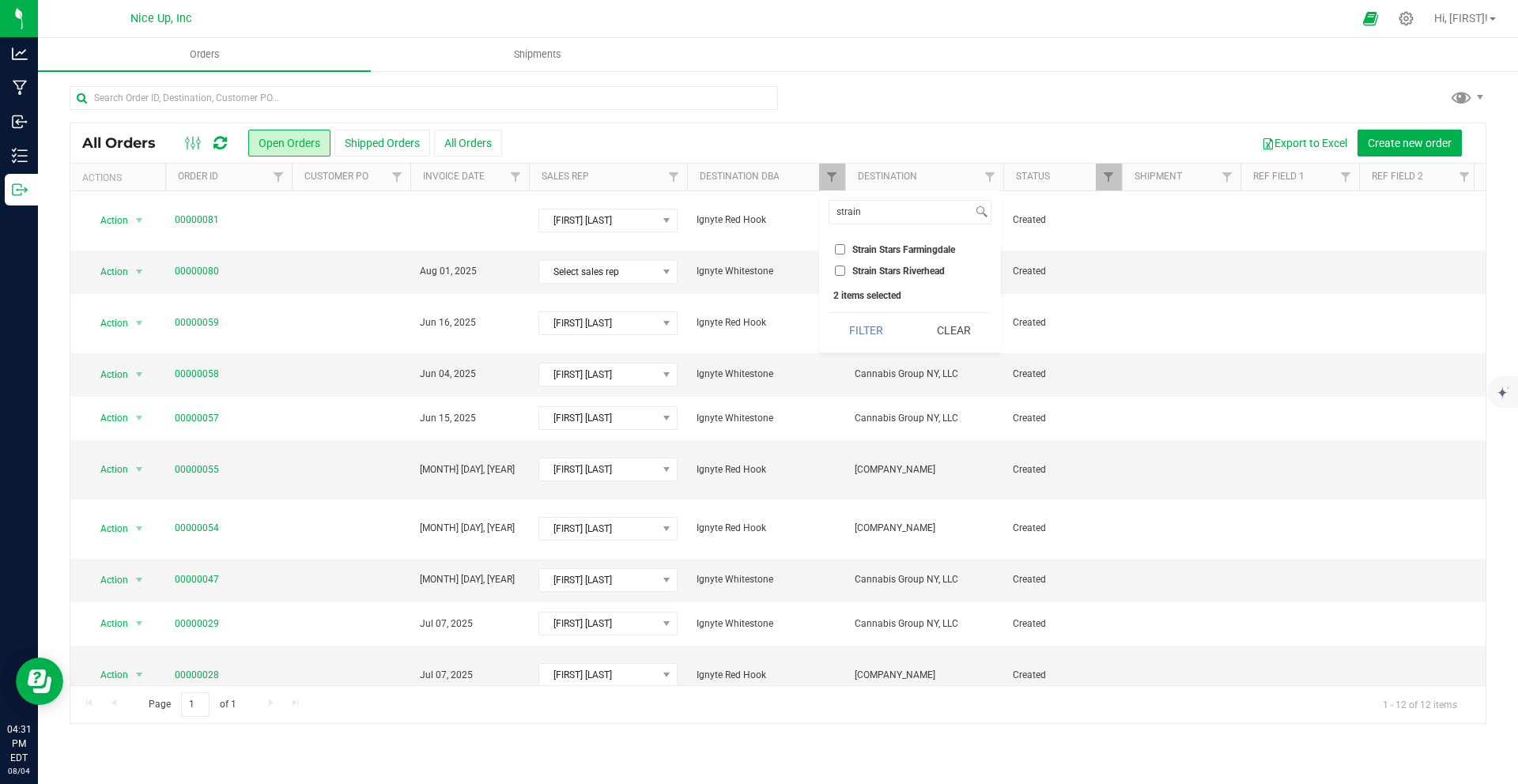 checkbox on "true" 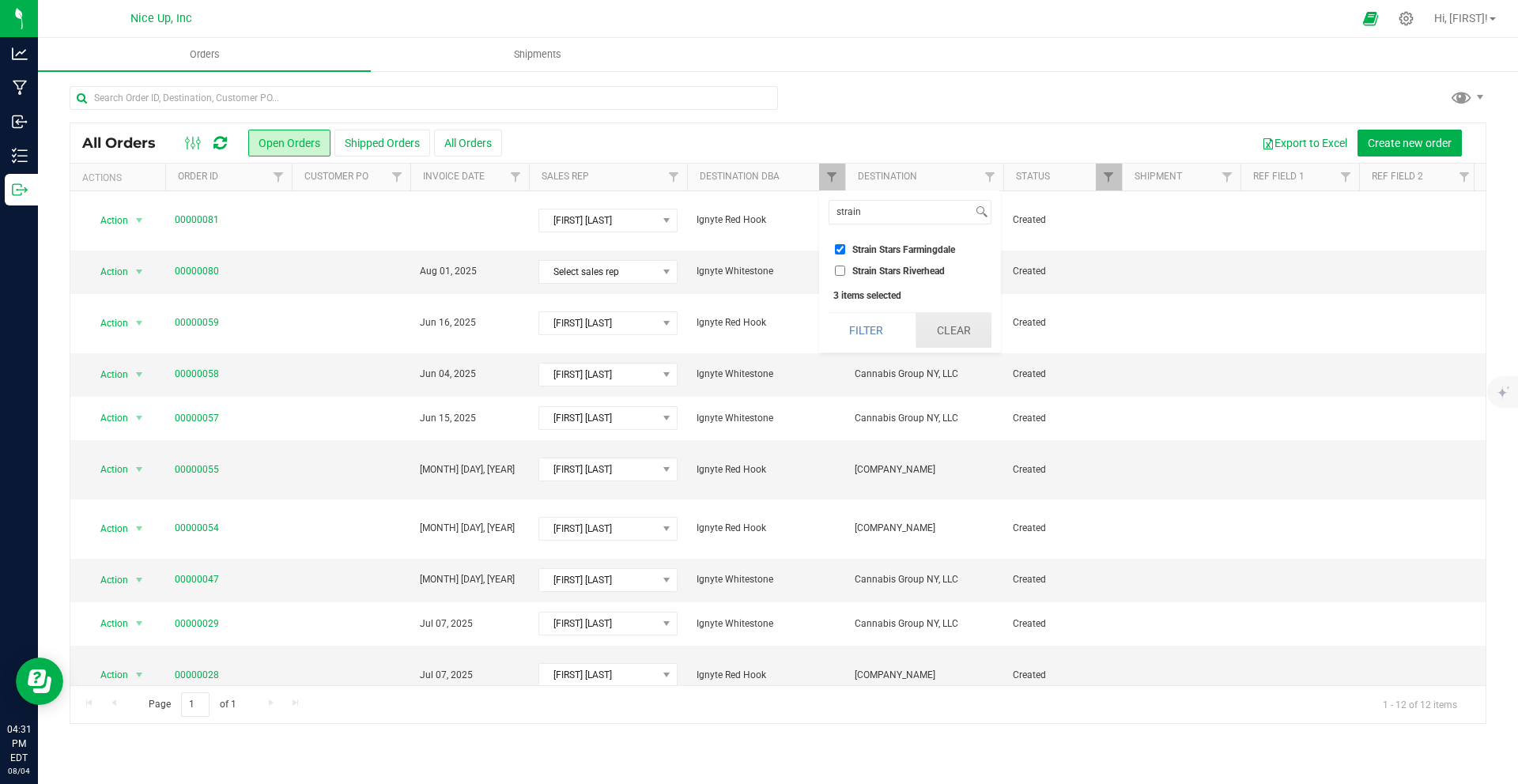 click on "Clear" at bounding box center [953, 330] 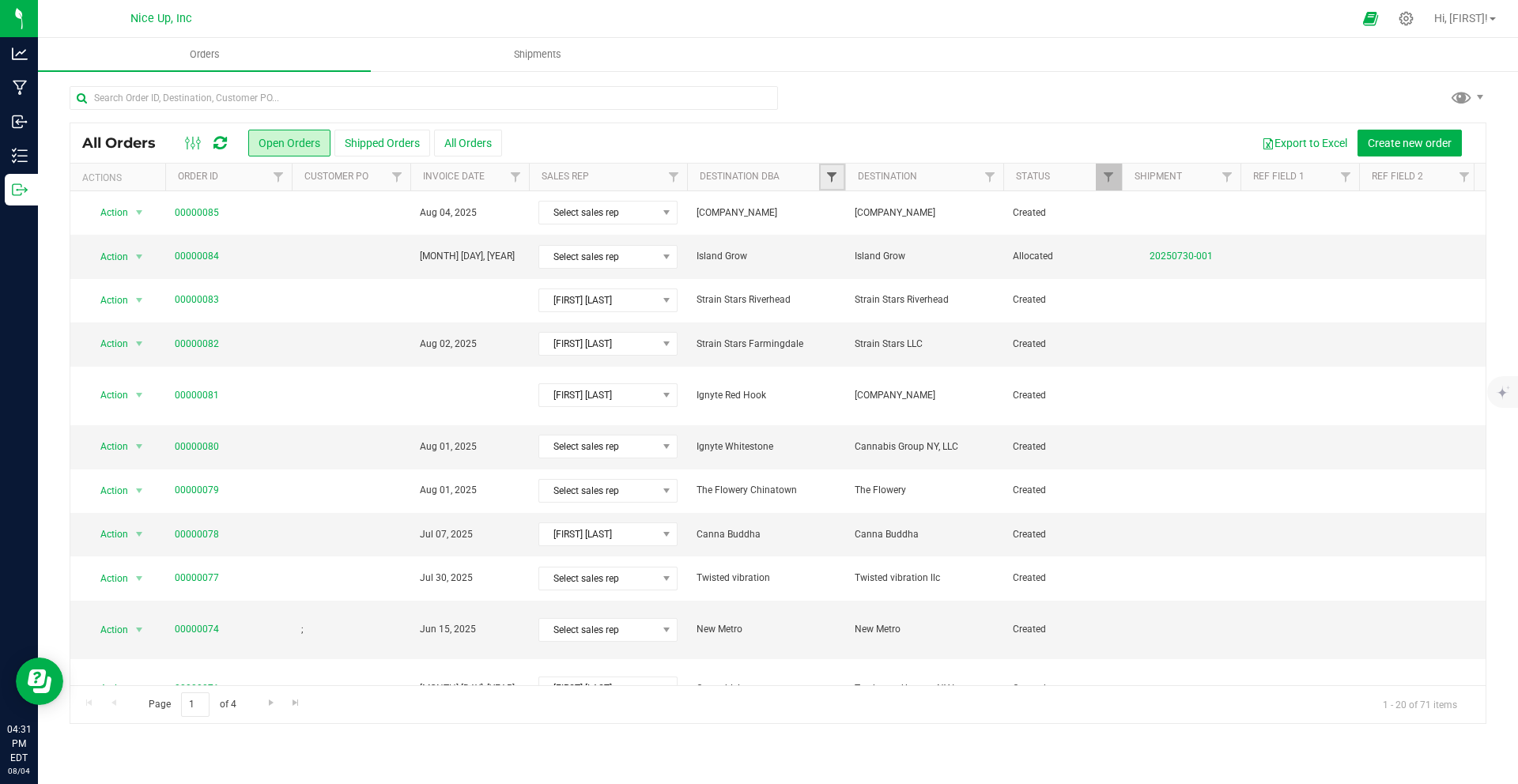 click at bounding box center (832, 177) 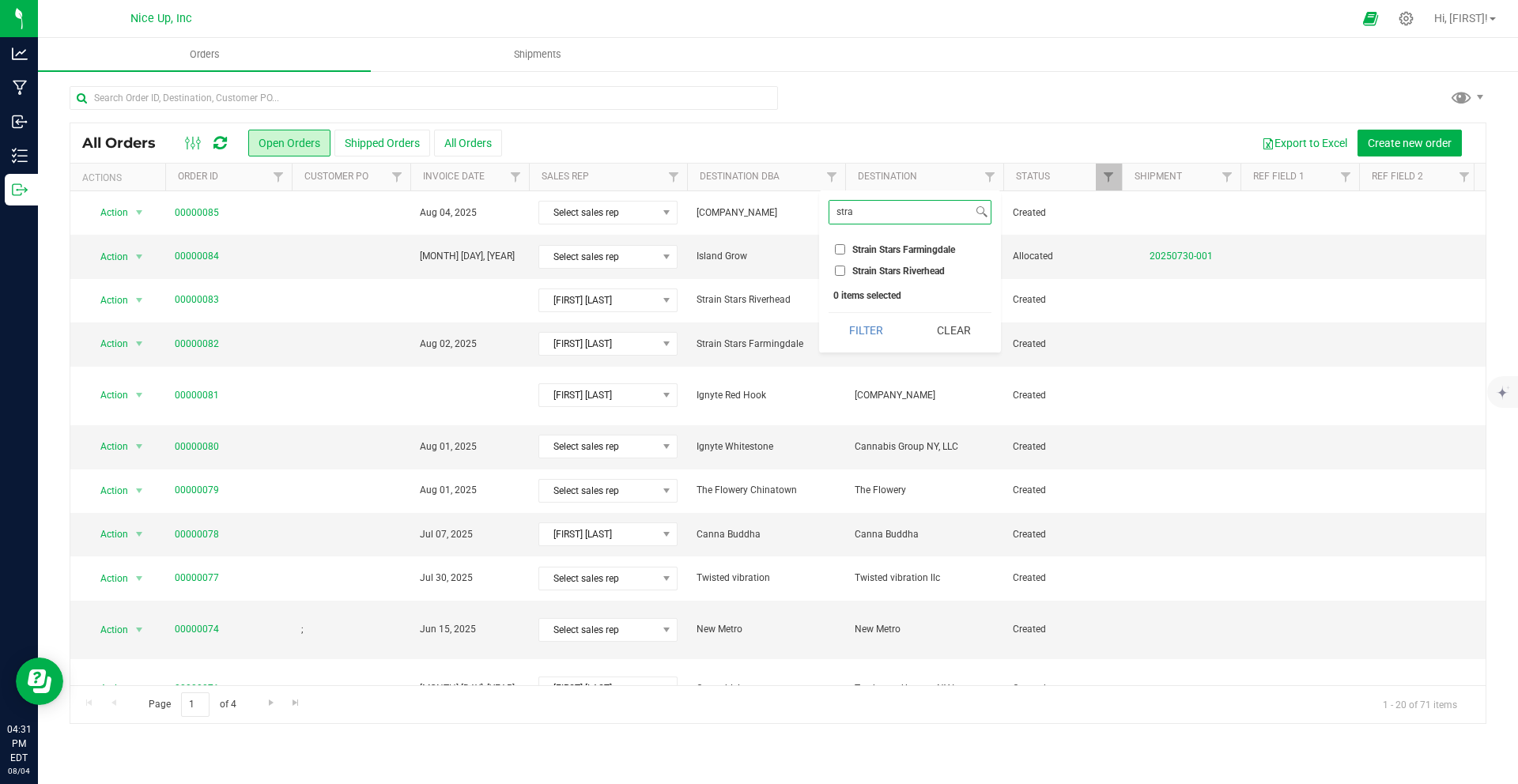 type on "stra" 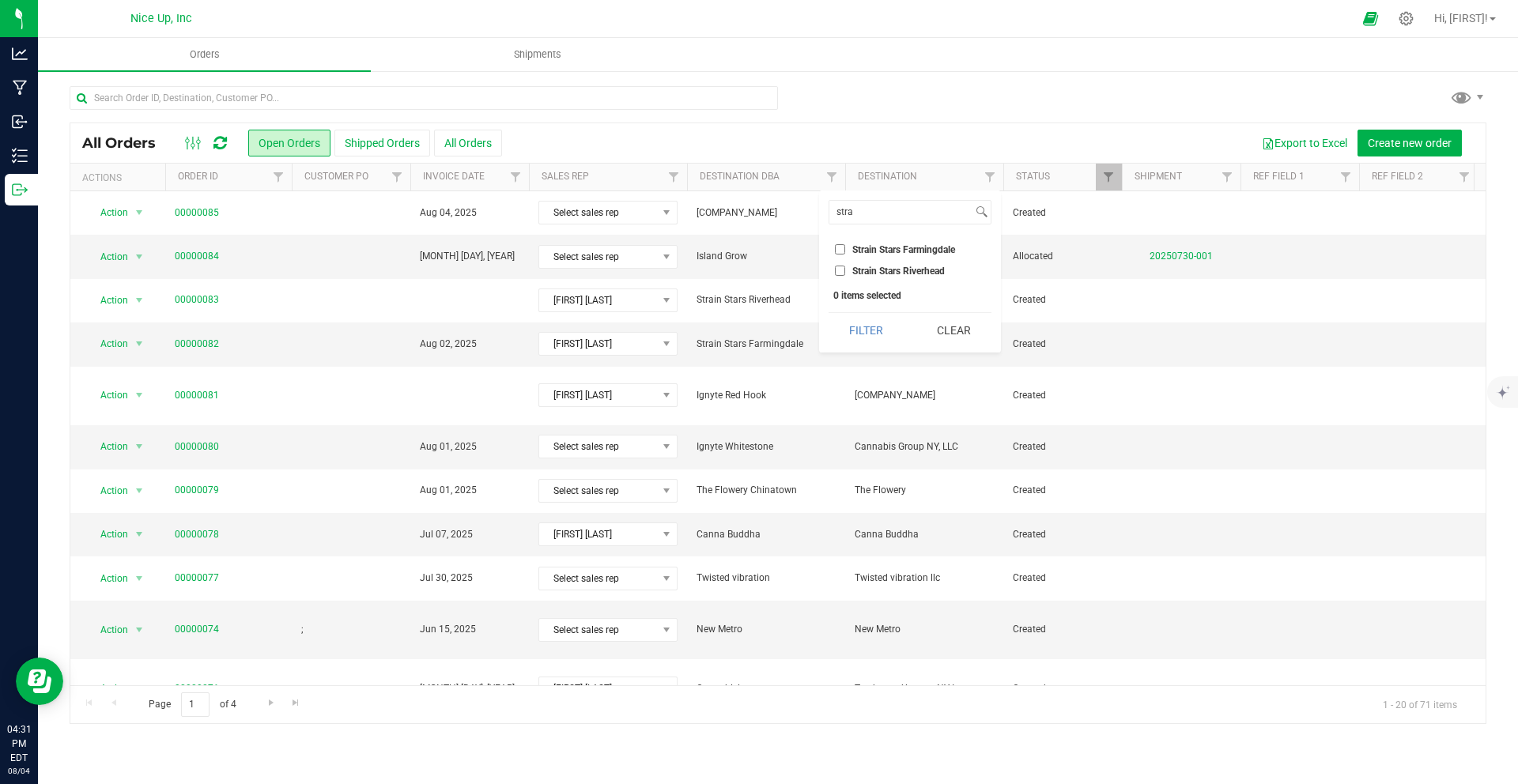 click on "Strain Stars Farmingdale" at bounding box center (904, 250) 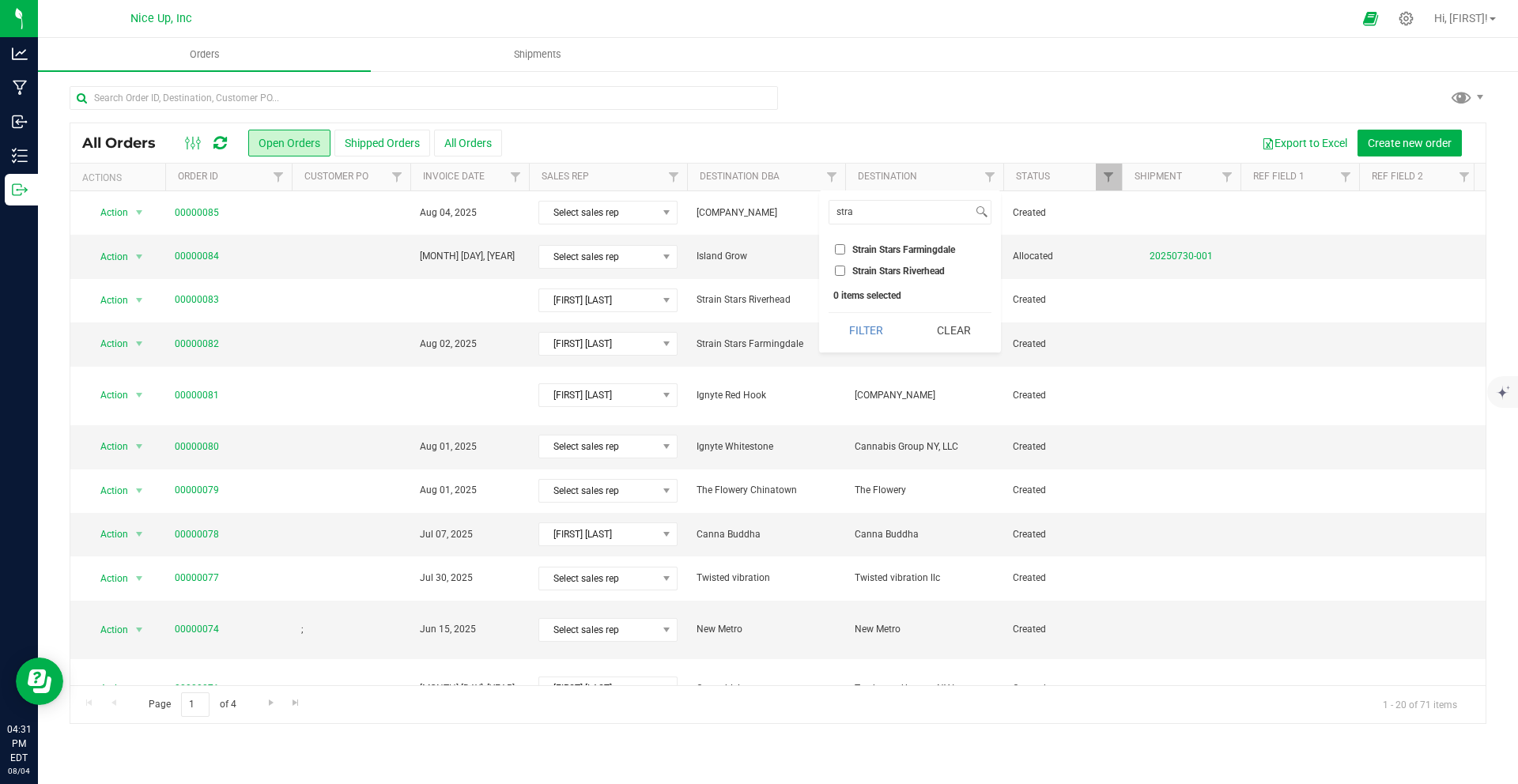 click on "Strain Stars Farmingdale" at bounding box center (840, 249) 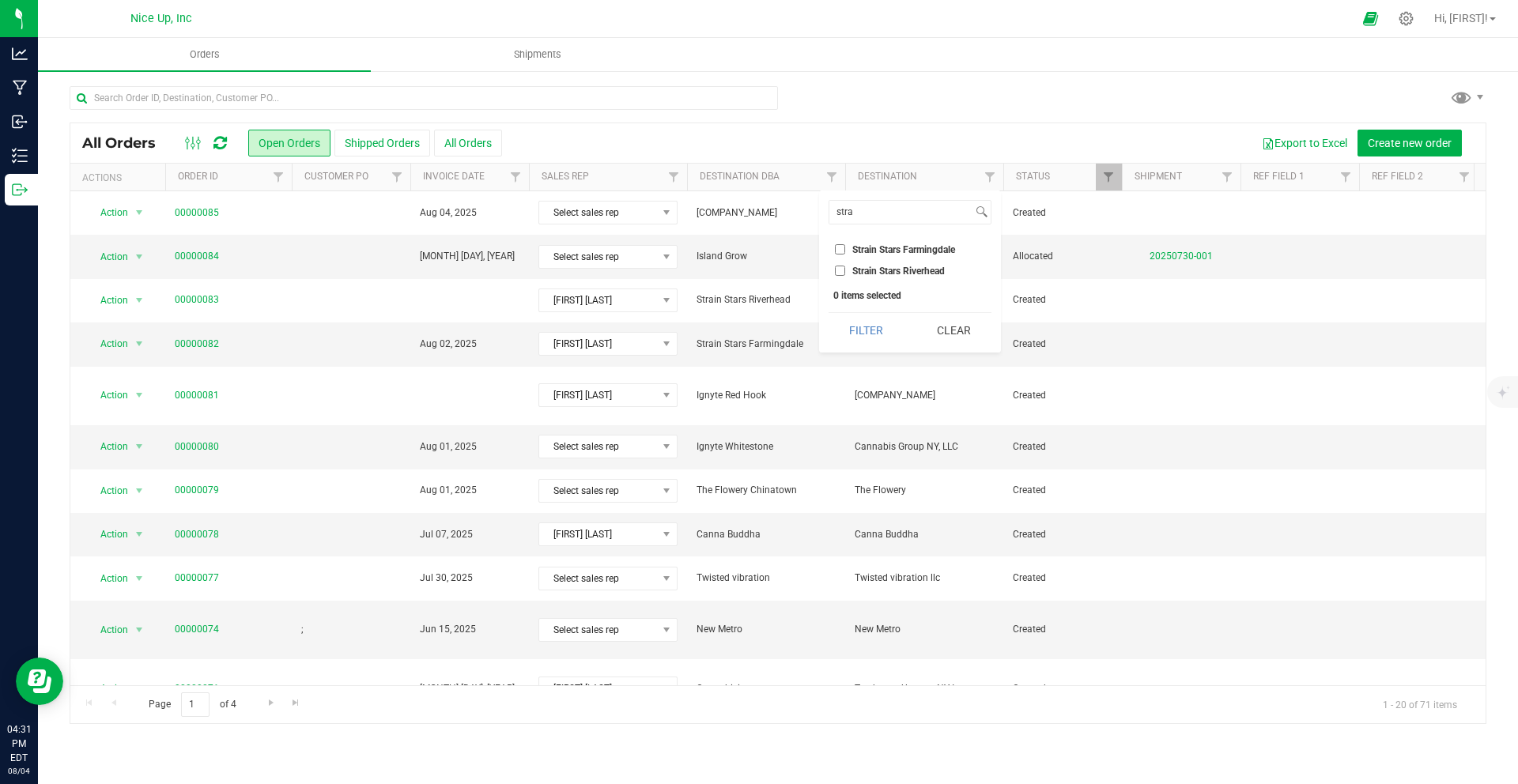 checkbox on "true" 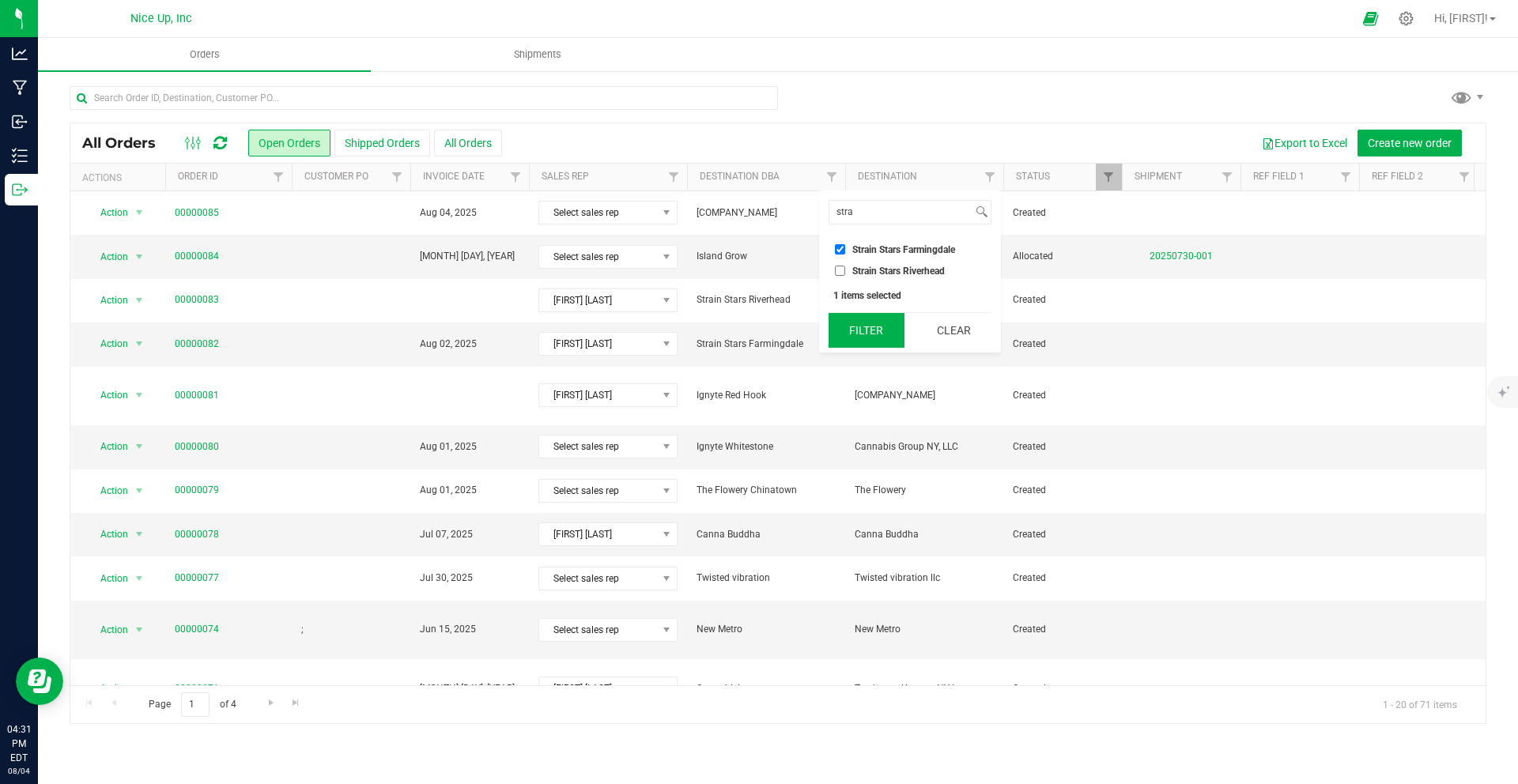 click on "Filter" at bounding box center (867, 330) 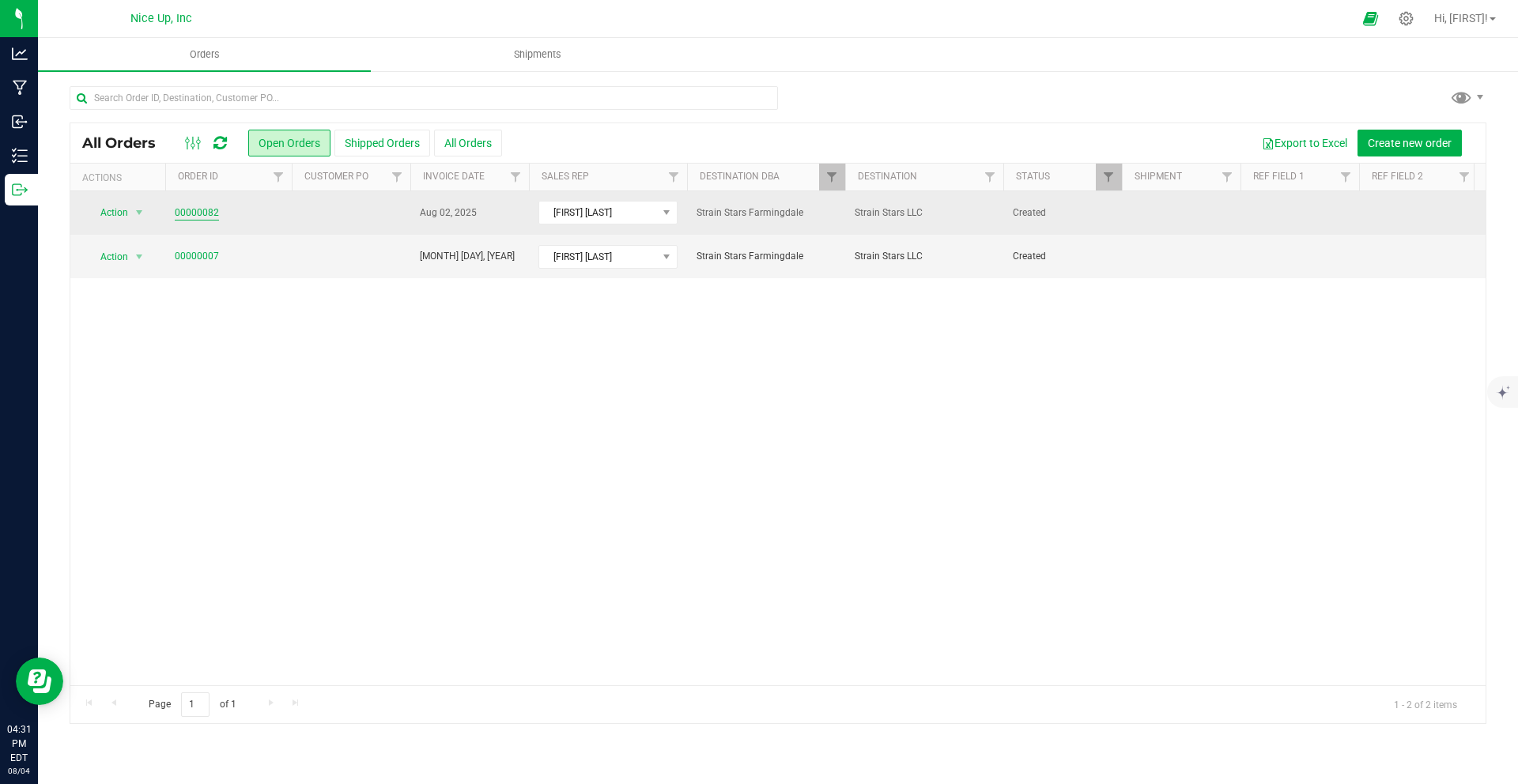 click on "00000082" at bounding box center [197, 213] 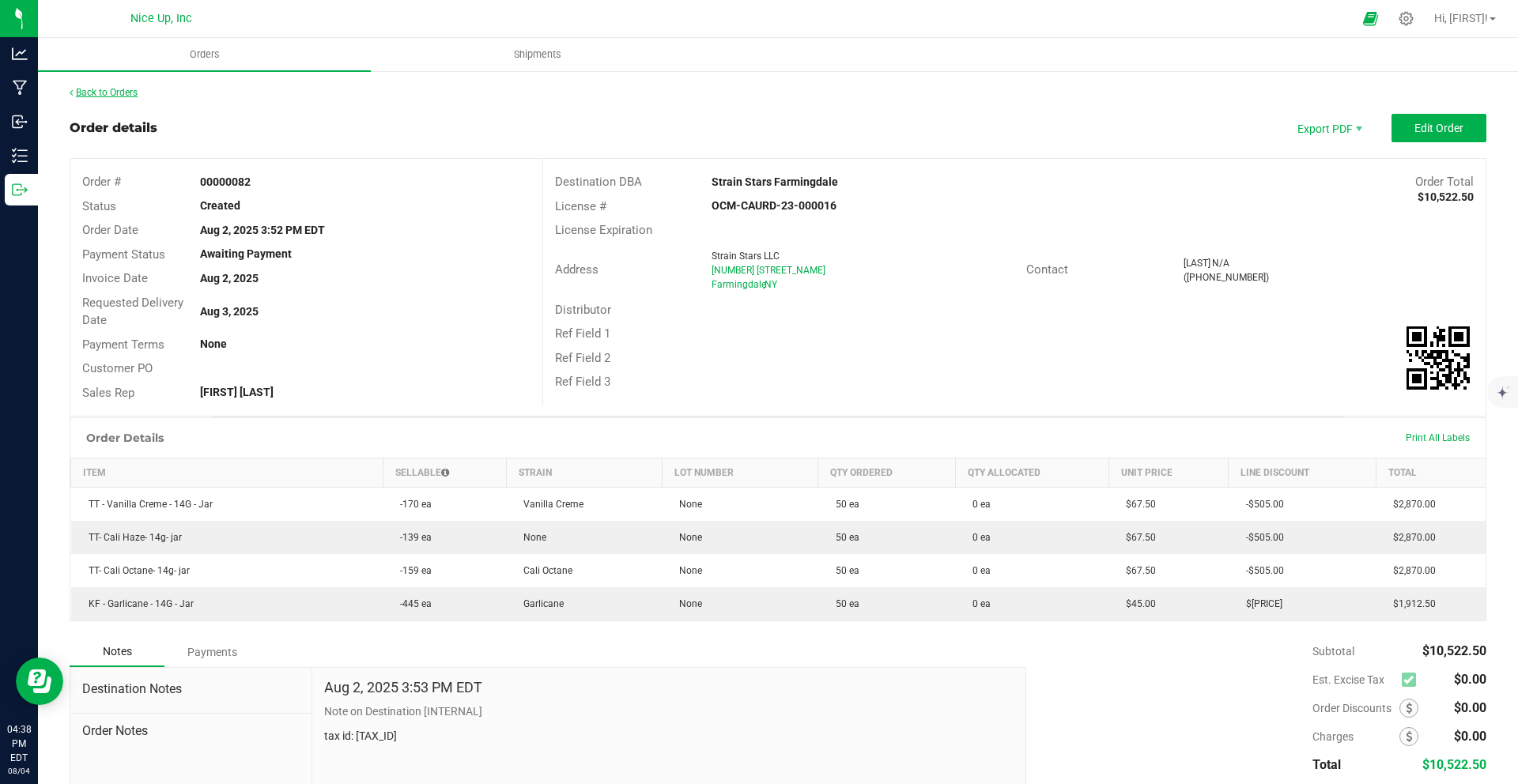 click on "Back to Orders" at bounding box center (104, 92) 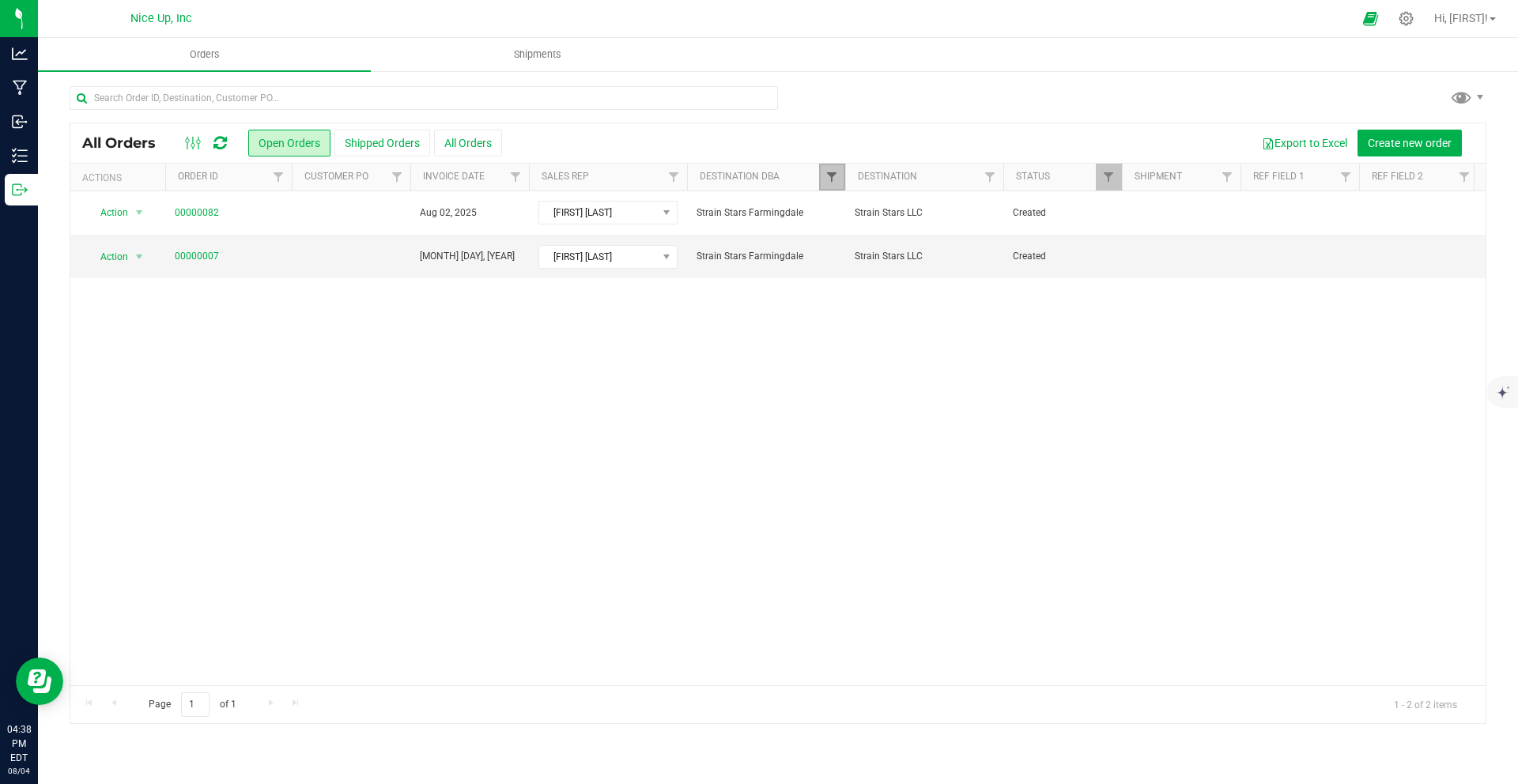 click at bounding box center [832, 177] 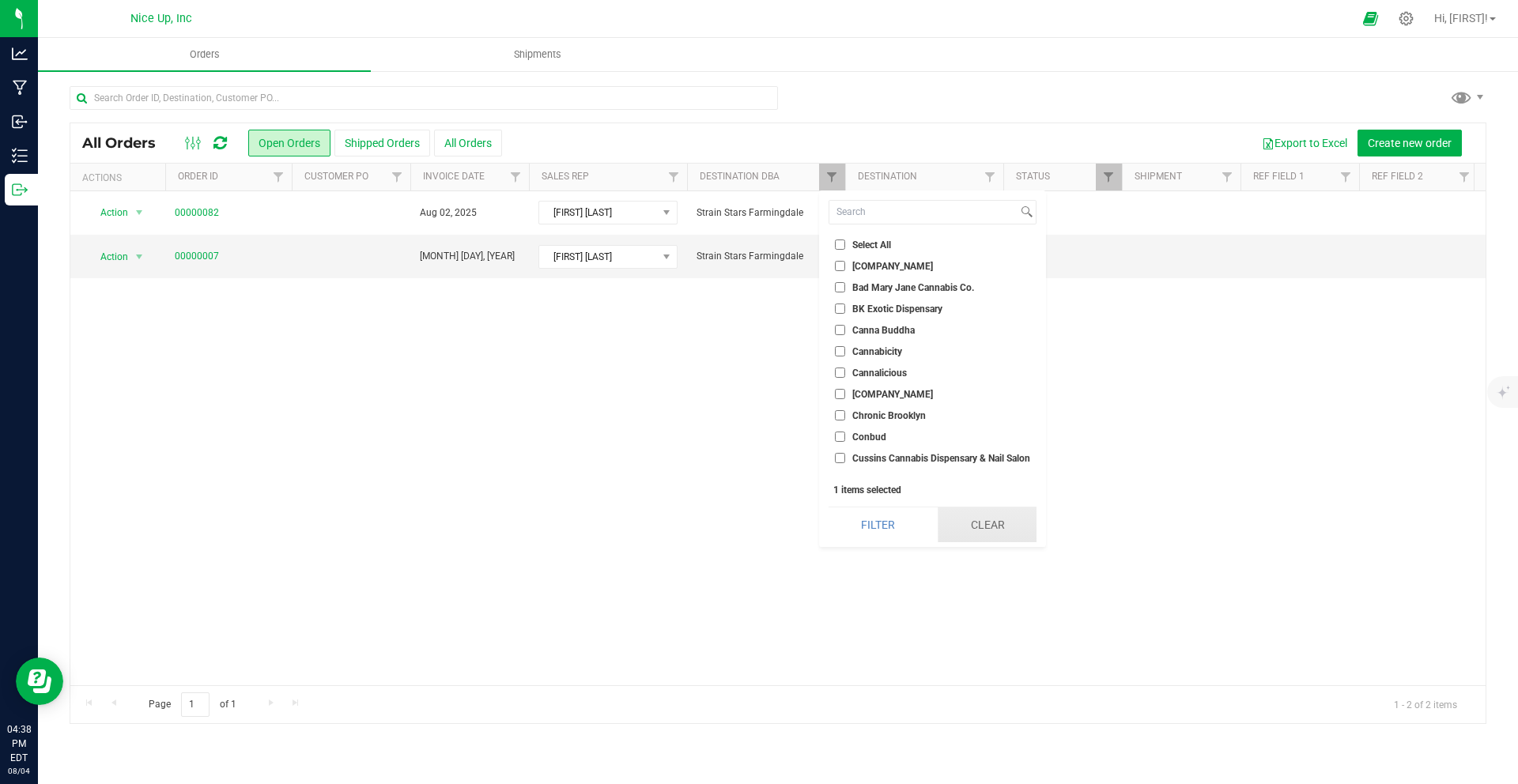 click on "Clear" at bounding box center (987, 525) 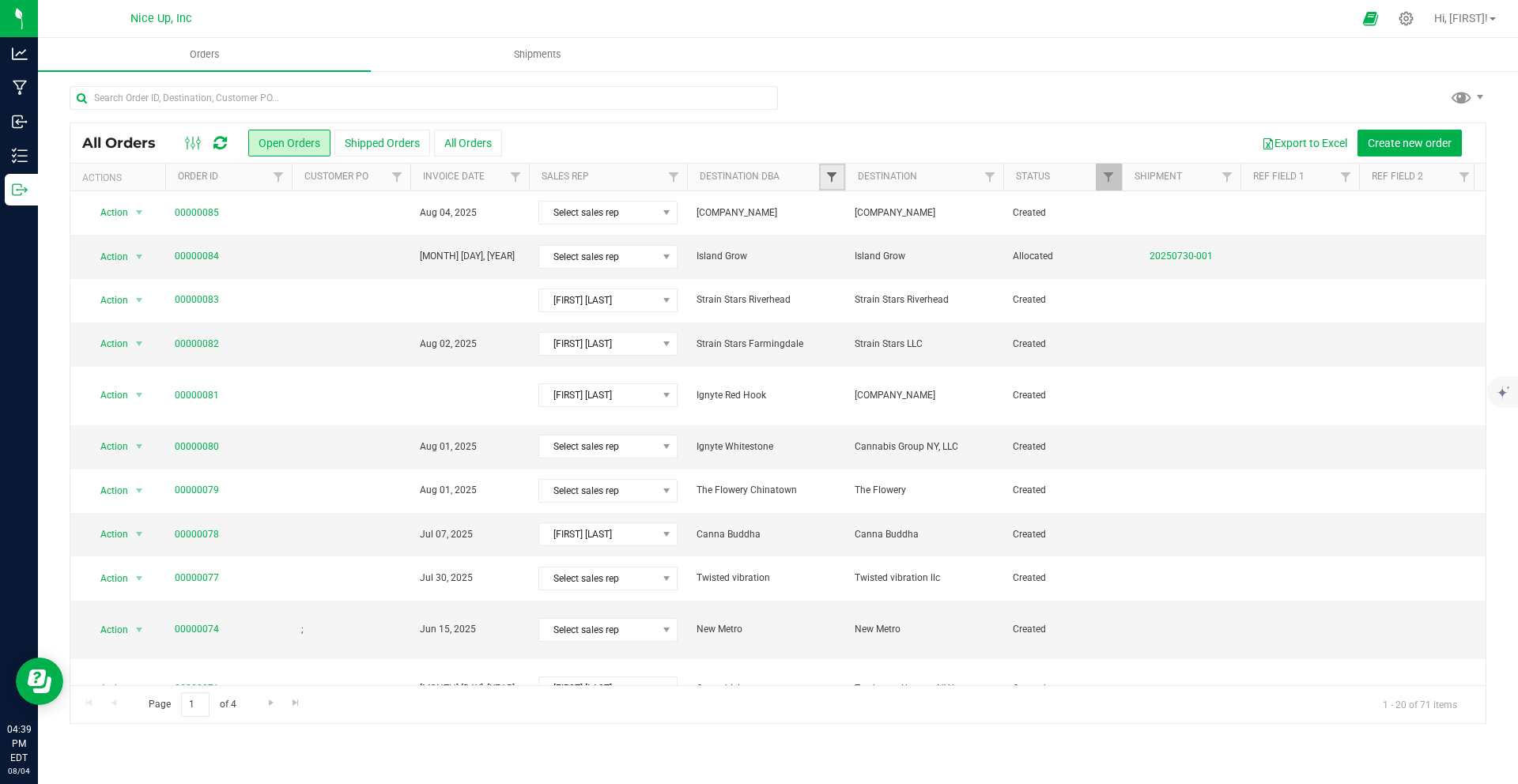 click at bounding box center (832, 177) 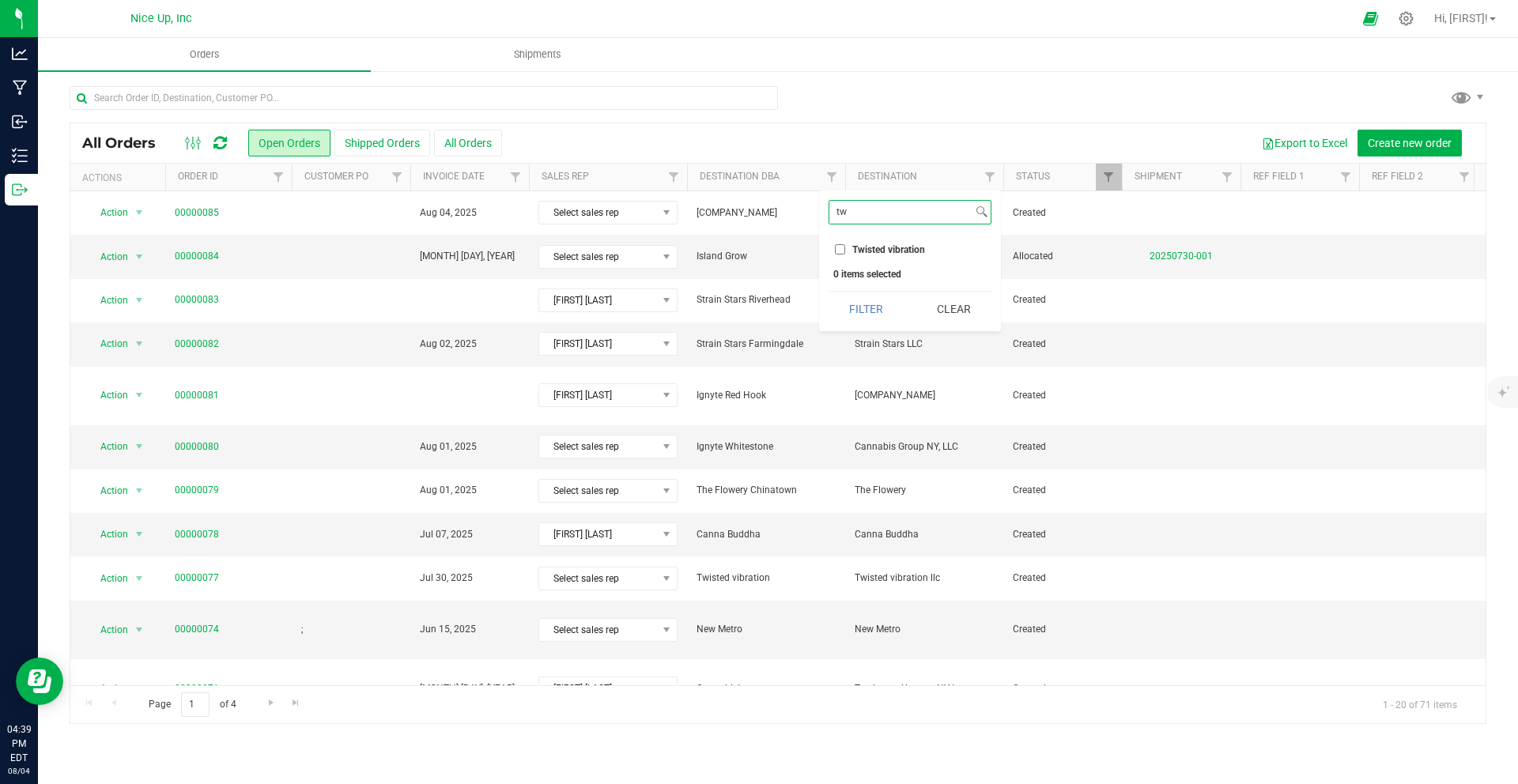 type on "tw" 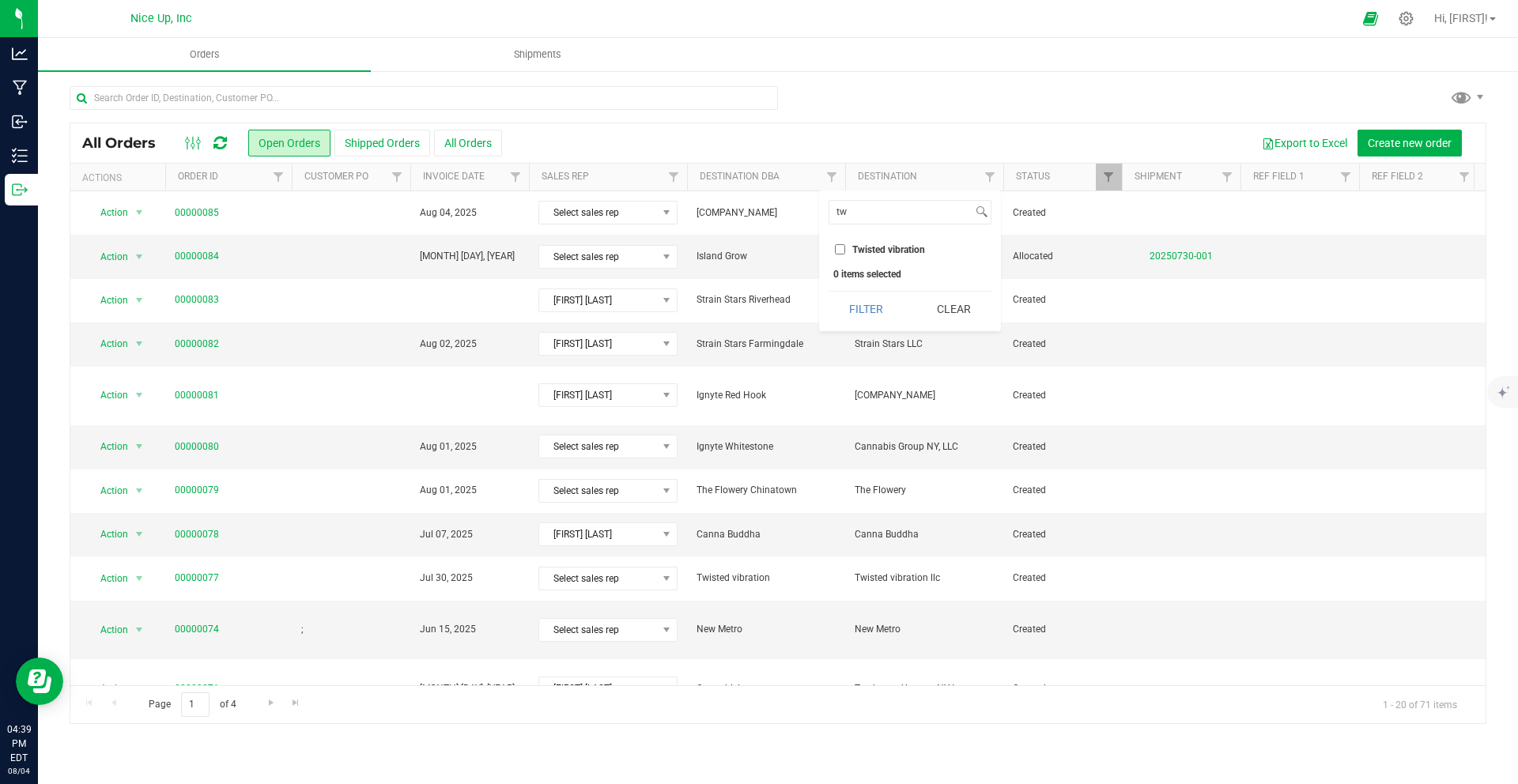 click on "Twisted vibration" at bounding box center (889, 250) 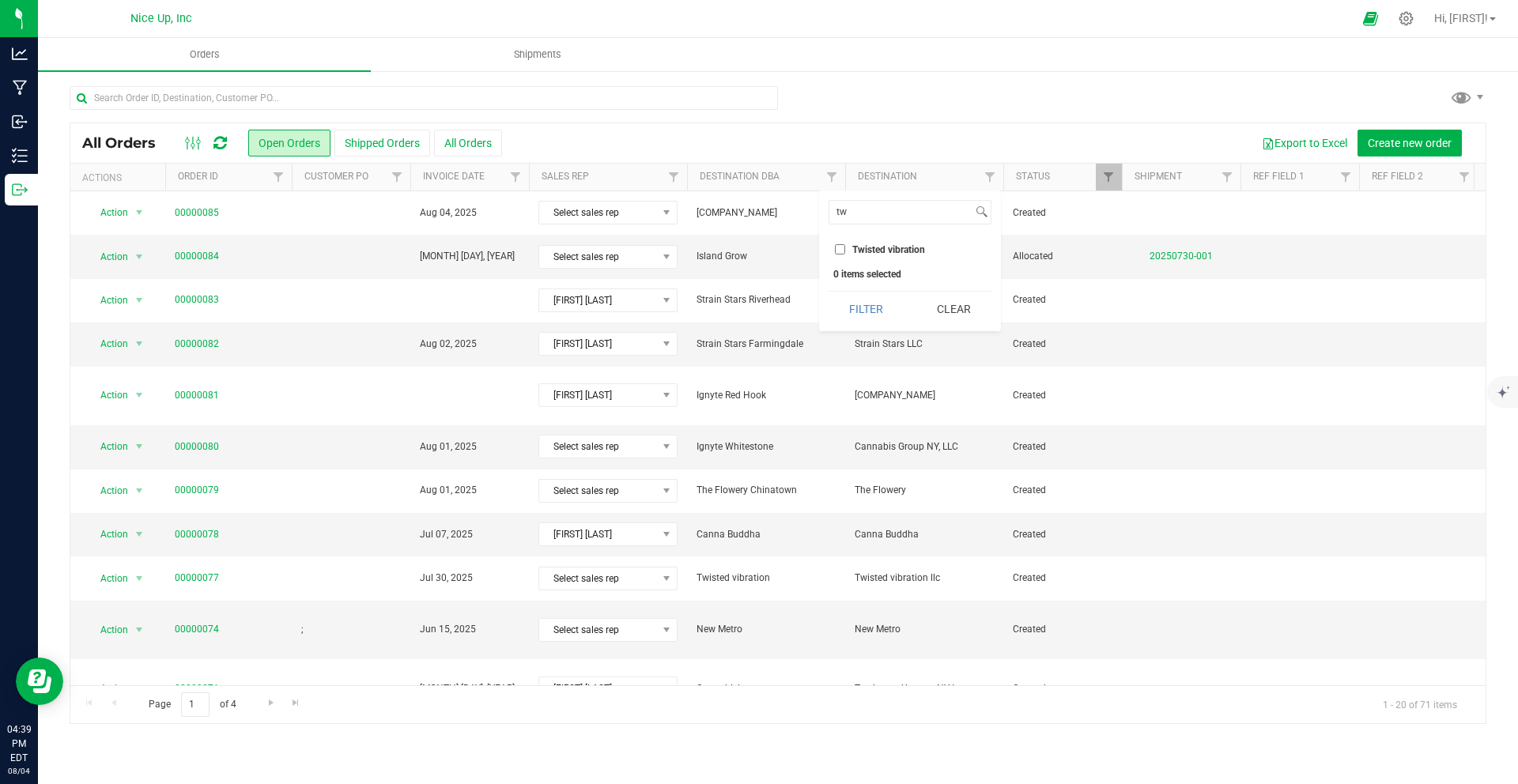 click on "Twisted vibration" at bounding box center (840, 249) 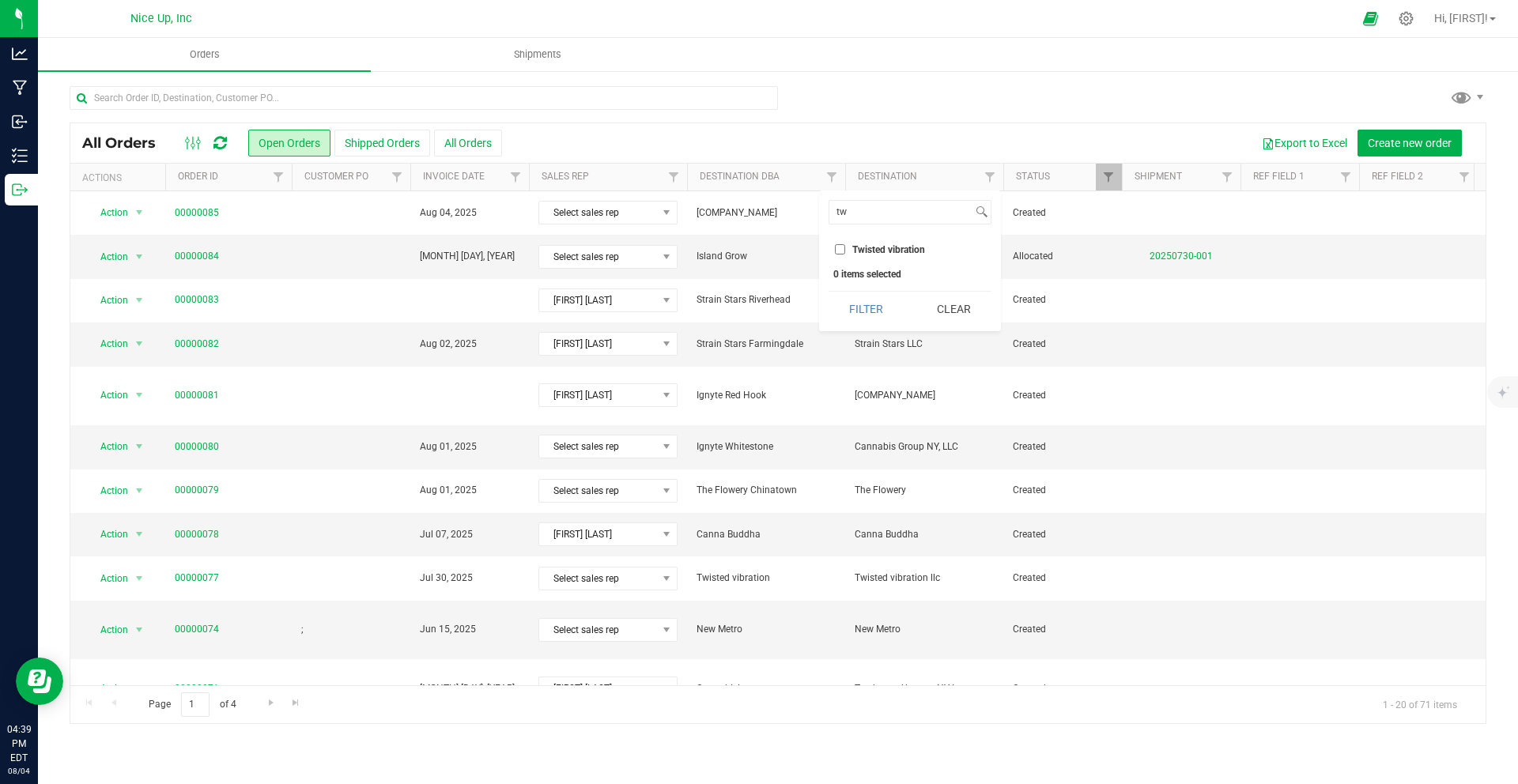 checkbox on "true" 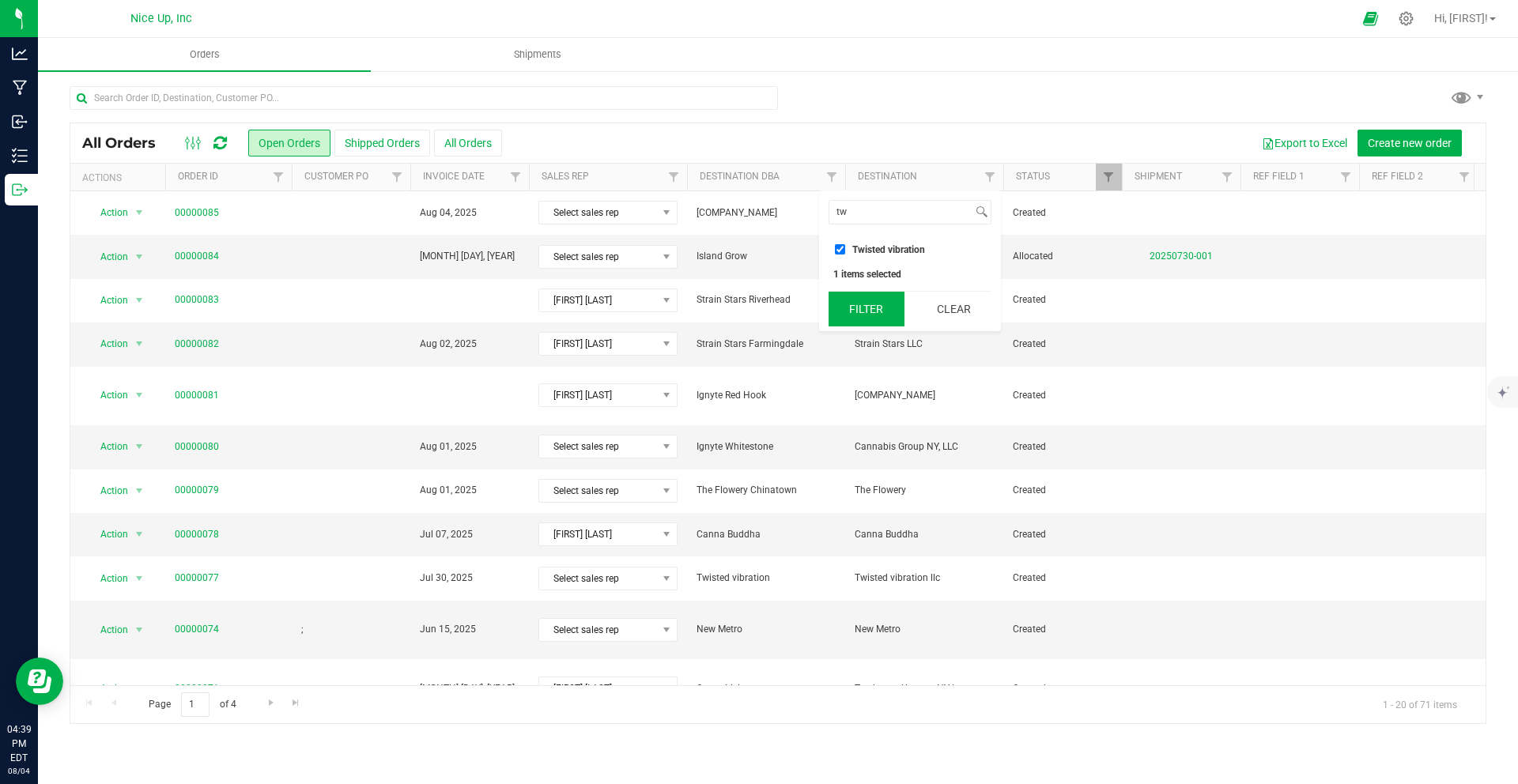 click on "Filter" at bounding box center [867, 309] 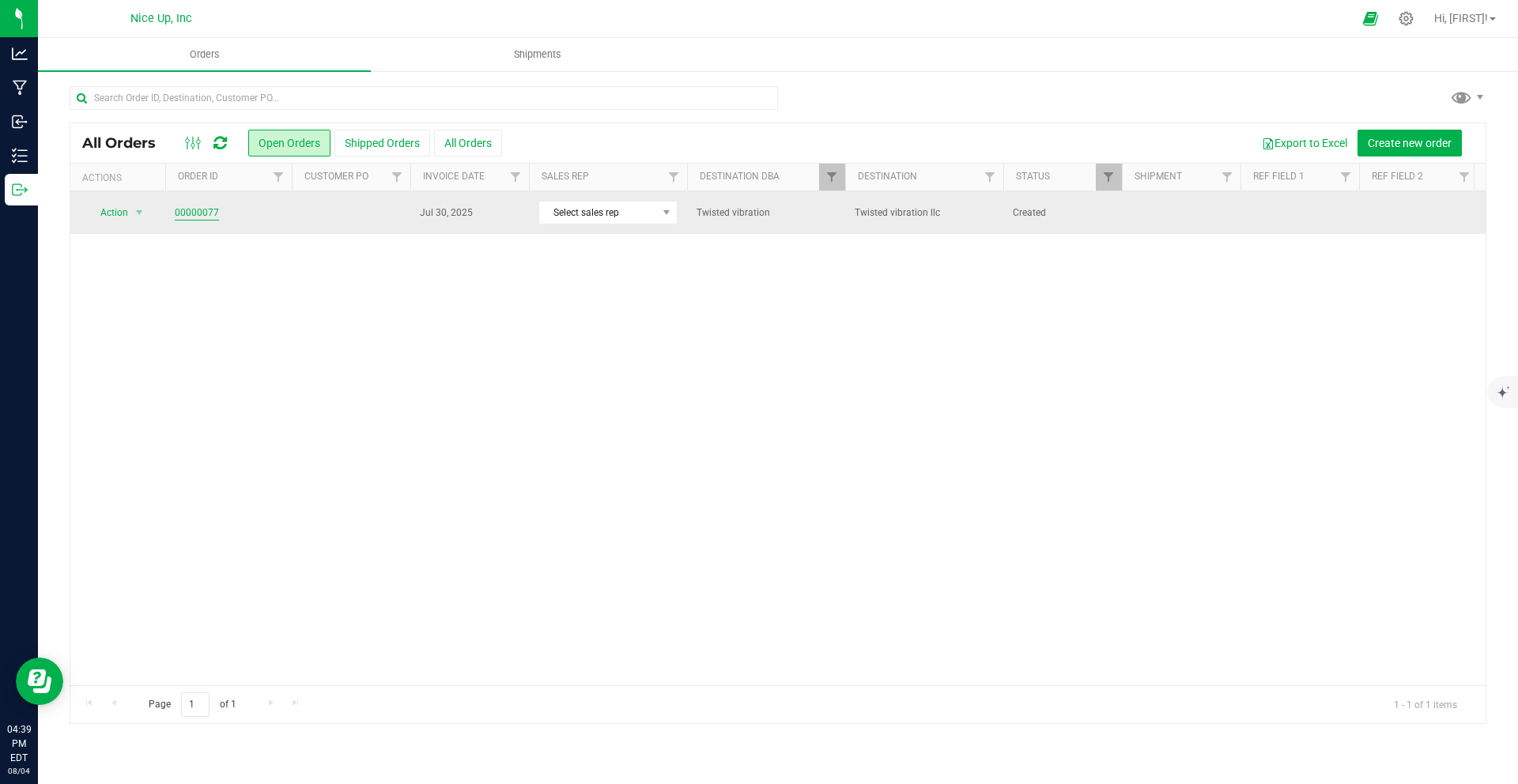 click on "00000077" at bounding box center (197, 213) 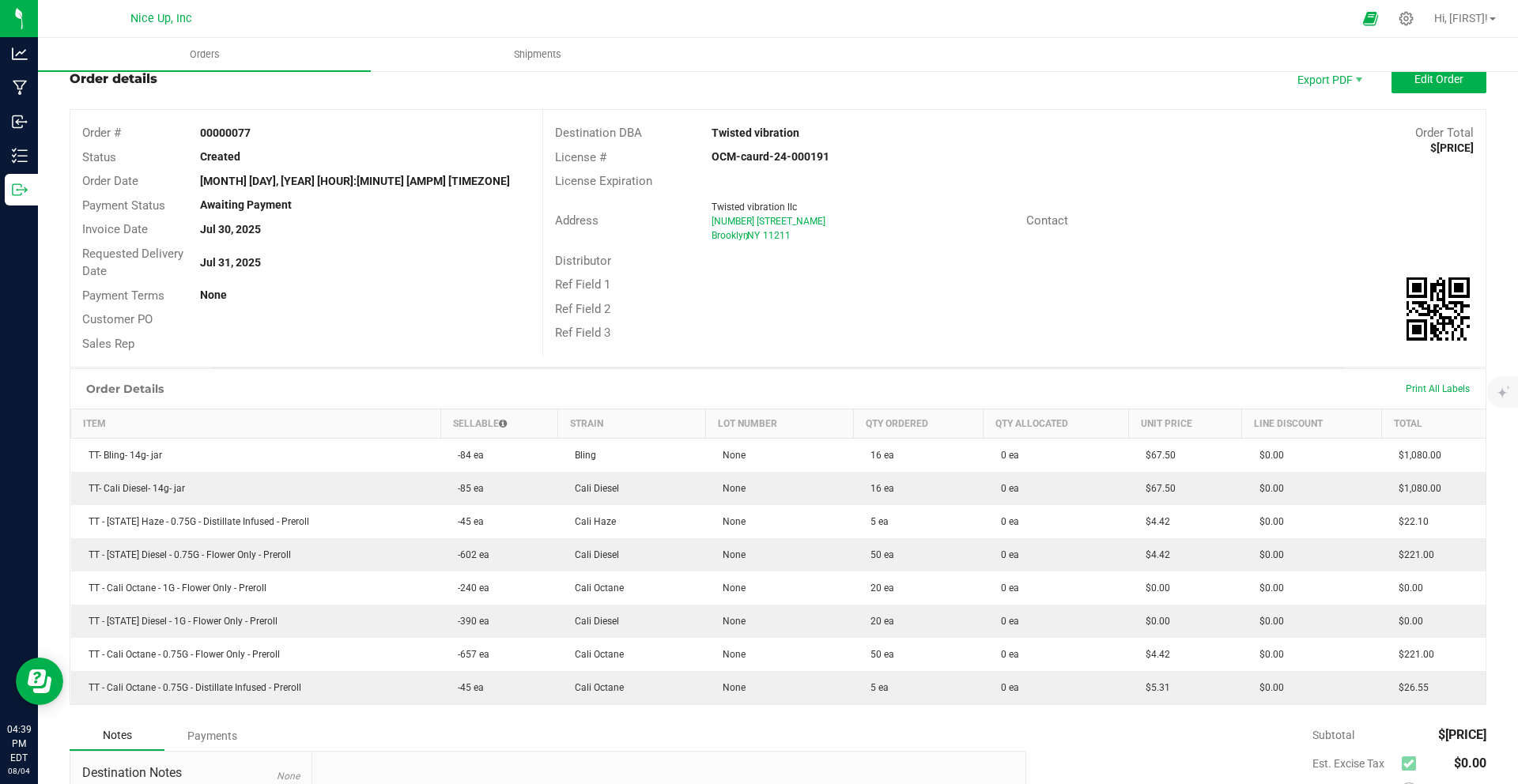 scroll, scrollTop: 0, scrollLeft: 0, axis: both 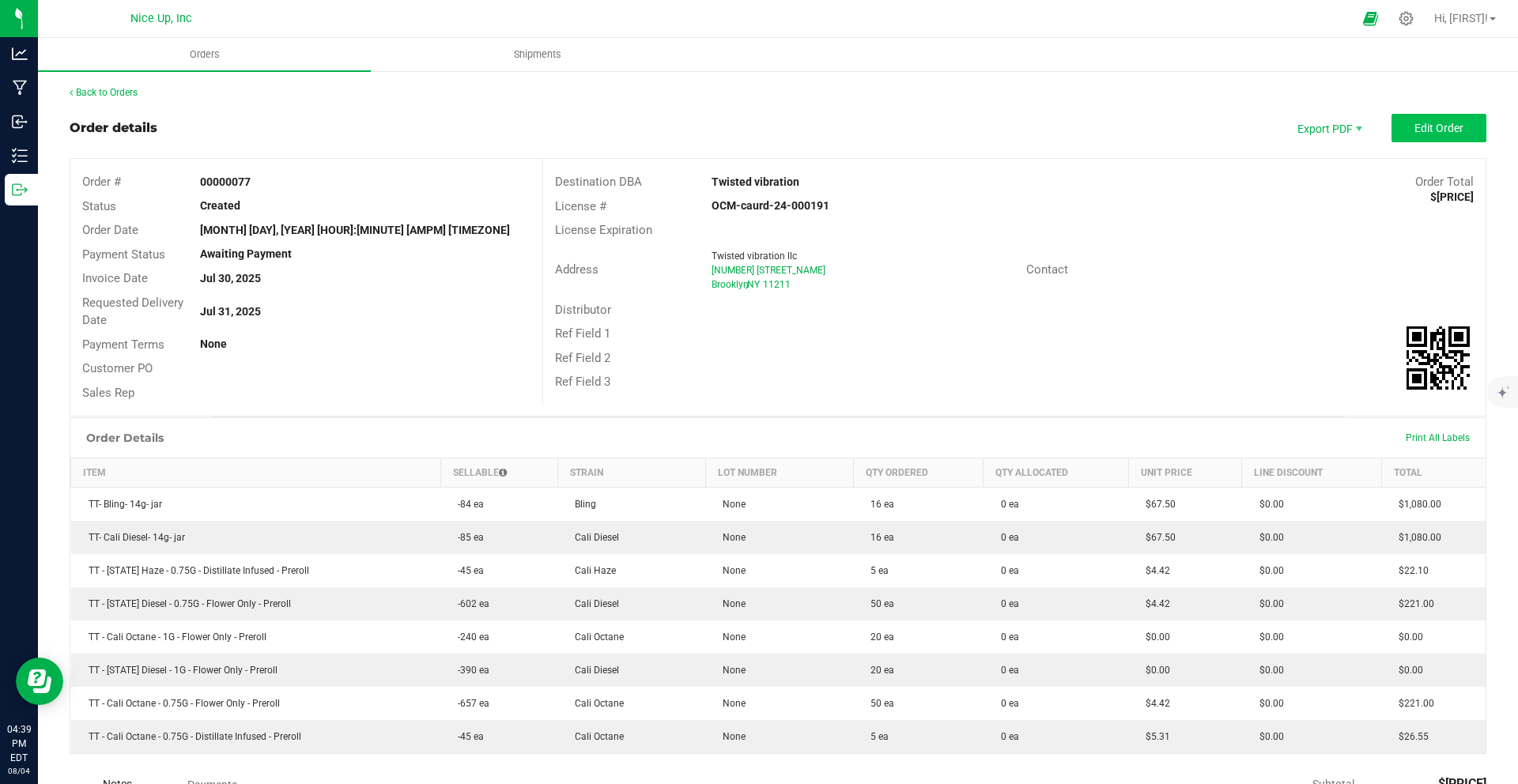 drag, startPoint x: 1439, startPoint y: 112, endPoint x: 1433, endPoint y: 130, distance: 18.97367 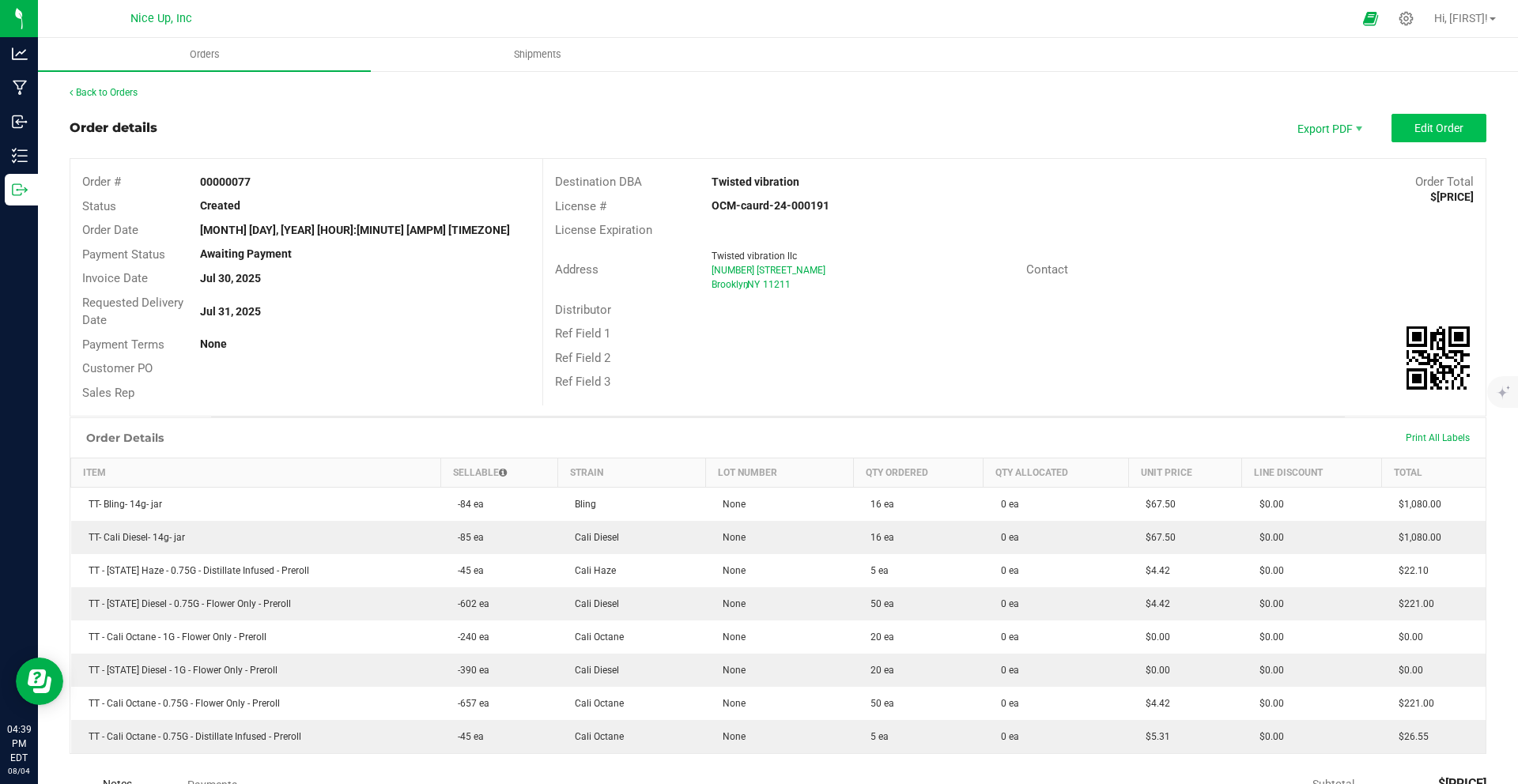 click on "Back to Orders
Order details   Export PDF   Edit Order   Order #   00000077   Status   Created   Order Date   [MONTH] [DAY], [YEAR] [HOUR]:[MINUTE] [AMPM] [TIMEZONE]   Payment Status   Awaiting Payment   Invoice Date   [MONTH] [DAY], [YEAR]   Requested Delivery Date   [MONTH] [DAY], [YEAR]   Payment Terms   None   Customer PO      Sales Rep       Destination DBA   [COMPANY_NAME]   Order Total   $[PRICE]   License #   [LICENSE_NUMBER]   License Expiration   Address  [COMPANY_NAME] [NUMBER] [STREET_NAME] [CITY]  ,  [STATE] [POSTAL_CODE]  Contact   Distributor      Ref Field 1      Ref Field 2      Ref Field 3
Order Details Print All Labels Item  Sellable  Strain  Lot Number  Qty Ordered Qty Allocated Unit Price Line Discount Total  TT- Bling- 14g- jar   -84 ea   Bling   None   16 ea   0 ea   $[PRICE]   $[PRICE]   $[PRICE]   TT- Cali Diesel- 14g- jar   -85 ea   Cali Diesel   None   16 ea   0 ea   $[PRICE]   $[PRICE]" at bounding box center [778, 549] 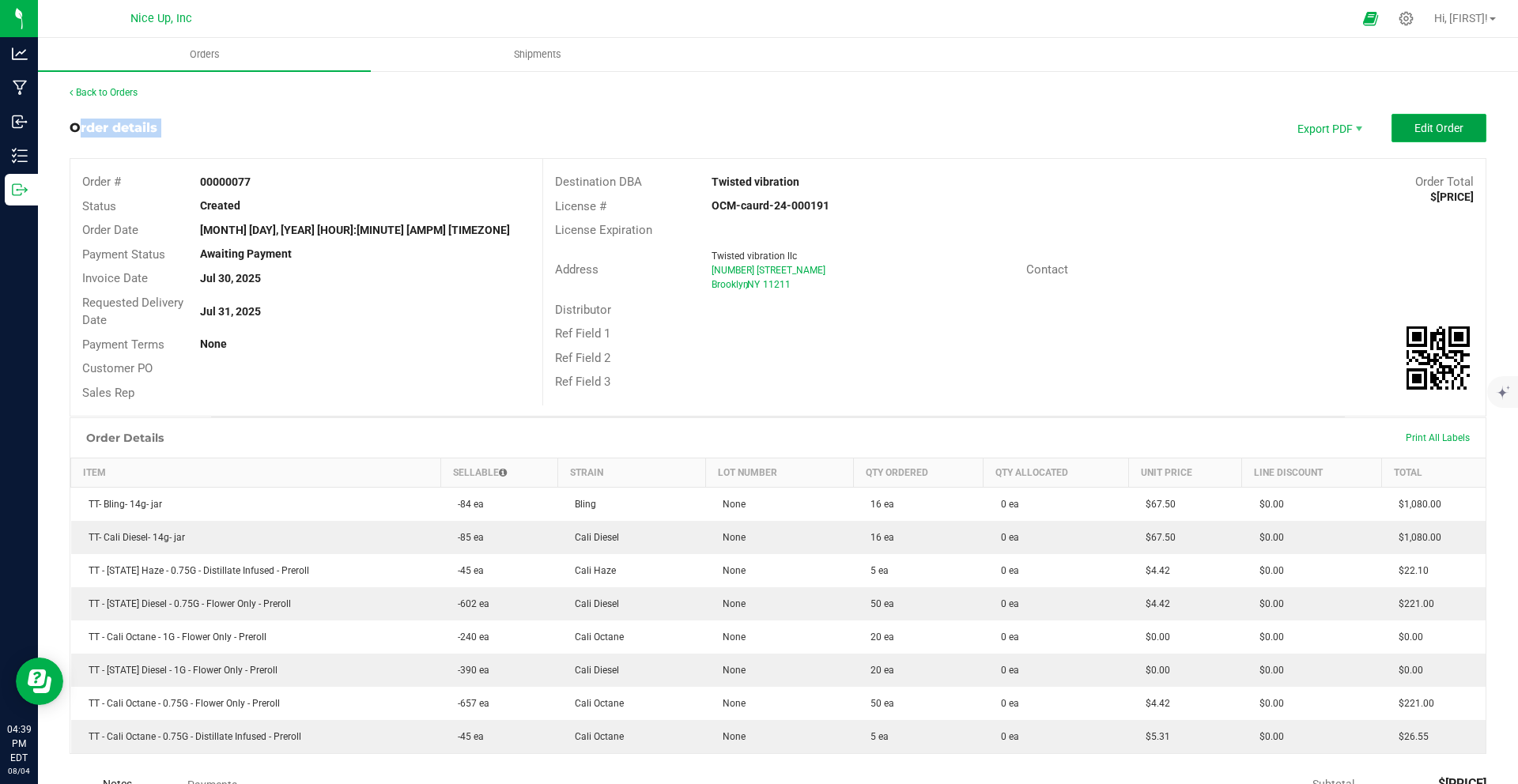 click on "Edit Order" at bounding box center [1439, 128] 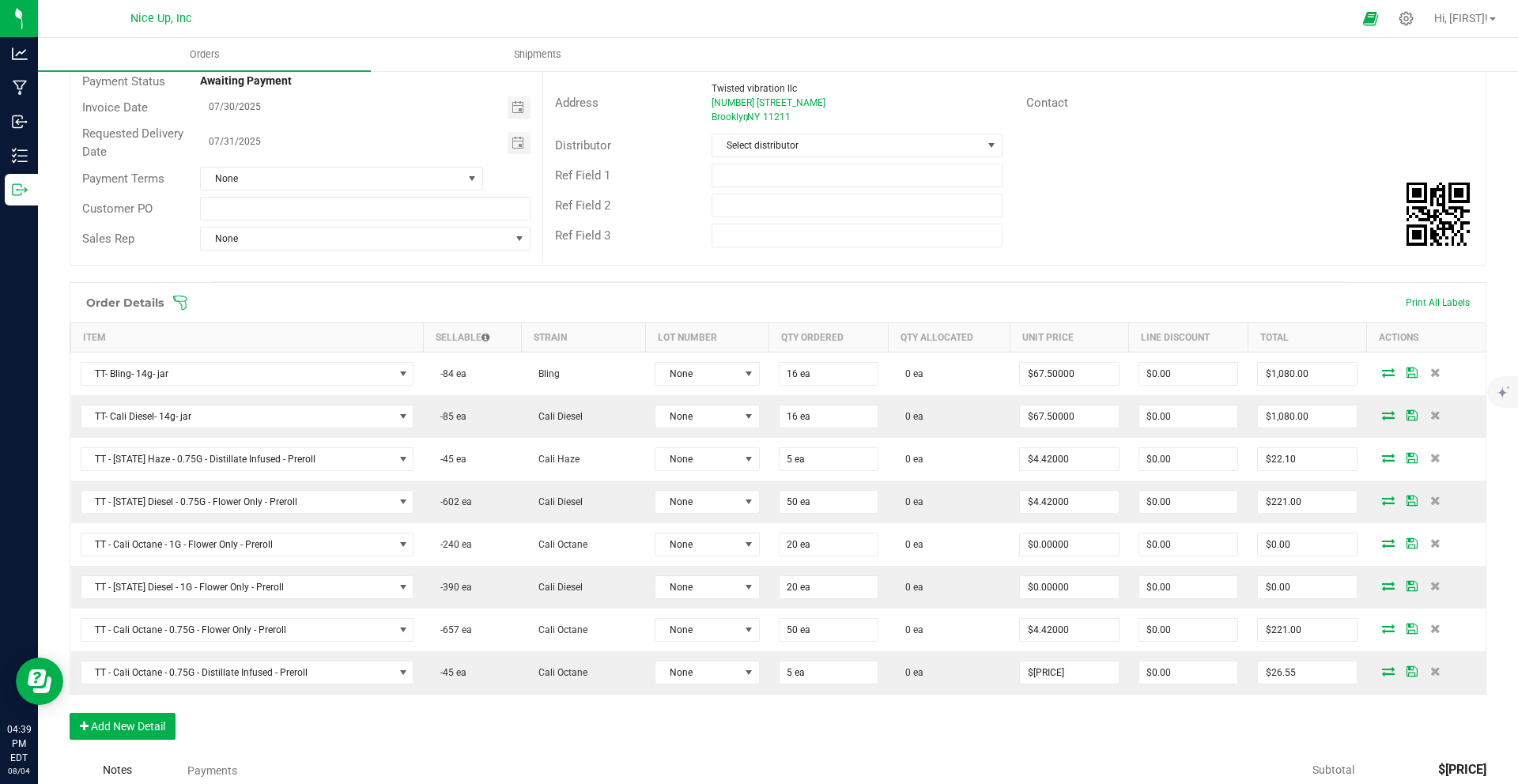 scroll, scrollTop: 404, scrollLeft: 0, axis: vertical 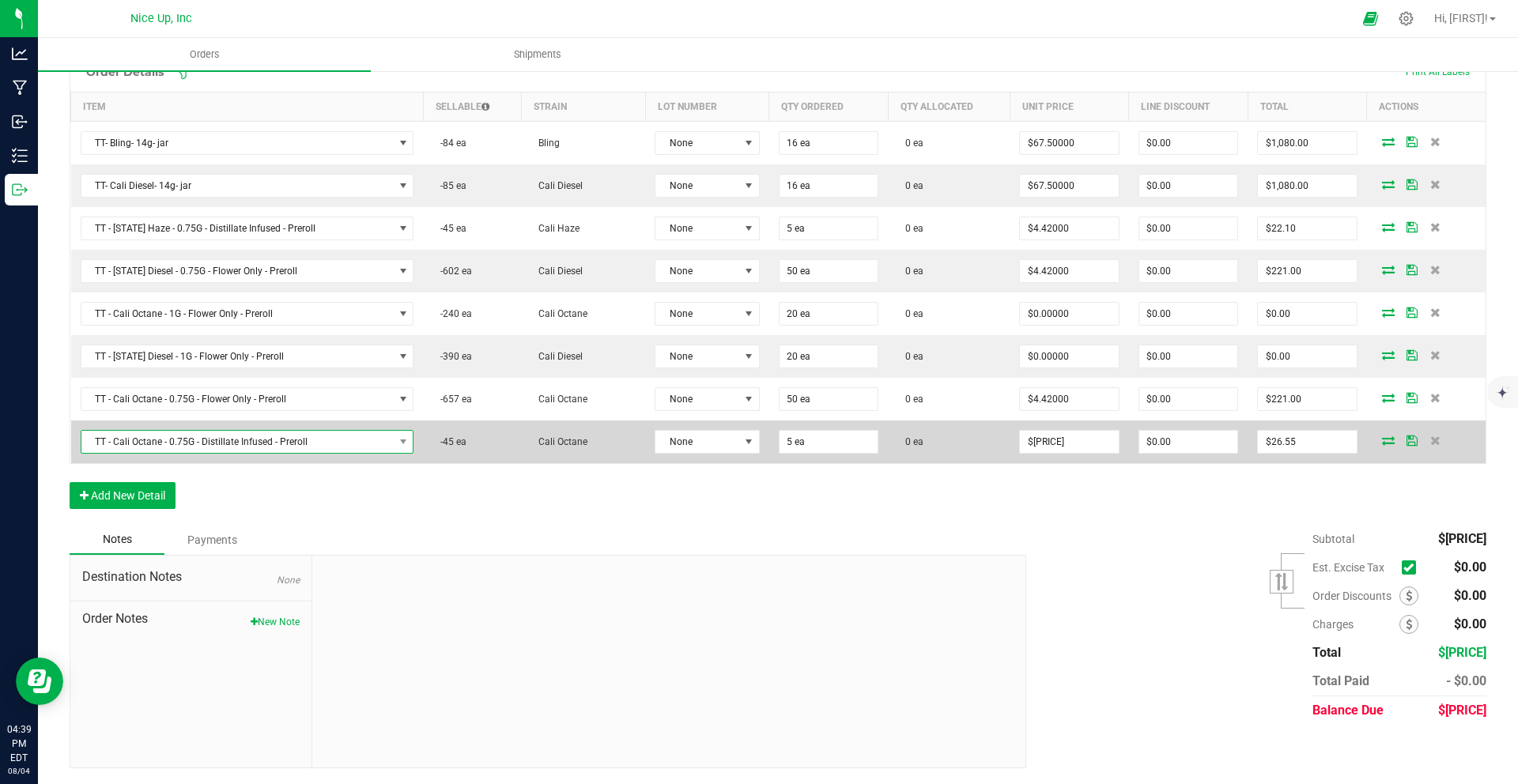 click on "TT - Cali Octane - 0.75G - Distillate Infused - Preroll" at bounding box center (237, 442) 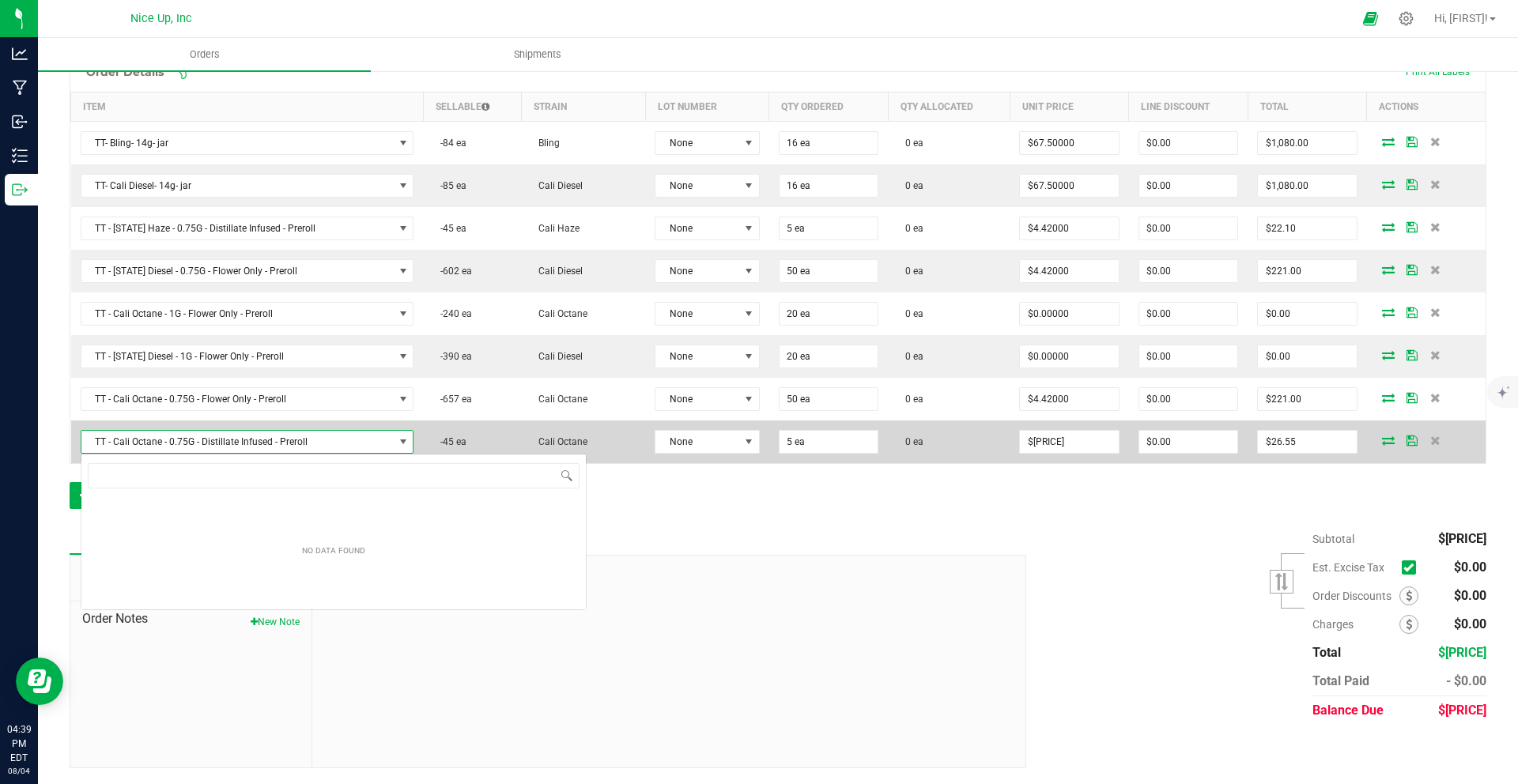 scroll, scrollTop: 79009, scrollLeft: 78718, axis: both 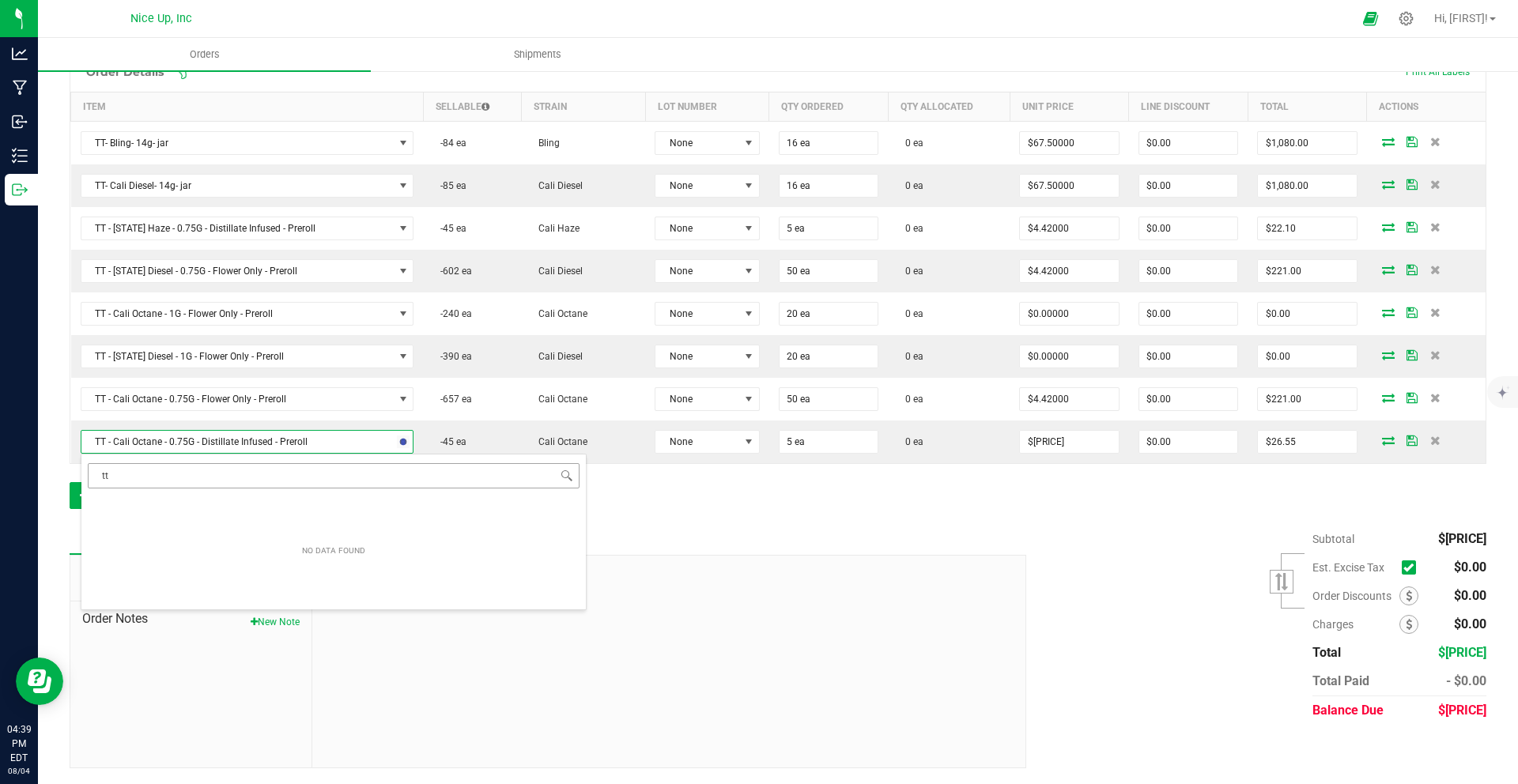 type on "t" 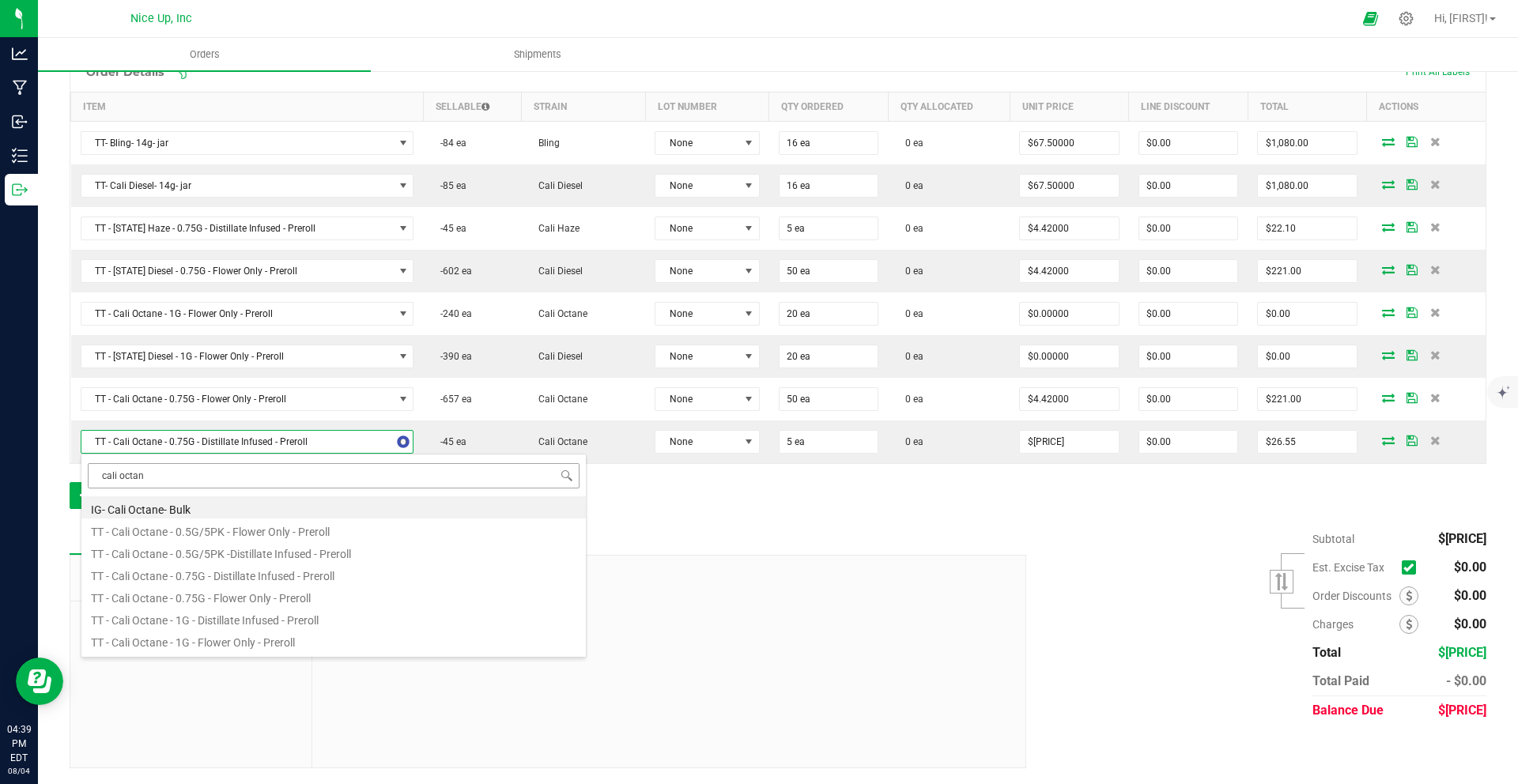 type on "cali octane" 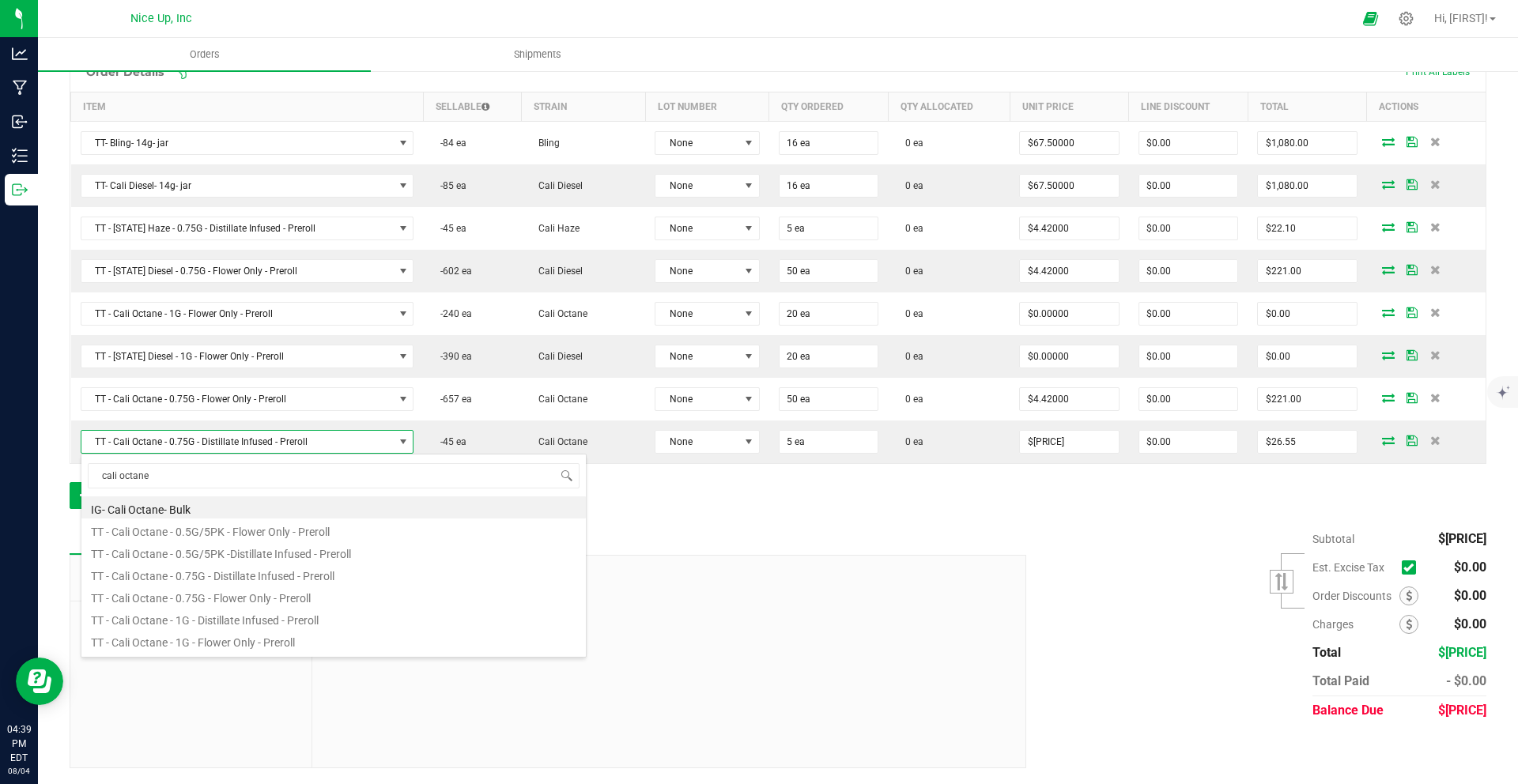 click on "TT - Cali Octane - 0.5G/5PK -Distillate Infused - Preroll" at bounding box center (334, 552) 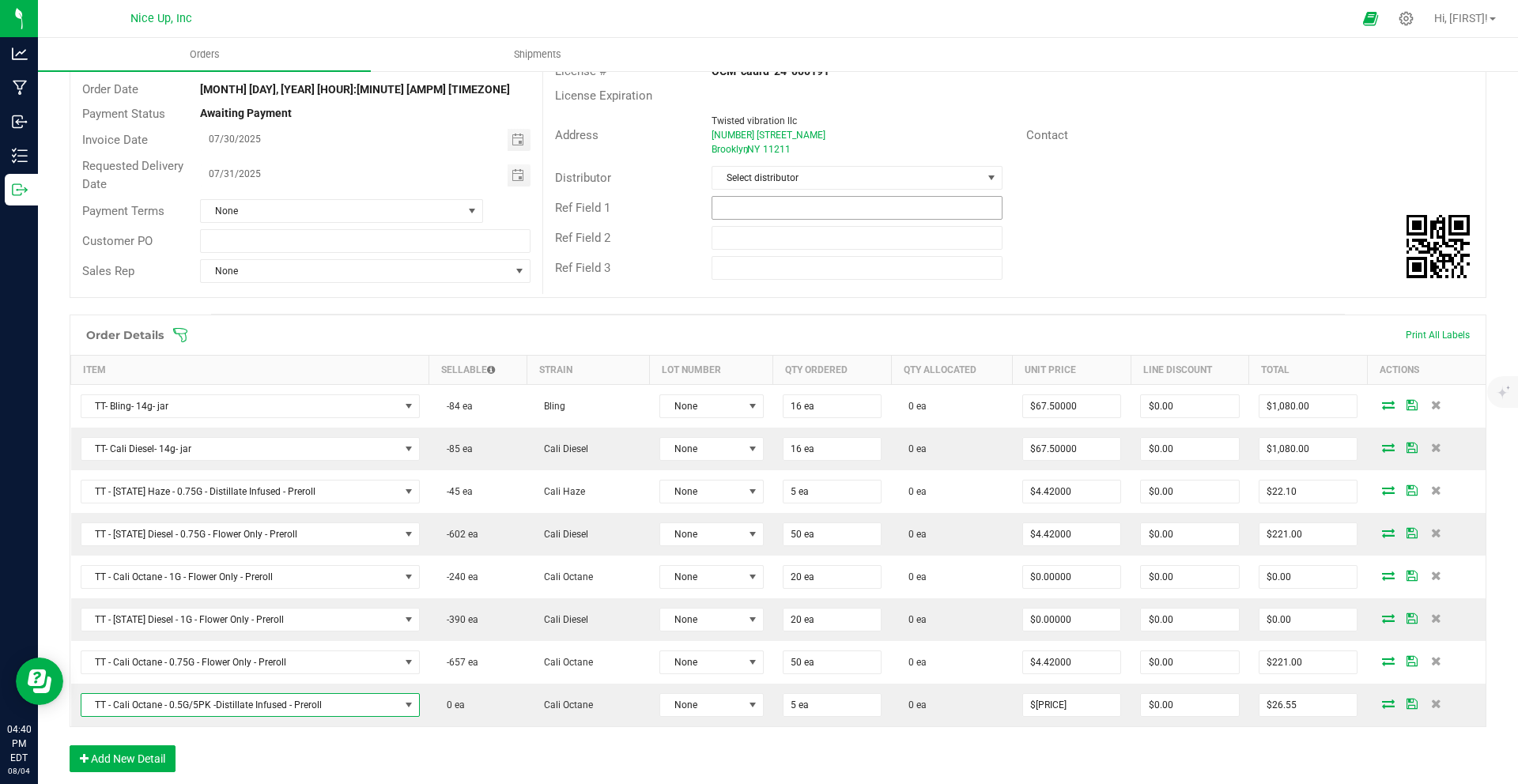 scroll, scrollTop: 0, scrollLeft: 0, axis: both 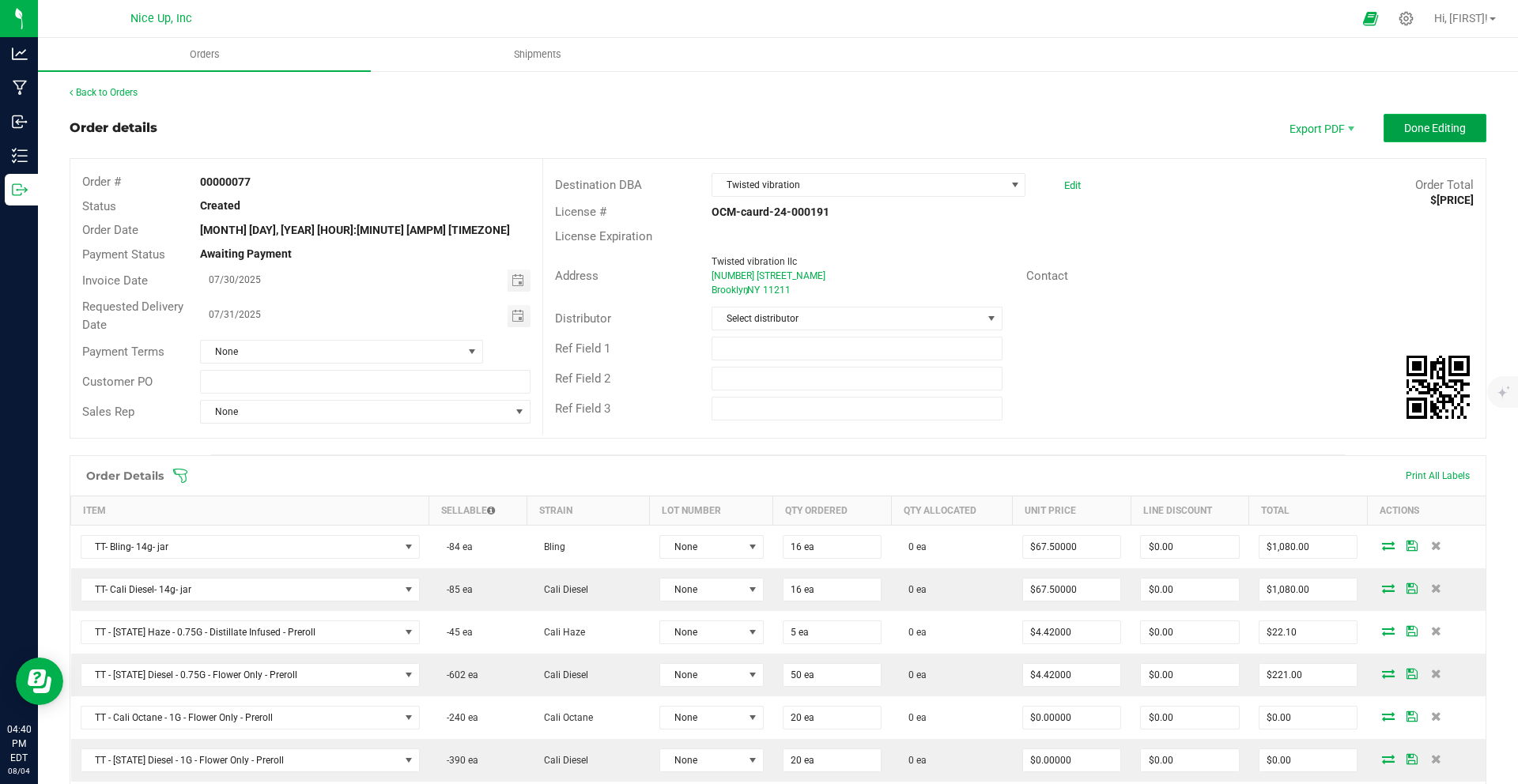 click on "Done Editing" at bounding box center (1435, 128) 